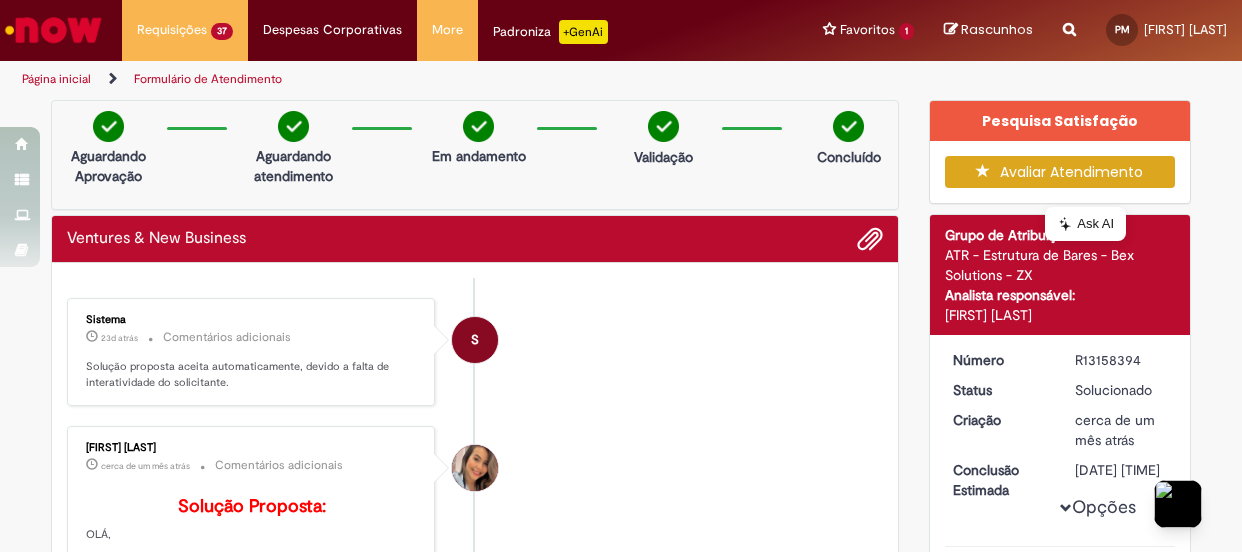 scroll, scrollTop: 0, scrollLeft: 0, axis: both 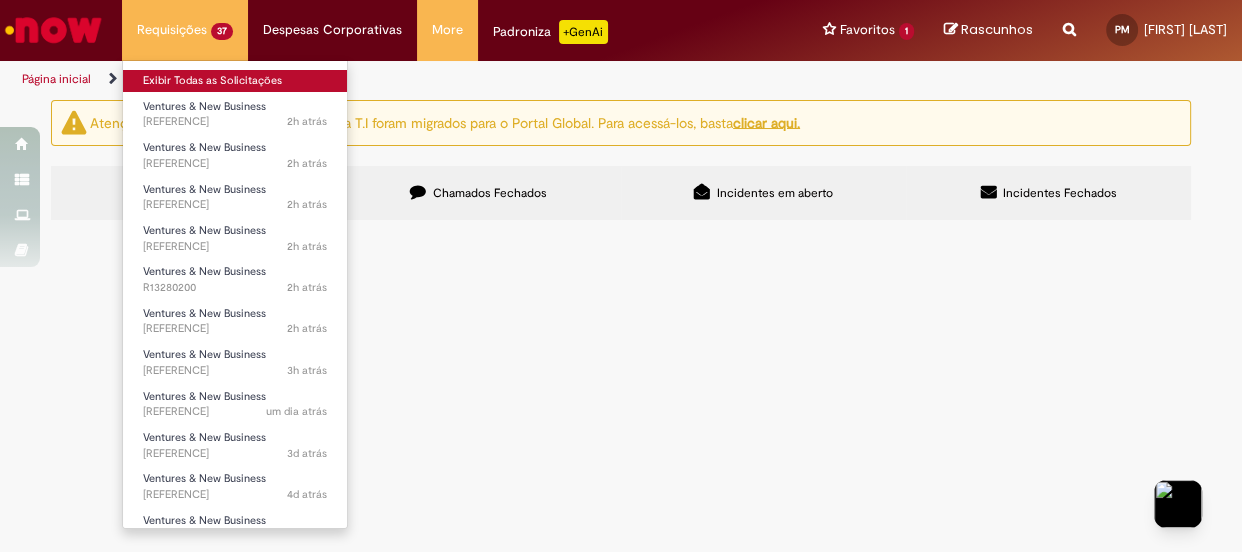 click on "Exibir Todas as Solicitações" at bounding box center (235, 81) 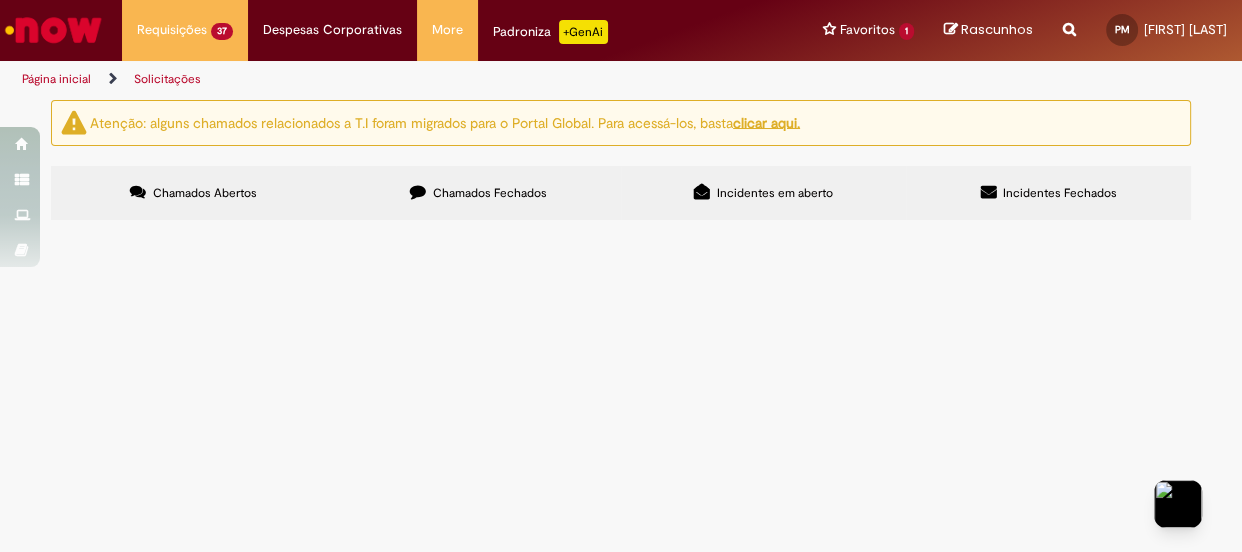 scroll, scrollTop: 0, scrollLeft: 0, axis: both 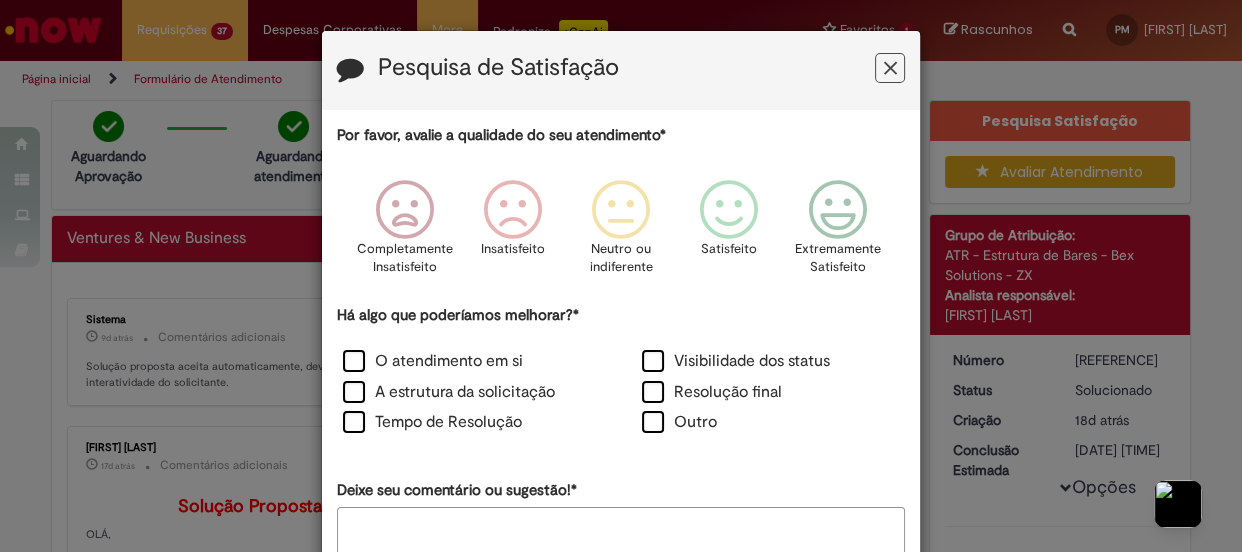 click at bounding box center [890, 68] 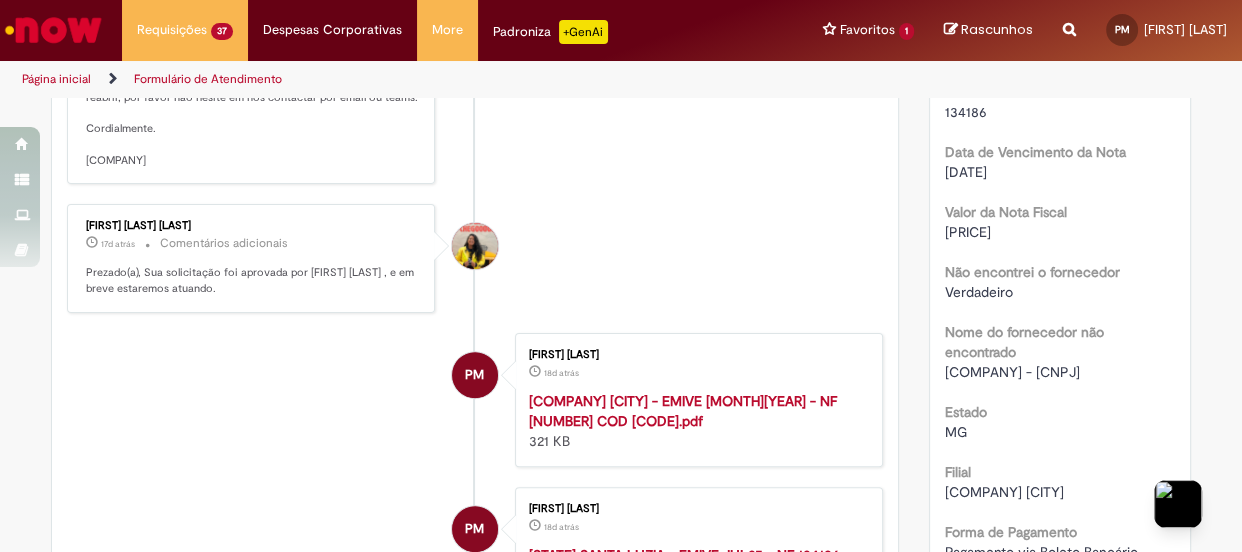 scroll, scrollTop: 636, scrollLeft: 0, axis: vertical 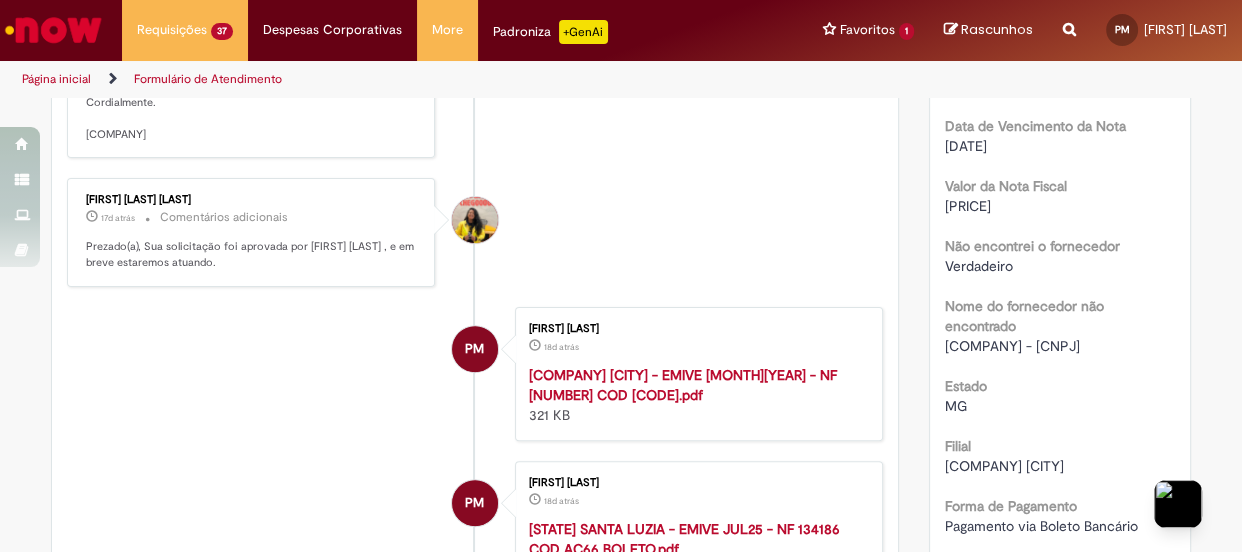 drag, startPoint x: 1070, startPoint y: 388, endPoint x: 938, endPoint y: 370, distance: 133.22162 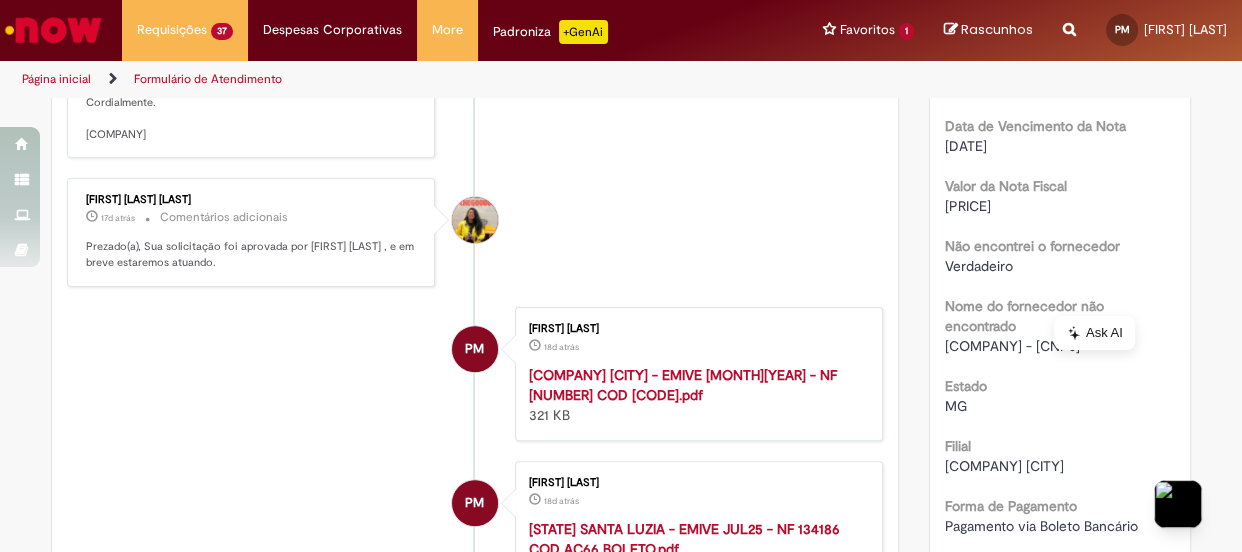 copy on "[COMPANY] - [CNPJ]" 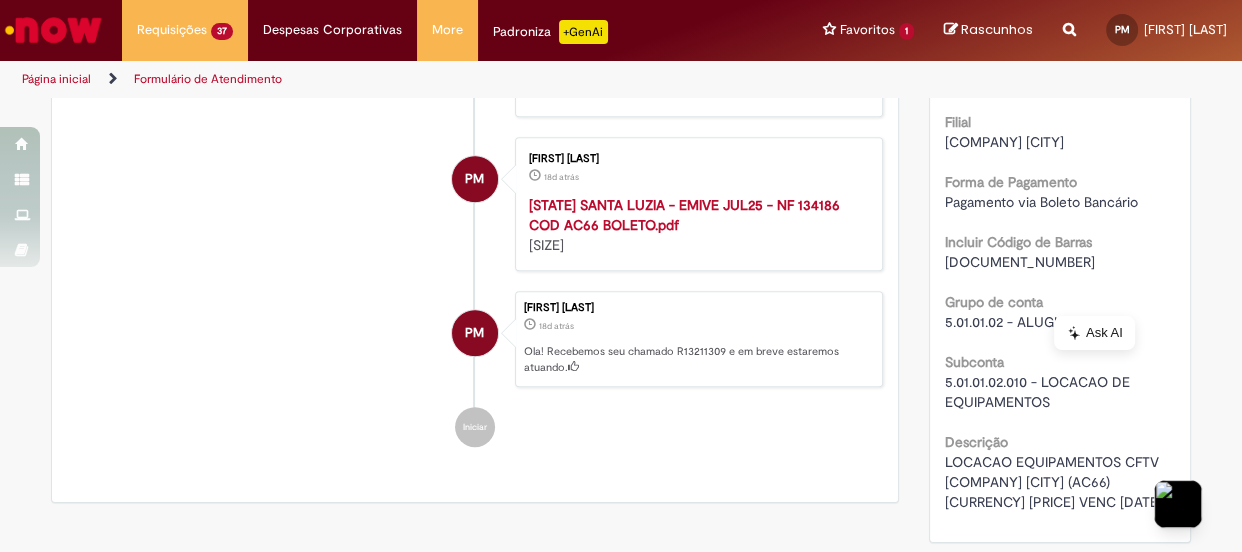 scroll, scrollTop: 1000, scrollLeft: 0, axis: vertical 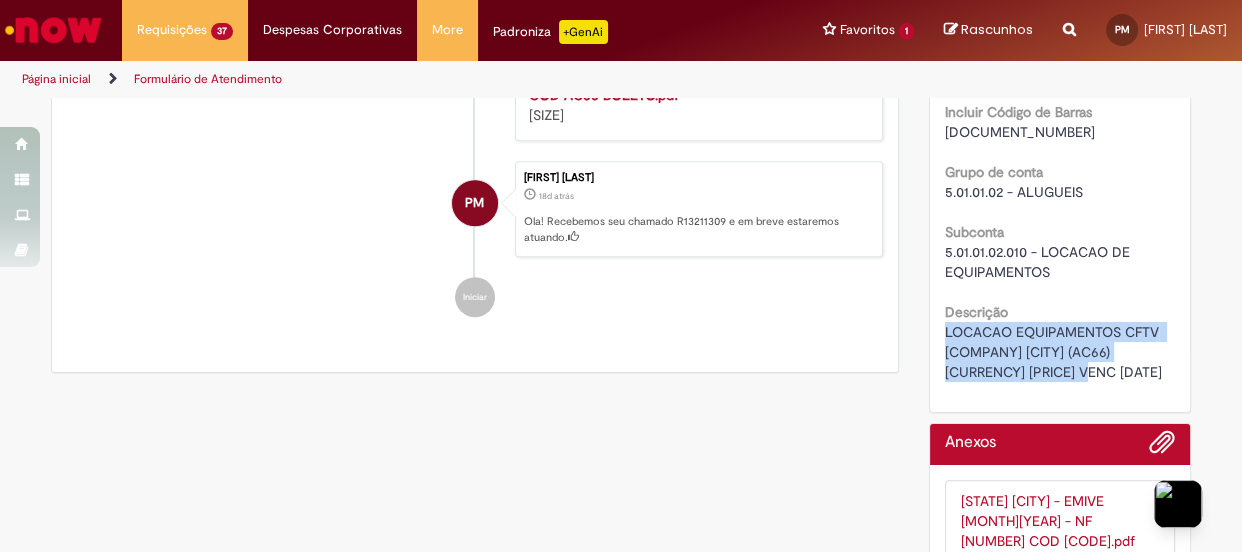 drag, startPoint x: 1085, startPoint y: 430, endPoint x: 936, endPoint y: 386, distance: 155.36087 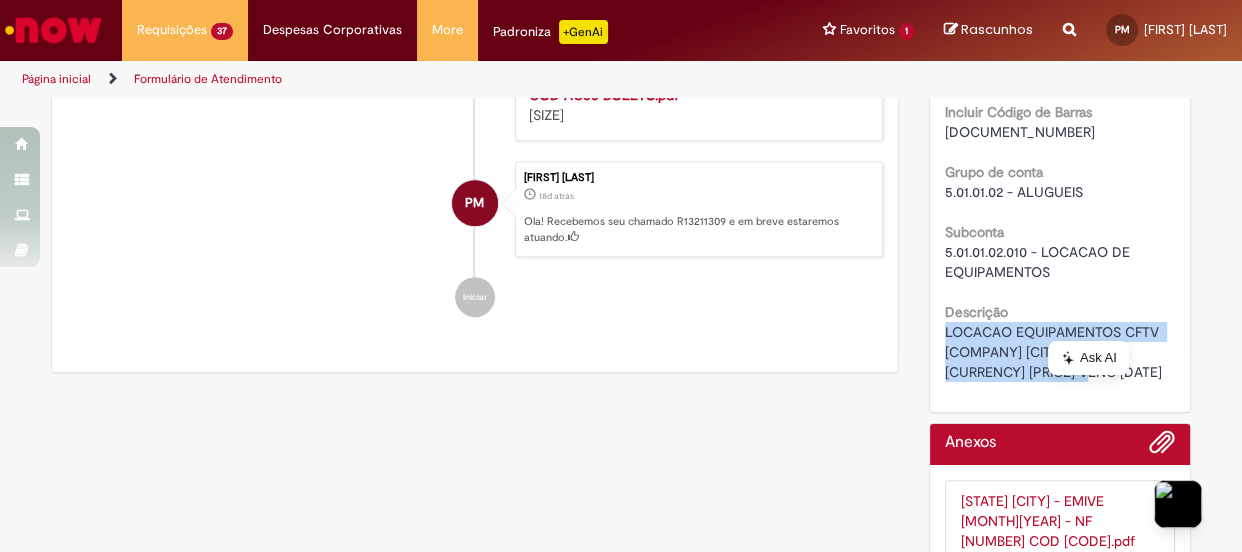 copy on "LOCACAO EQUIPAMENTOS CFTV [COMPANY] [CITY] (AC66)
[CURRENCY] [PRICE] VENC [DATE]" 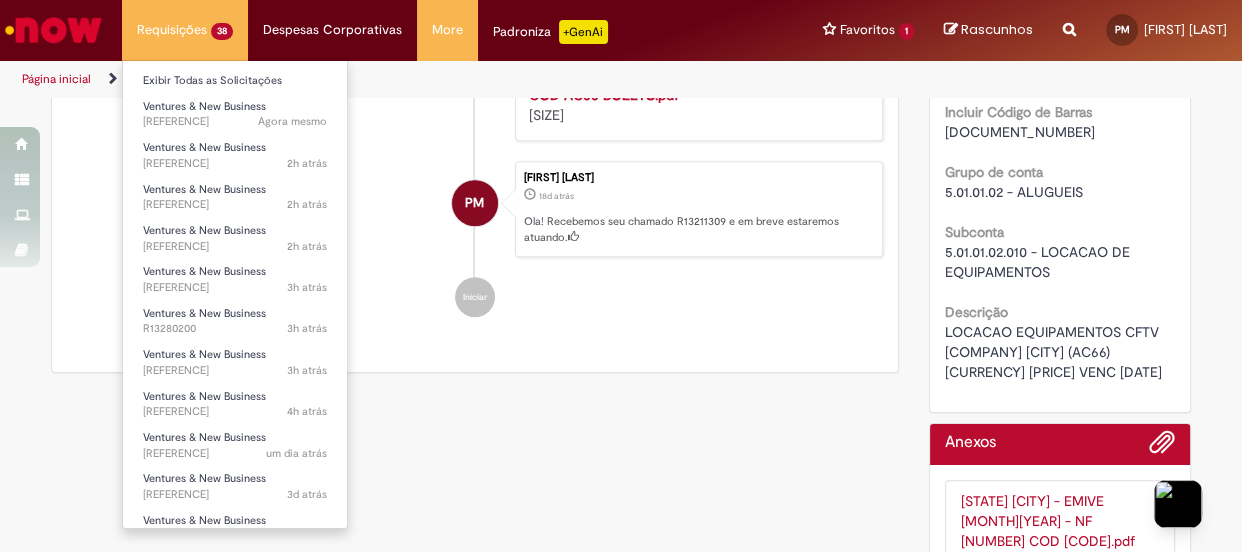 click on "Requisições   [NUMBER]
Exibir Todas as Solicitações
[COMPANY]
Agora mesmo Agora mesmo  [REFERENCE]
[COMPANY]
[TIME_AGO] [TIME_AGO]  [REFERENCE]
[COMPANY]
[TIME_AGO] [TIME_AGO]  [REFERENCE]
[COMPANY]
[TIME_AGO] [TIME_AGO]  [REFERENCE]
[COMPANY]
[TIME_AGO] [TIME_AGO]  [REFERENCE]
[COMPANY]
[TIME_AGO] [TIME_AGO]  [REFERENCE]
[COMPANY]
[TIME_AGO] [TIME_AGO]  [REFERENCE]
[COMPANY]
[TIME_AGO] [TIME_AGO]  [REFERENCE]
[COMPANY]
[TIME_AGO] [TIME_AGO]  [REFERENCE]
[COMPANY]
[TIME_AGO] [TIME_AGO]  [REFERENCE]
[COMPANY]
[TIME_AGO] [TIME_AGO]  [REFERENCE]" at bounding box center [185, 30] 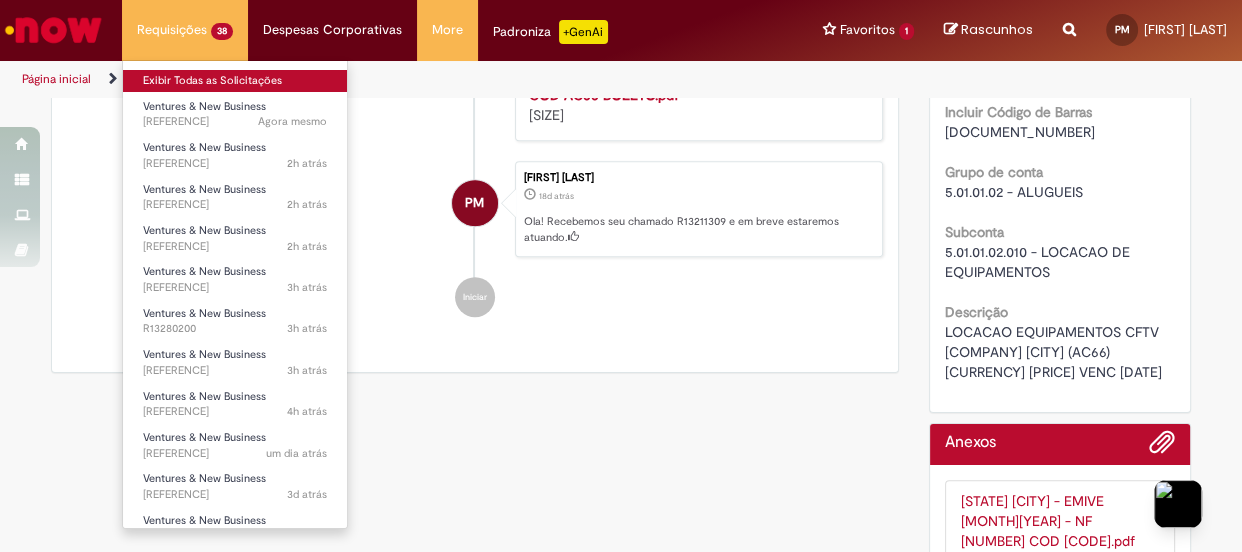 click on "Exibir Todas as Solicitações" at bounding box center [235, 81] 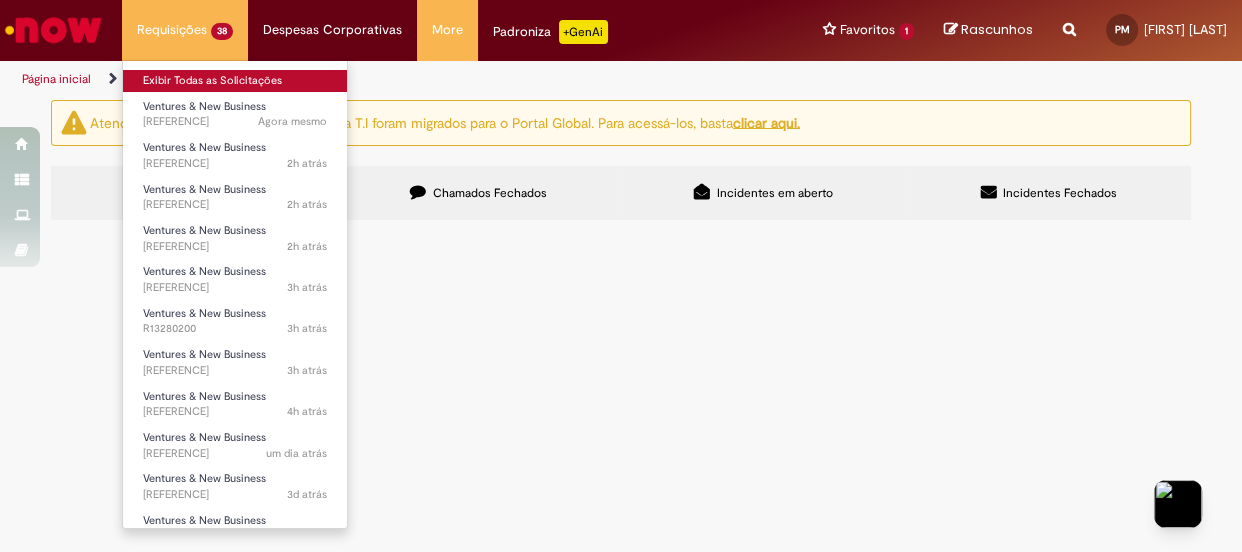 scroll, scrollTop: 0, scrollLeft: 0, axis: both 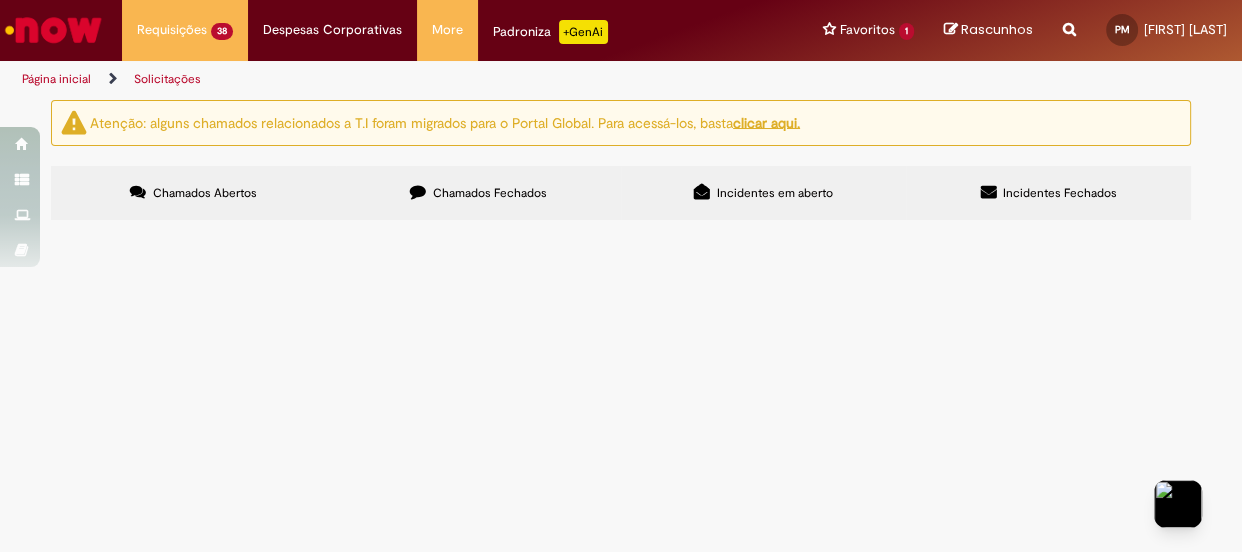 click on "Chamados Fechados" at bounding box center (490, 193) 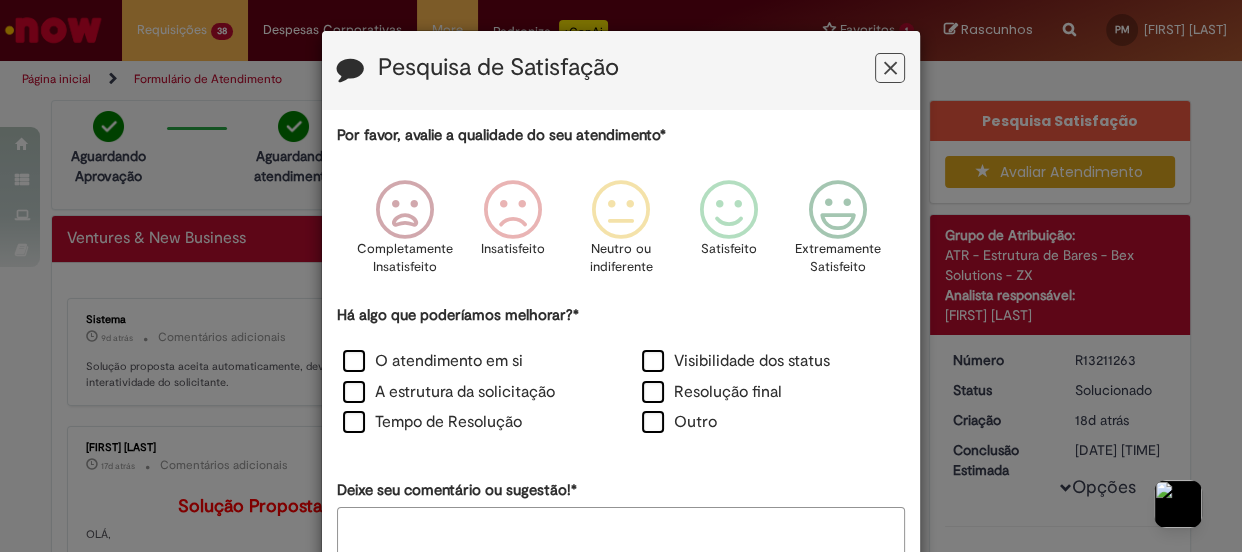 click at bounding box center [890, 68] 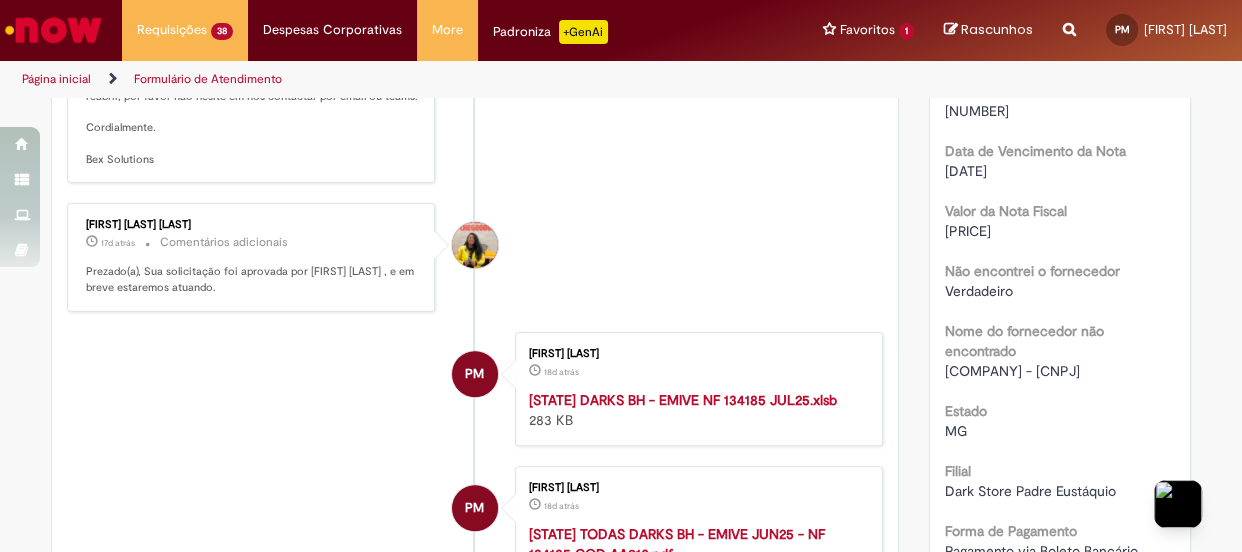 scroll, scrollTop: 636, scrollLeft: 0, axis: vertical 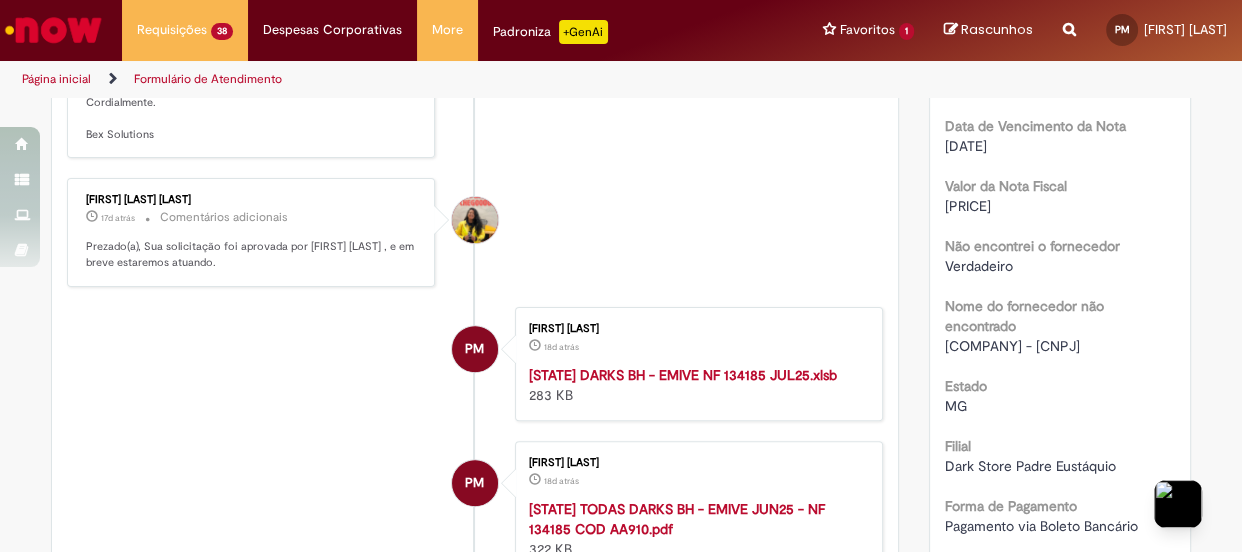 drag, startPoint x: 1084, startPoint y: 381, endPoint x: 934, endPoint y: 369, distance: 150.47923 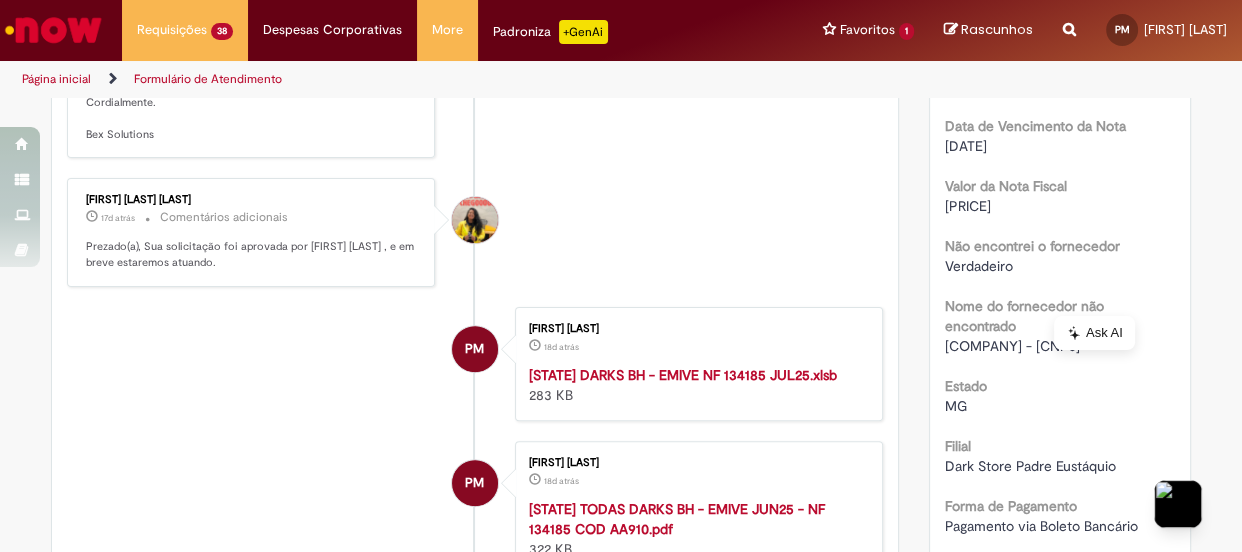 copy on "[COMPANY] - [CNPJ]" 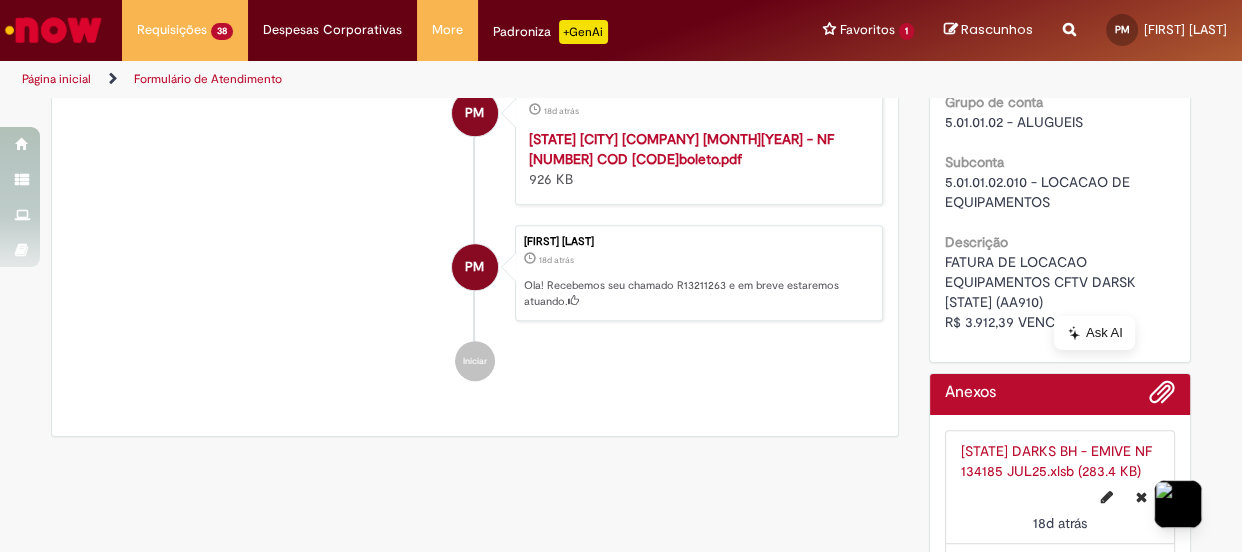 scroll, scrollTop: 1181, scrollLeft: 0, axis: vertical 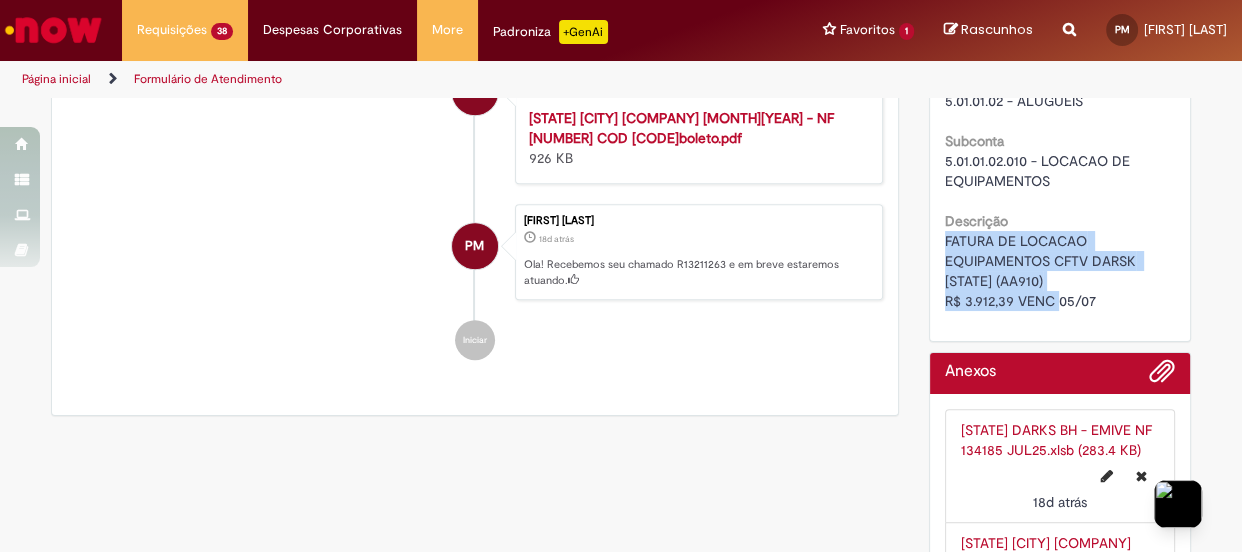 drag, startPoint x: 938, startPoint y: 296, endPoint x: 1101, endPoint y: 355, distance: 173.34937 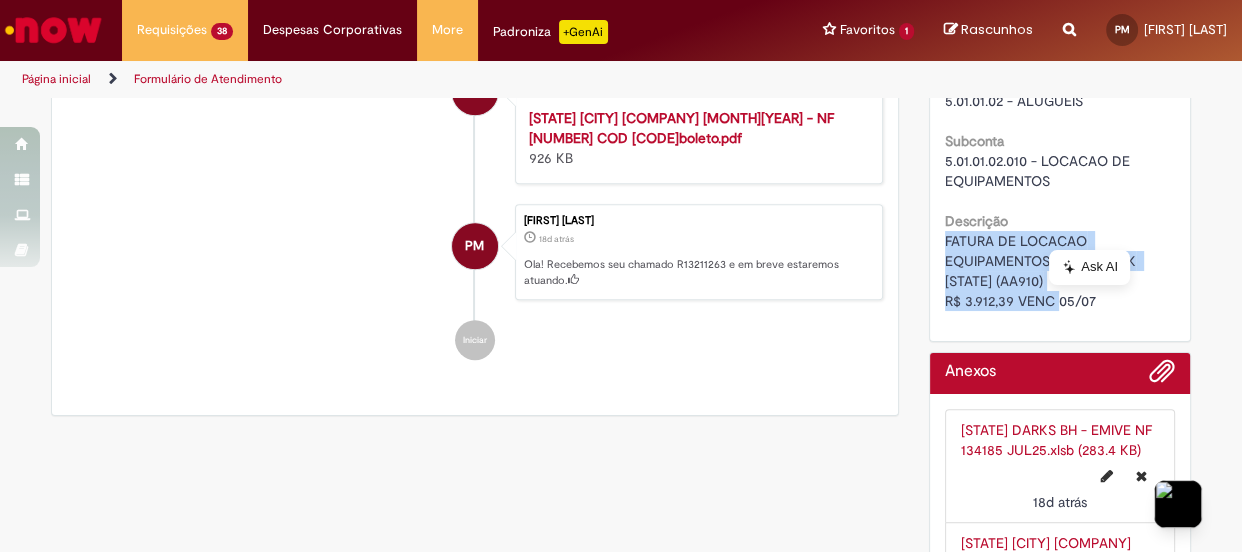 copy on "FATURA DE LOCACAO EQUIPAMENTOS CFTV DARSK [STATE] (AA910)
R$ 3.912,39 VENC 05/07" 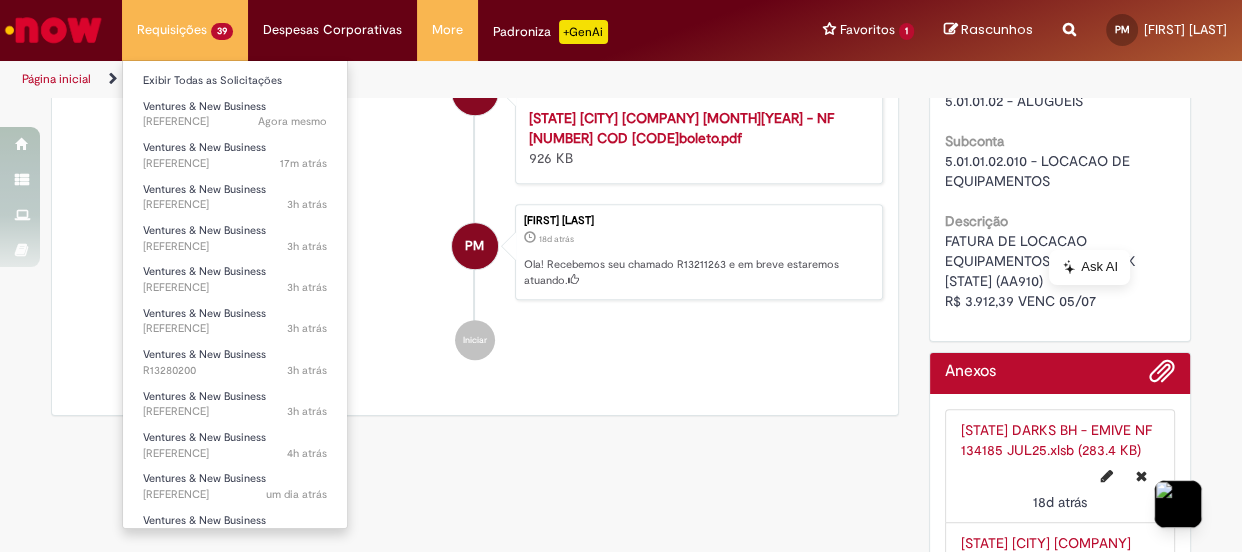 click on "Requisições   [NUMBER]
Exibir Todas as Solicitações
[COMPANY]
Agora mesmo Agora mesmo  [REFERENCE]
[COMPANY]
[TIME_AGO] [TIME_AGO]  [REFERENCE]
[COMPANY]
[TIME_AGO] [TIME_AGO]  [REFERENCE]
[COMPANY]
[TIME_AGO] [TIME_AGO]  [REFERENCE]
[COMPANY]
[TIME_AGO] [TIME_AGO]  [REFERENCE]
[COMPANY]
[TIME_AGO] [TIME_AGO]  [REFERENCE]
[COMPANY]
[TIME_AGO] [TIME_AGO]  [REFERENCE]
[COMPANY]
[TIME_AGO] [TIME_AGO]  [REFERENCE]
[COMPANY]
[TIME_AGO] [TIME_AGO]  [REFERENCE]
[COMPANY]
[TIME_AGO] [TIME_AGO]  [REFERENCE]
[COMPANY]
[TIME_AGO] [TIME_AGO]  [REFERENCE]" at bounding box center [185, 30] 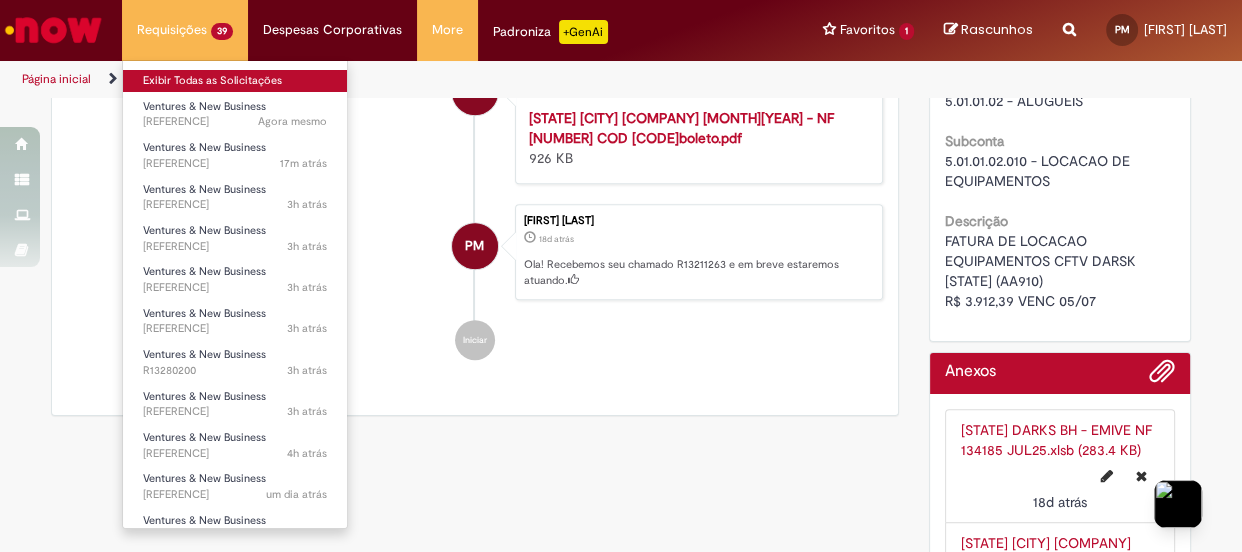 click on "Exibir Todas as Solicitações" at bounding box center (235, 81) 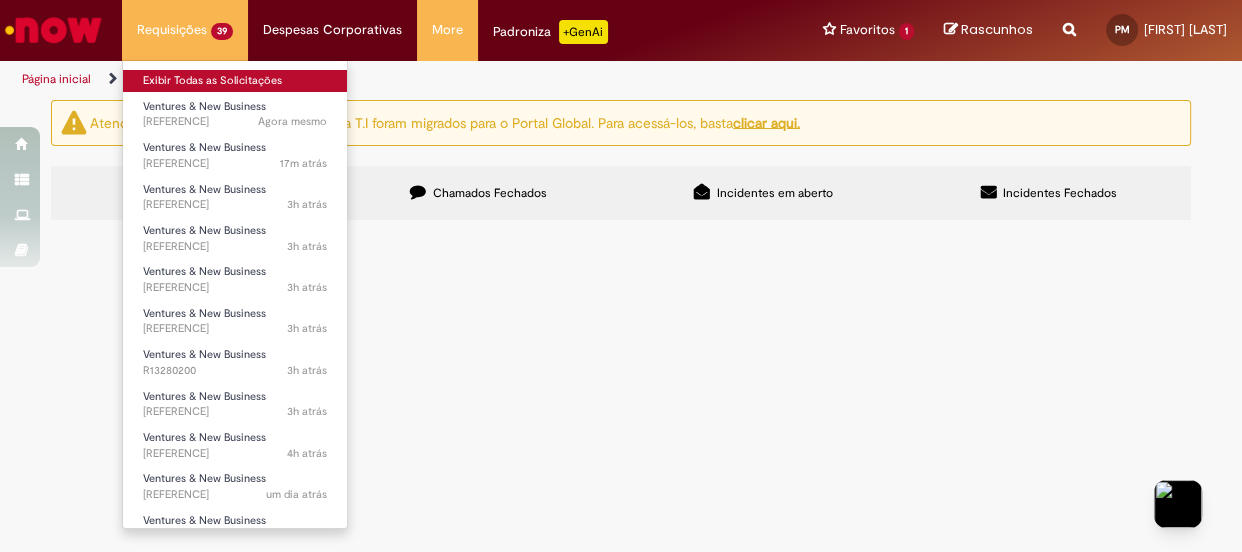 scroll, scrollTop: 0, scrollLeft: 0, axis: both 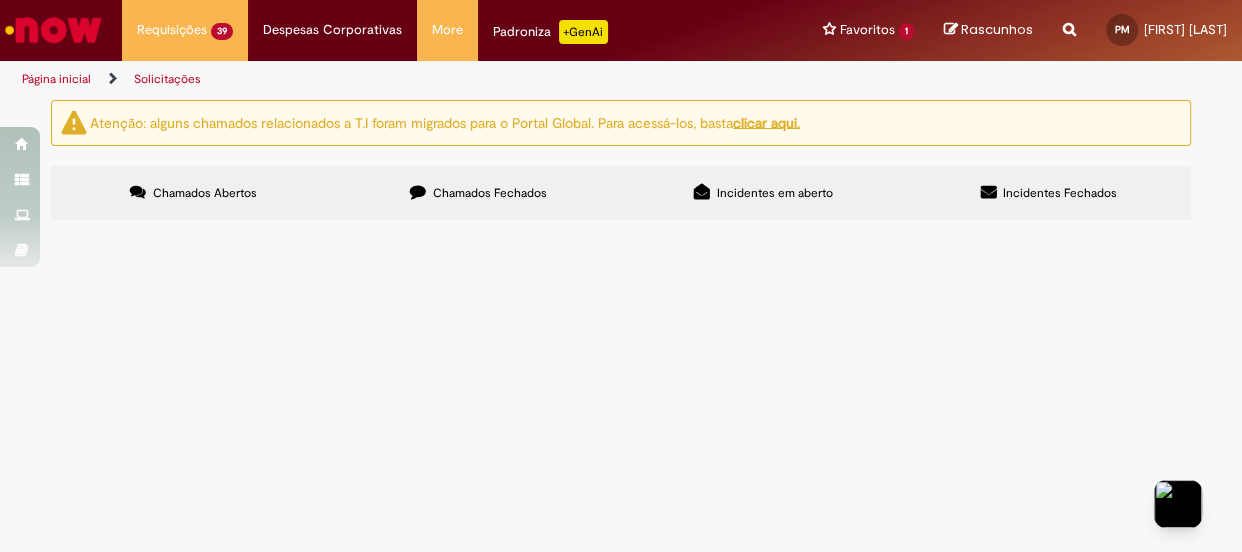 click on "Chamados Fechados" at bounding box center [490, 193] 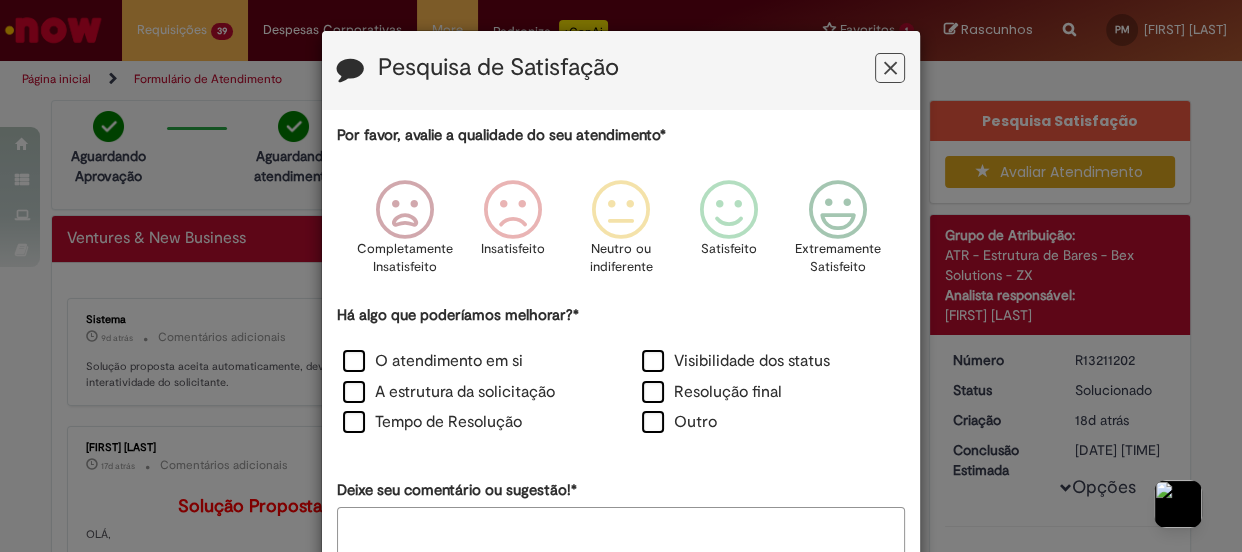click at bounding box center [890, 68] 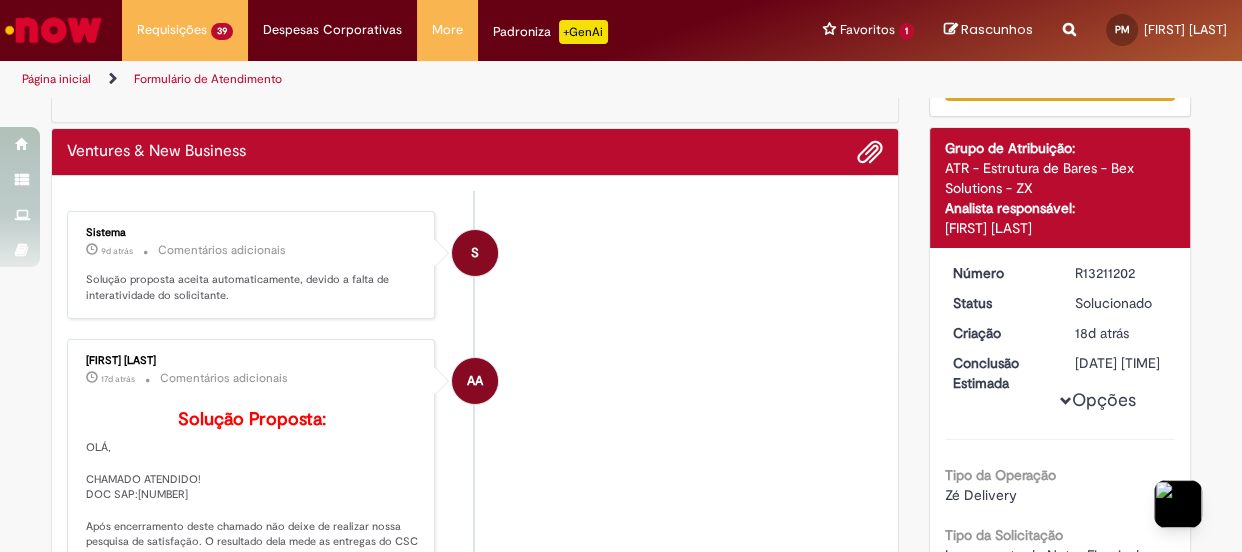 scroll, scrollTop: 272, scrollLeft: 0, axis: vertical 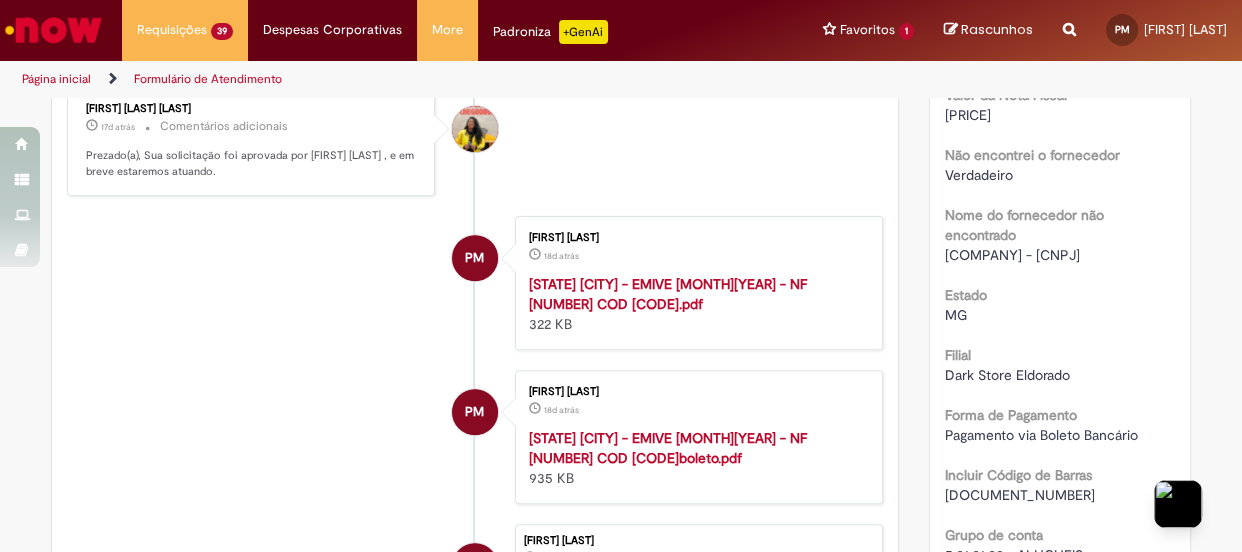 drag, startPoint x: 1087, startPoint y: 292, endPoint x: 934, endPoint y: 273, distance: 154.17523 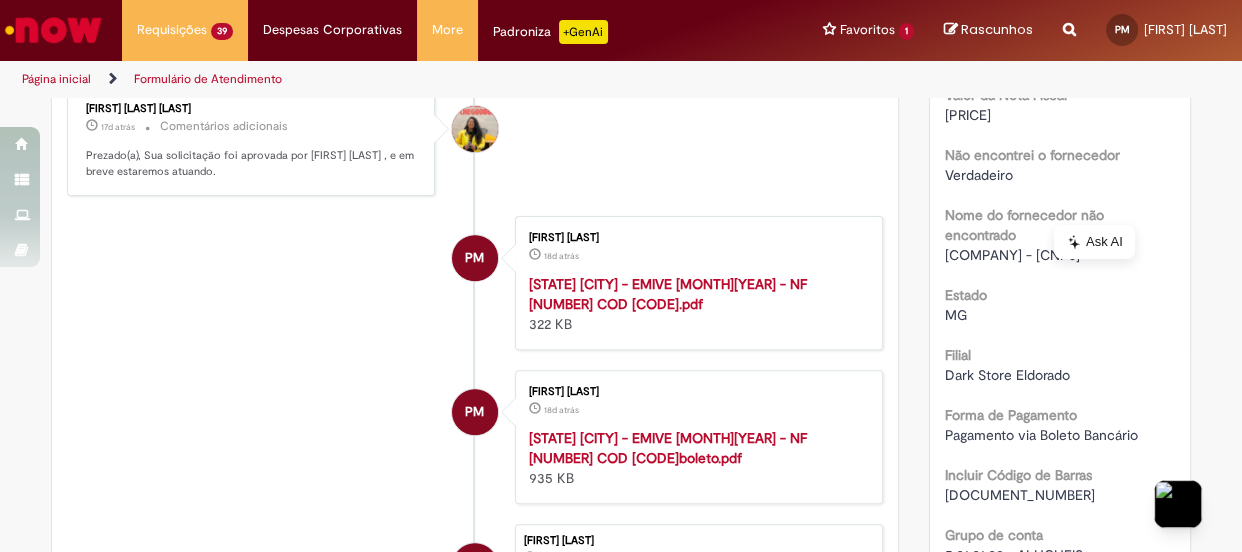 copy on "[COMPANY] - [CNPJ]" 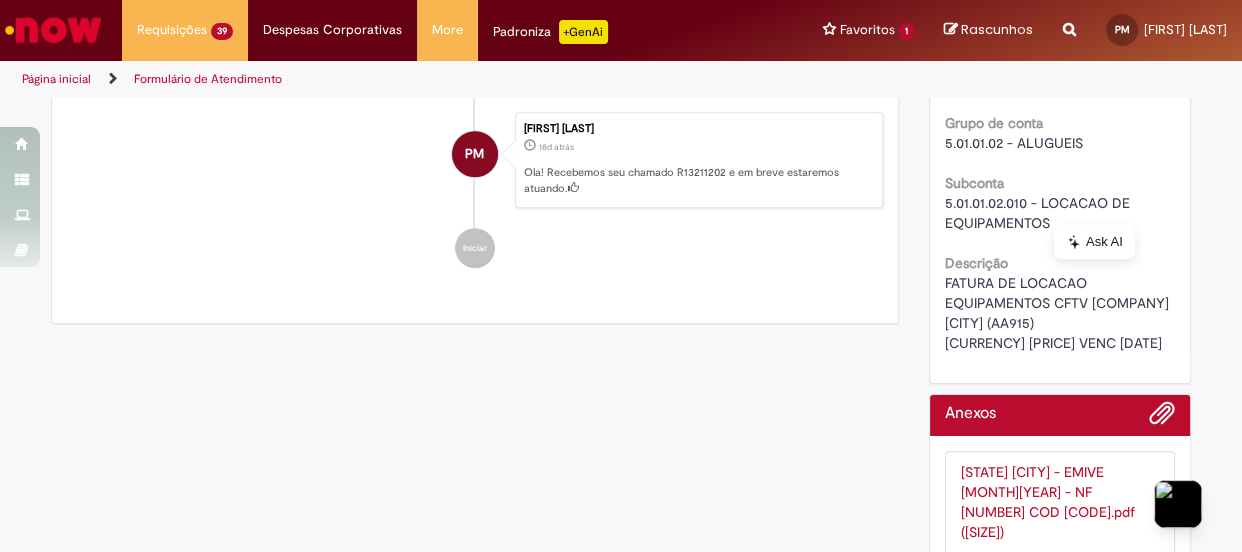 scroll, scrollTop: 1181, scrollLeft: 0, axis: vertical 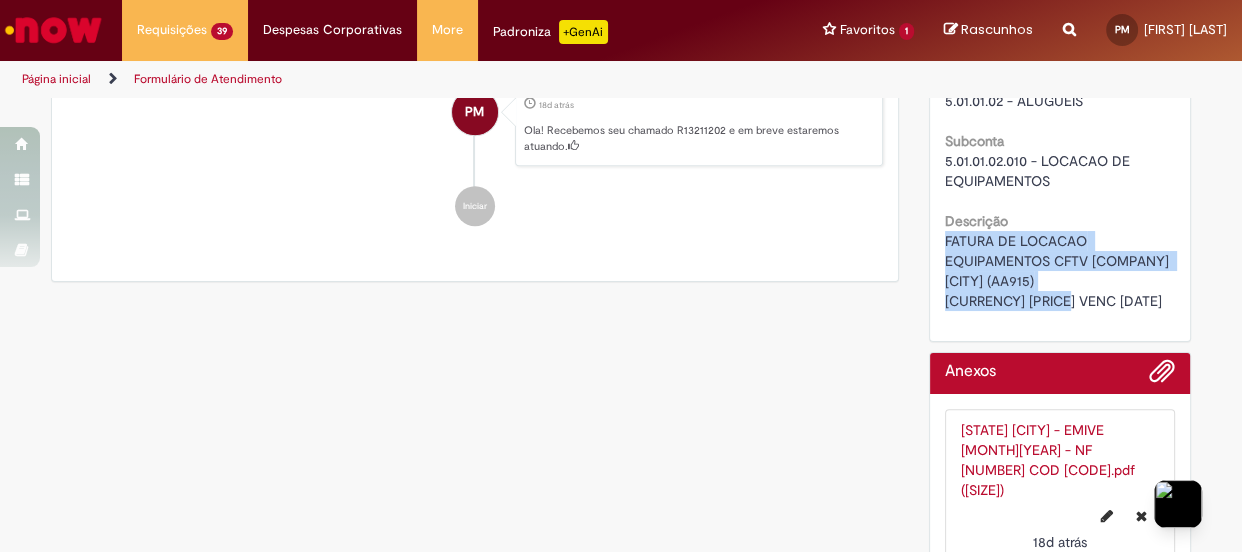 drag, startPoint x: 933, startPoint y: 293, endPoint x: 1083, endPoint y: 356, distance: 162.69296 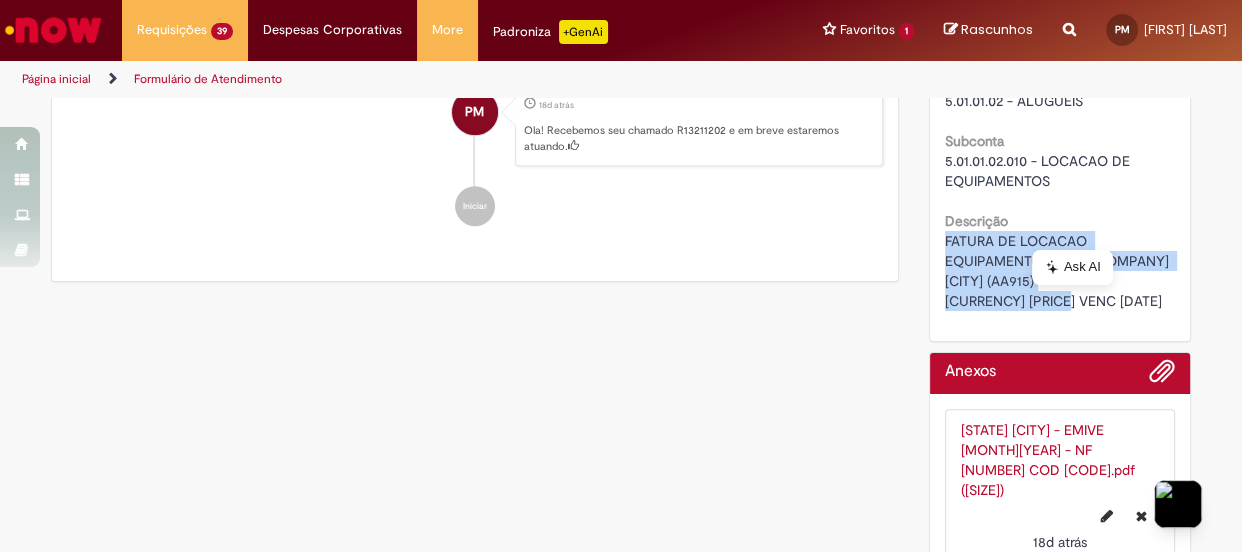copy on "FATURA DE LOCACAO EQUIPAMENTOS CFTV [COMPANY] [CITY] (AA915)
[CURRENCY] [PRICE] VENC [DATE]" 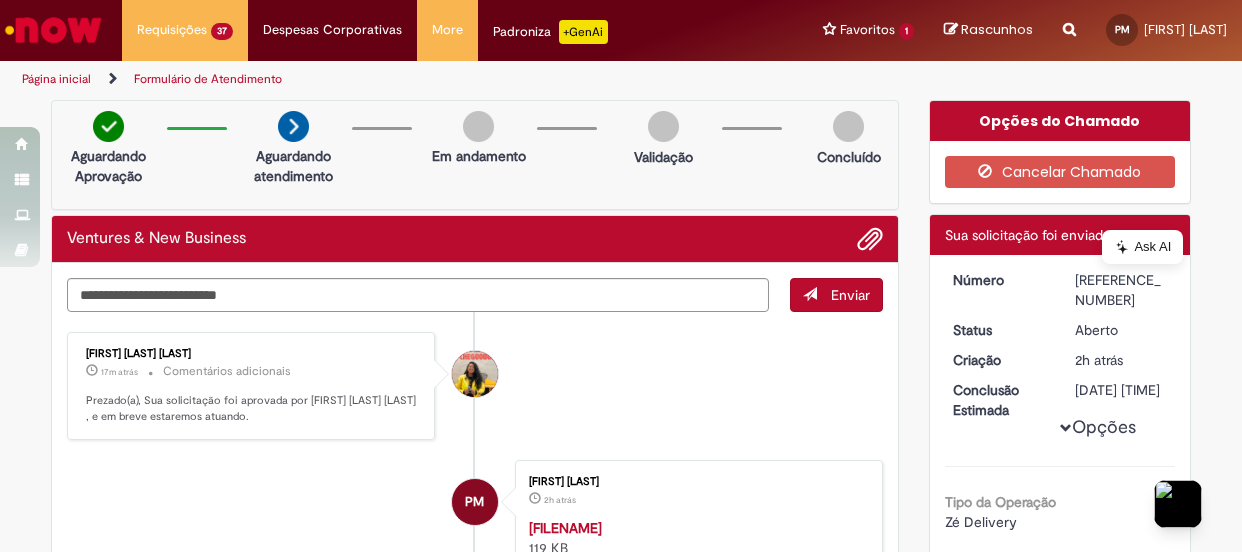 scroll, scrollTop: 0, scrollLeft: 0, axis: both 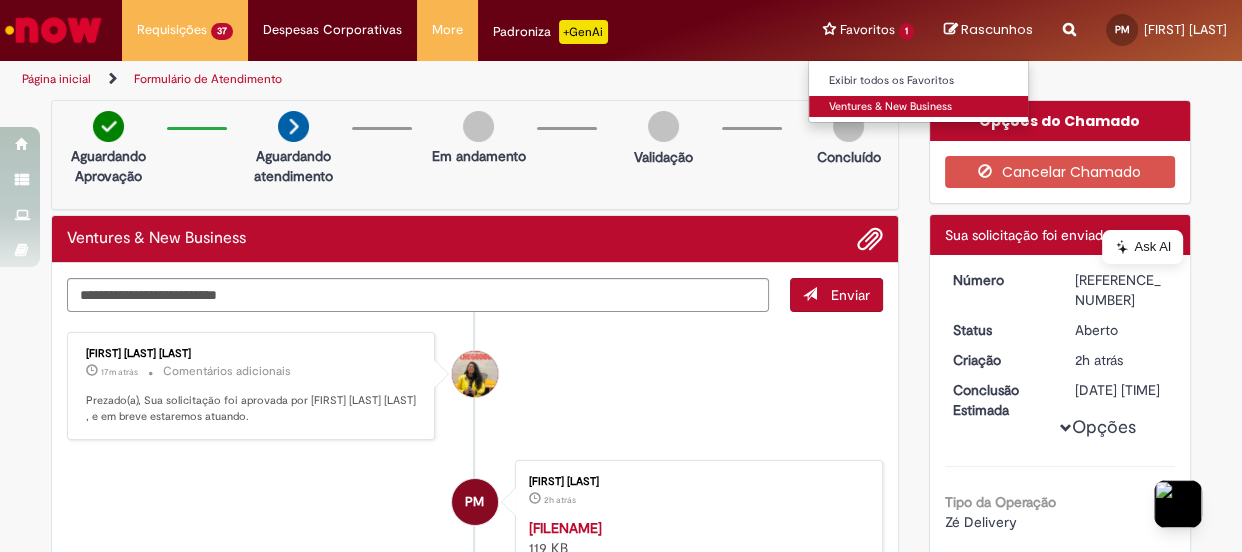 click on "Ventures & New Business" at bounding box center (919, 107) 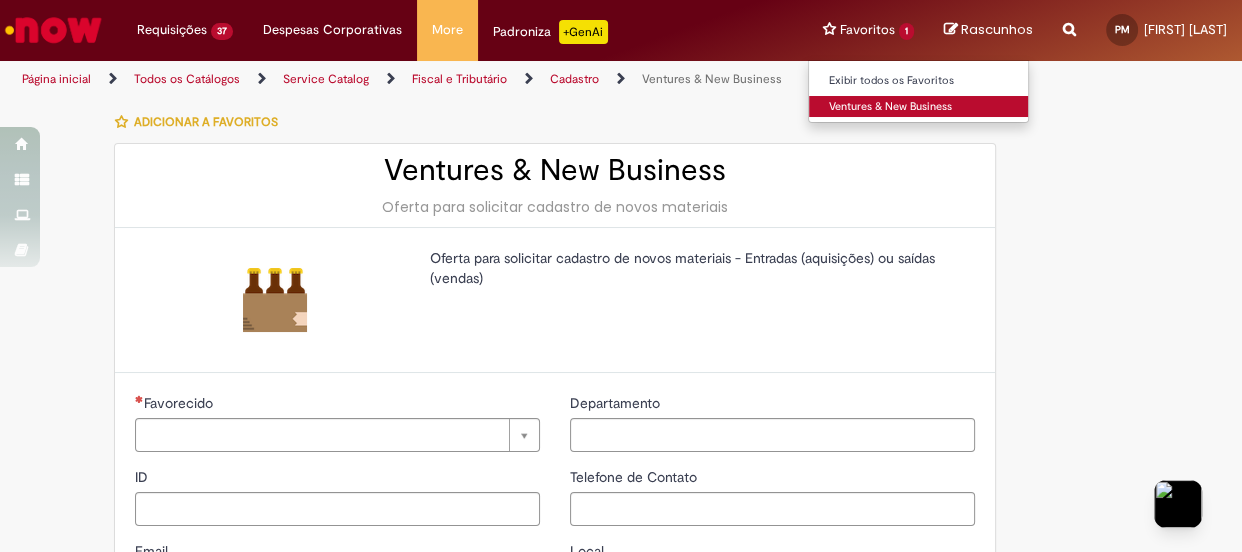 type on "**********" 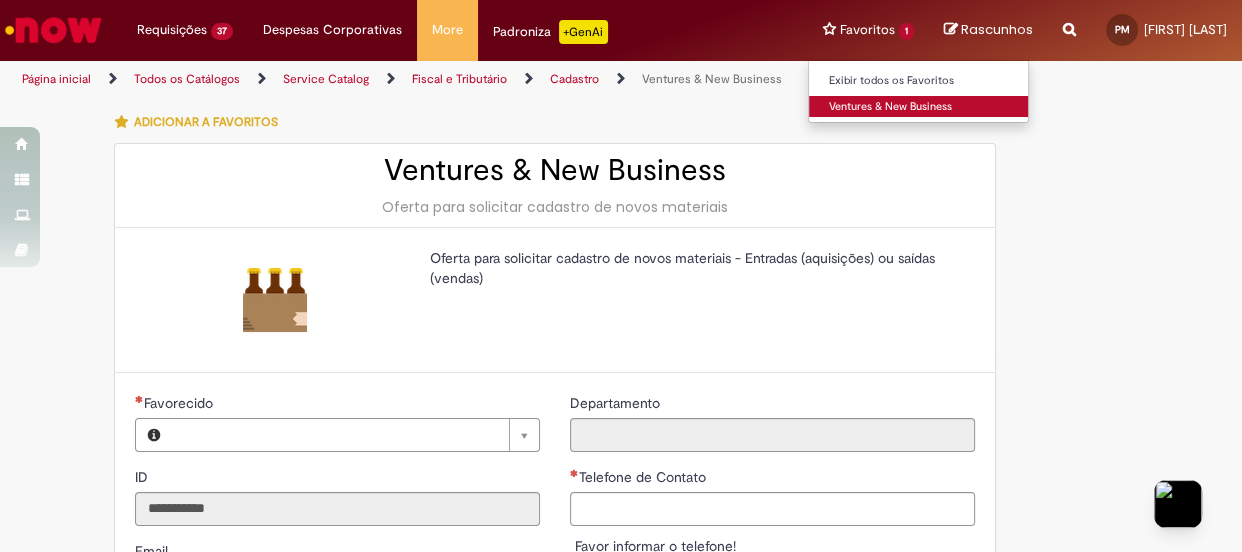 type on "**********" 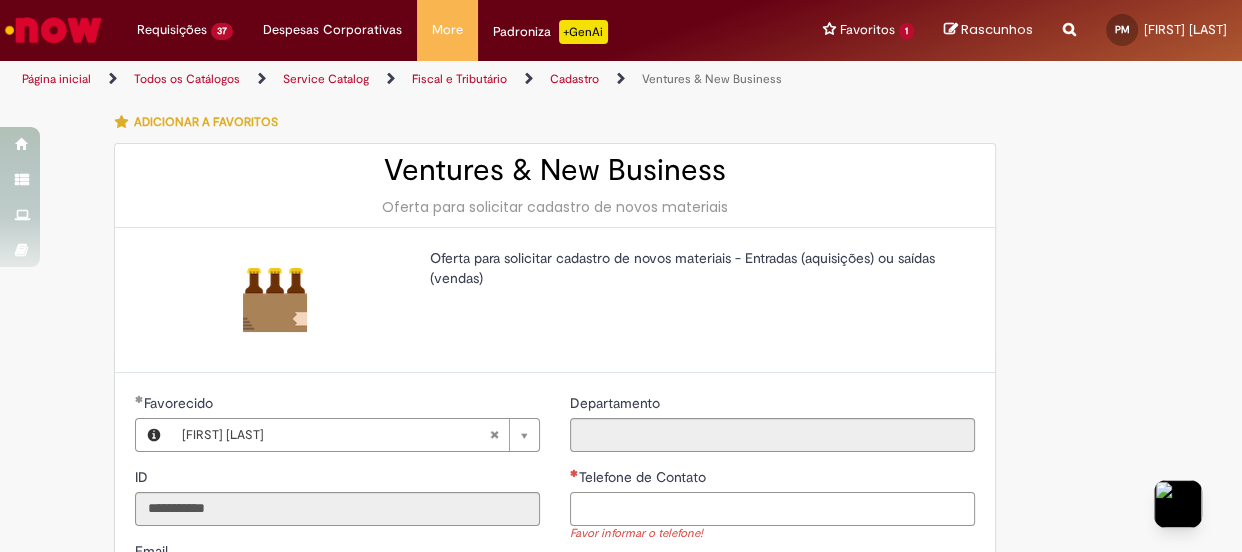 click on "Telefone de Contato" at bounding box center [772, 509] 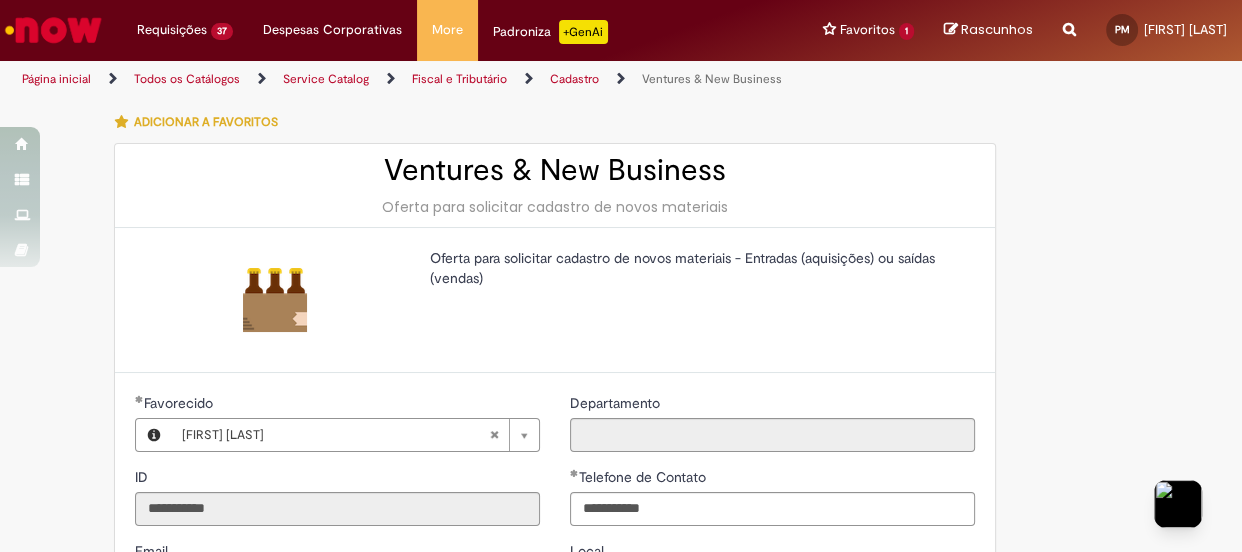 type on "**********" 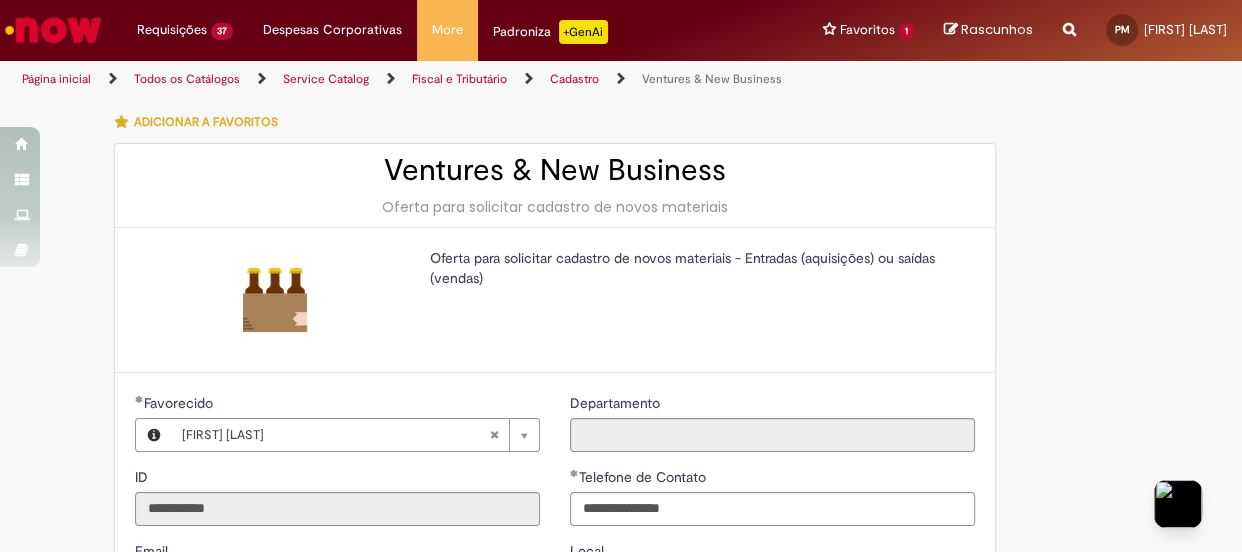 click on "**********" at bounding box center (337, 541) 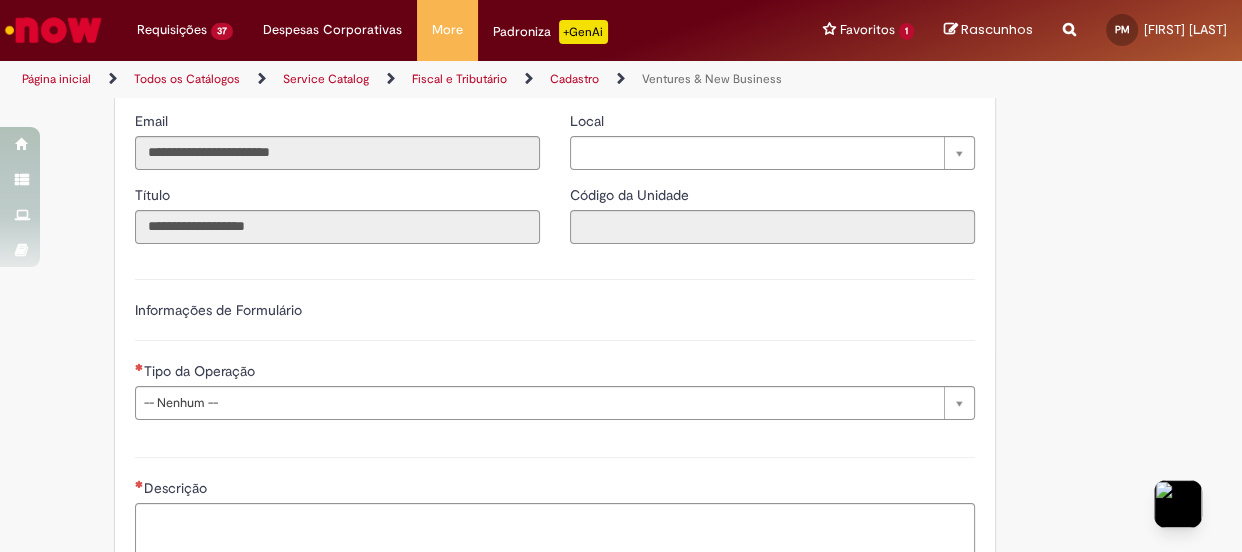 scroll, scrollTop: 454, scrollLeft: 0, axis: vertical 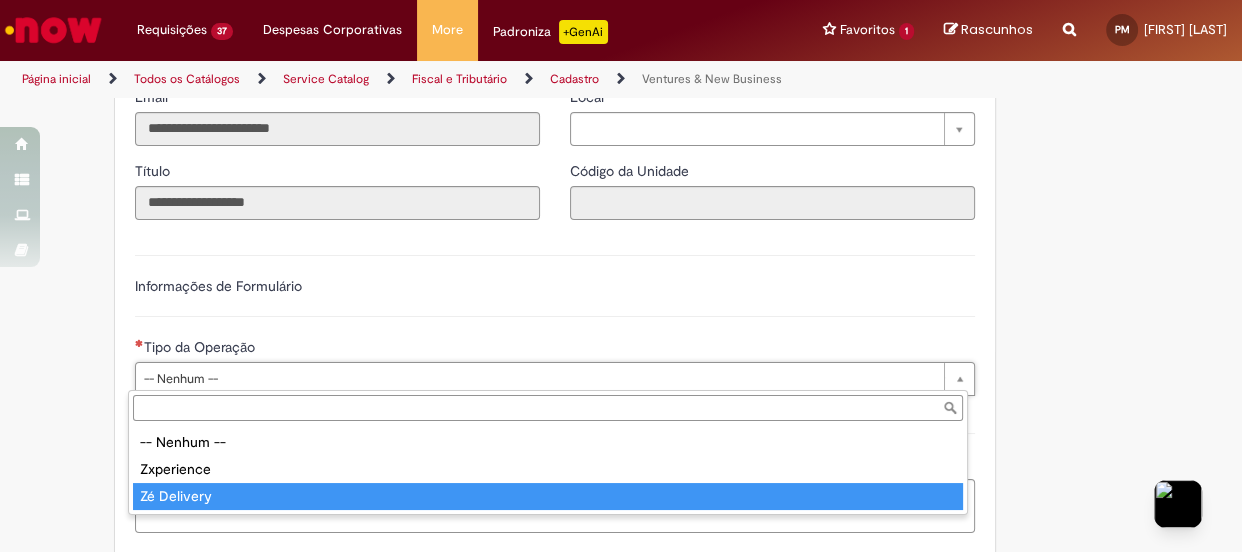 type on "**********" 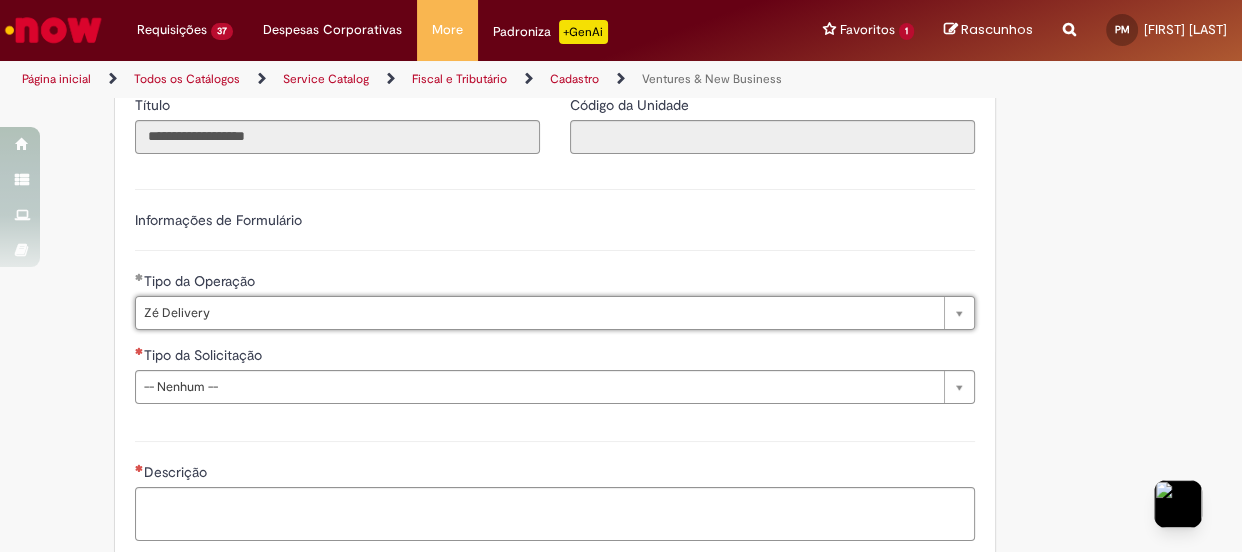 scroll, scrollTop: 545, scrollLeft: 0, axis: vertical 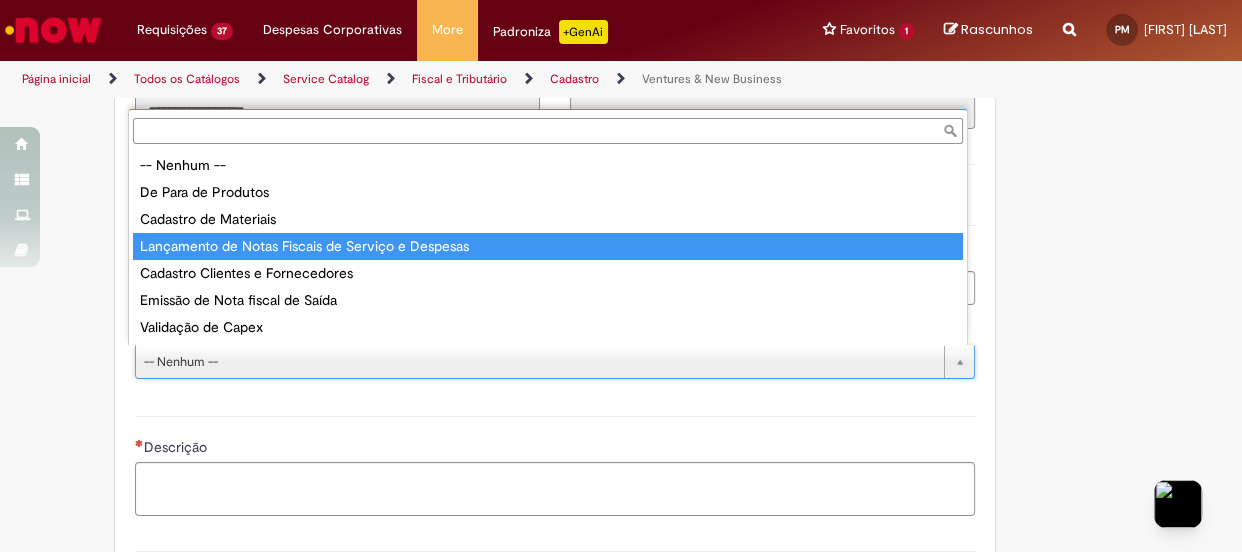 type on "**********" 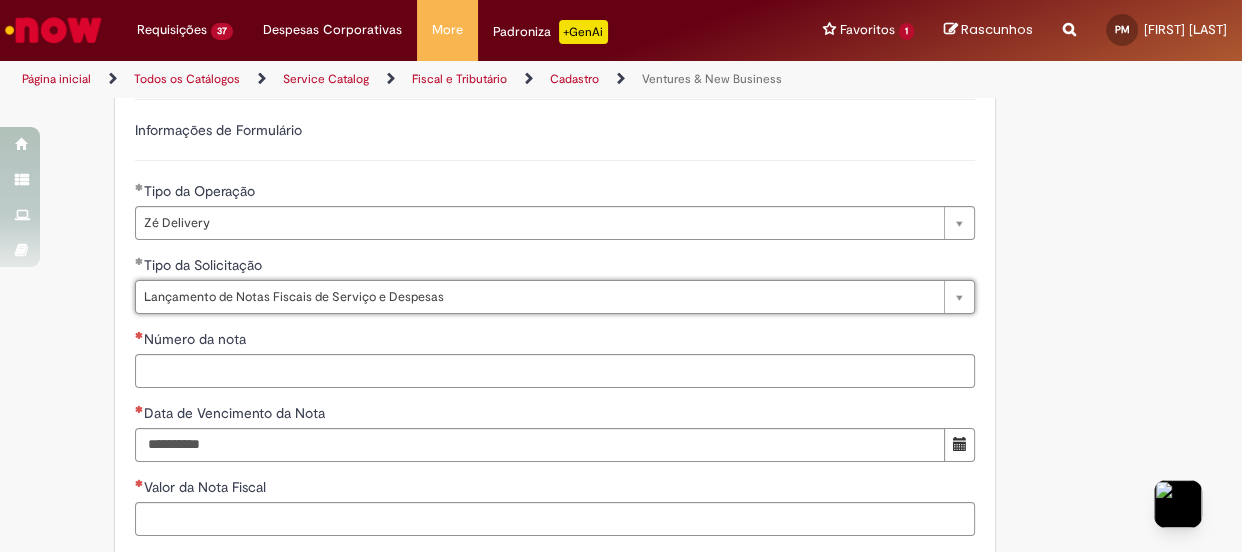 scroll, scrollTop: 636, scrollLeft: 0, axis: vertical 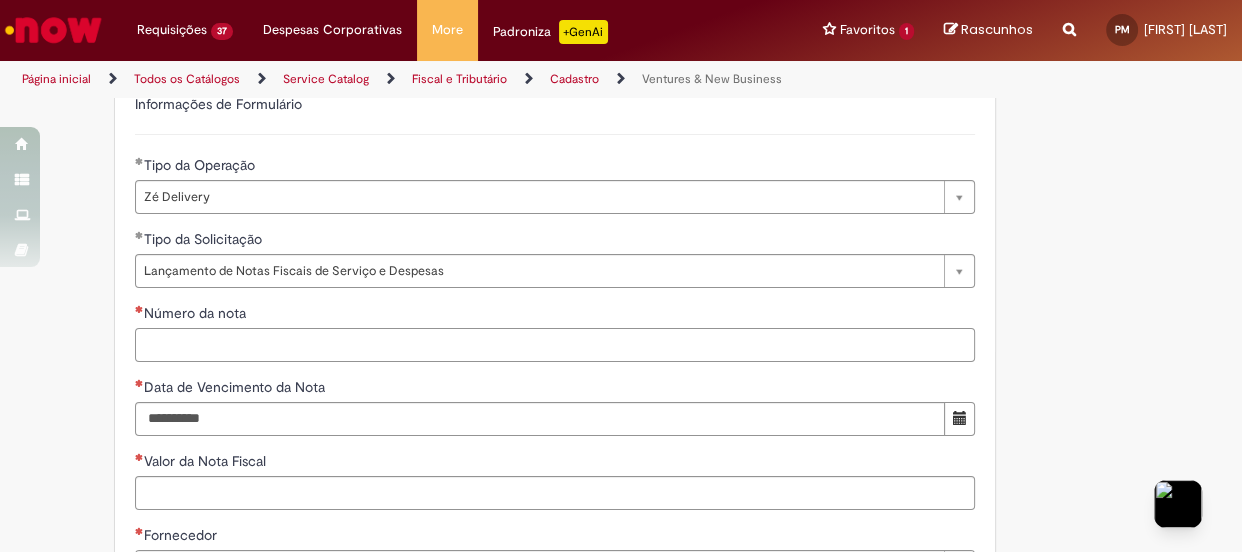 click on "Número da nota" at bounding box center (555, 345) 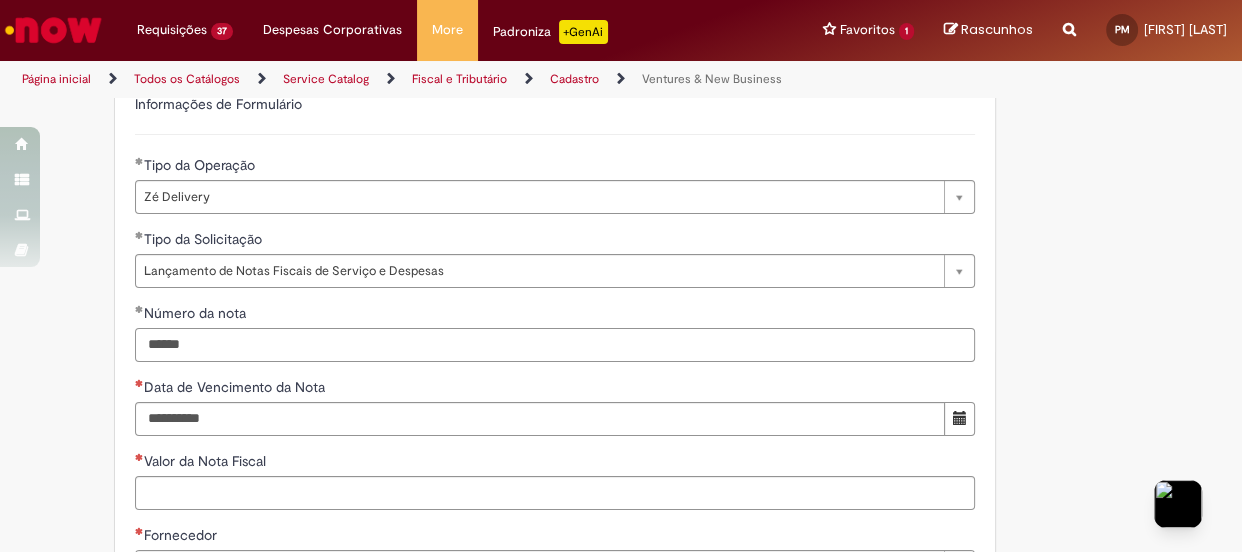 type on "******" 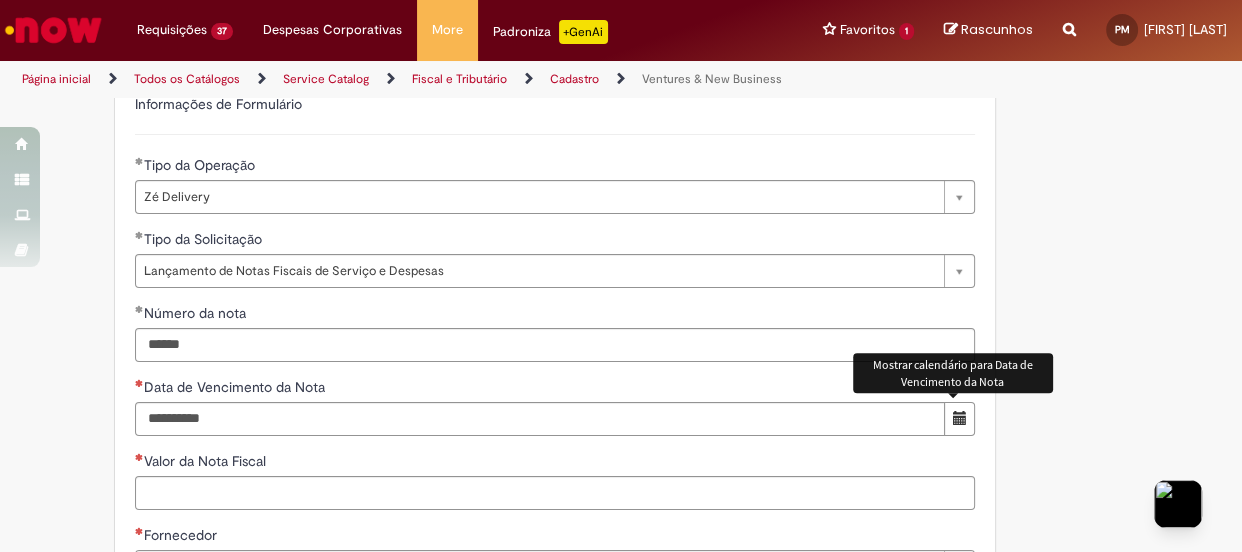 click at bounding box center (959, 418) 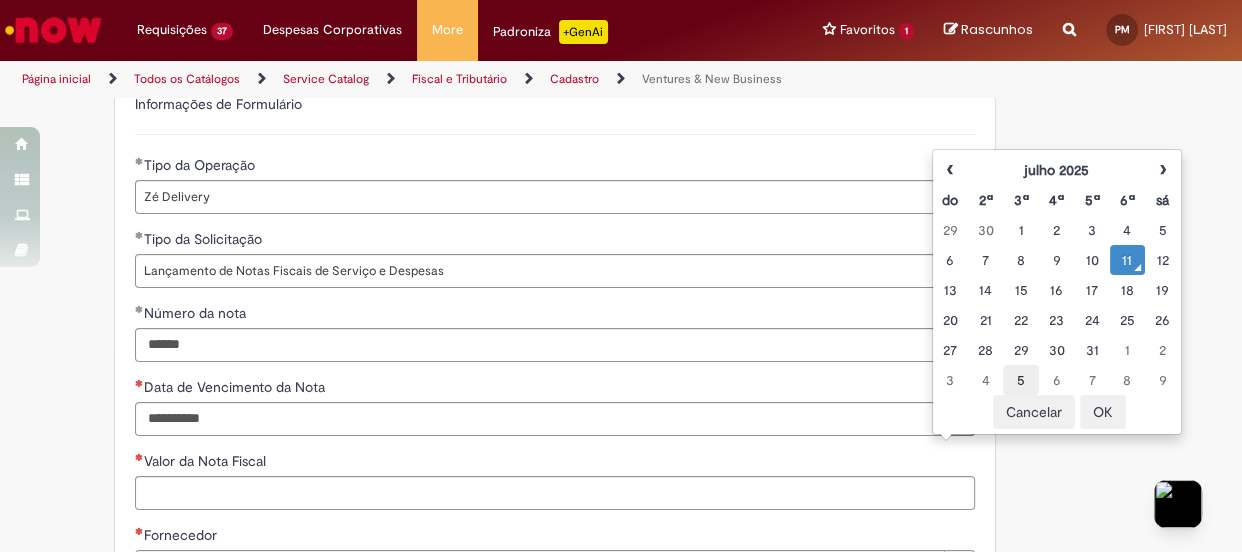 click on "5" at bounding box center [1020, 380] 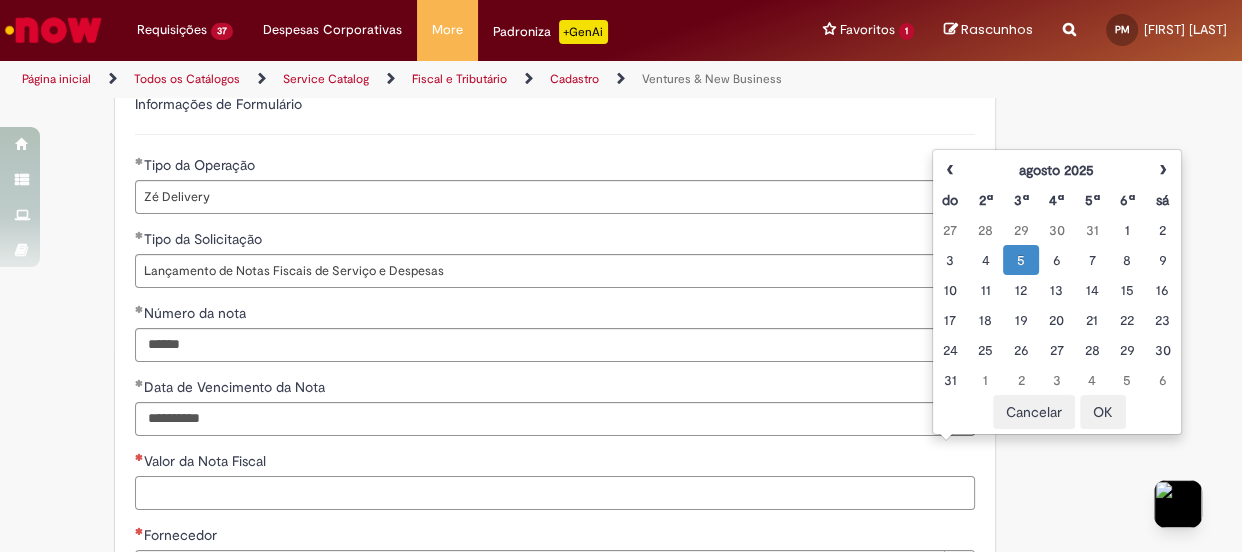 click on "Valor da Nota Fiscal" at bounding box center [555, 493] 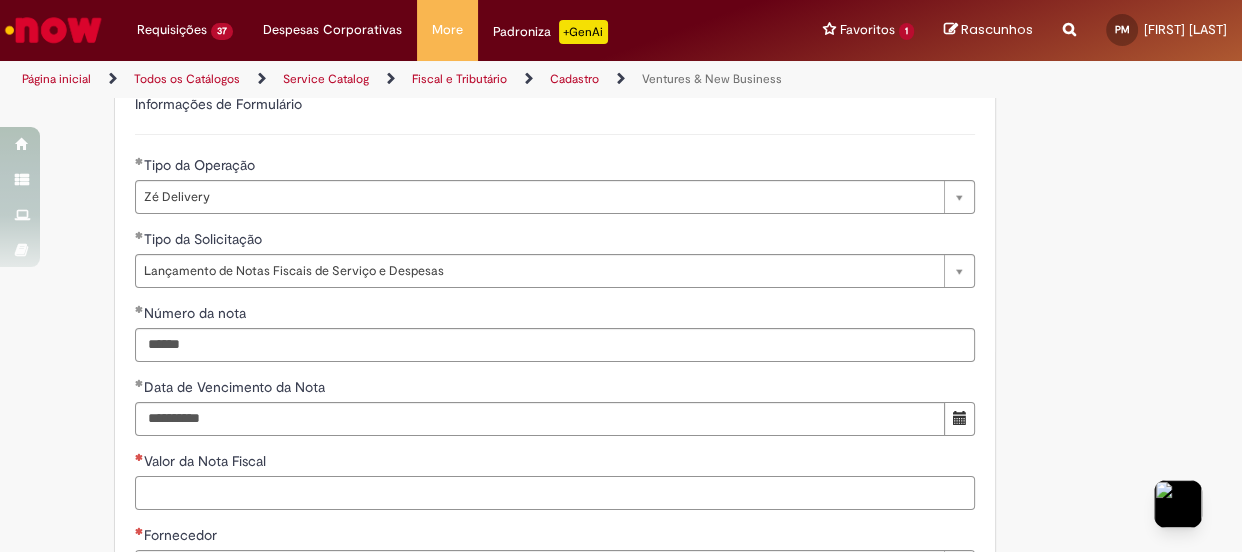 paste on "******" 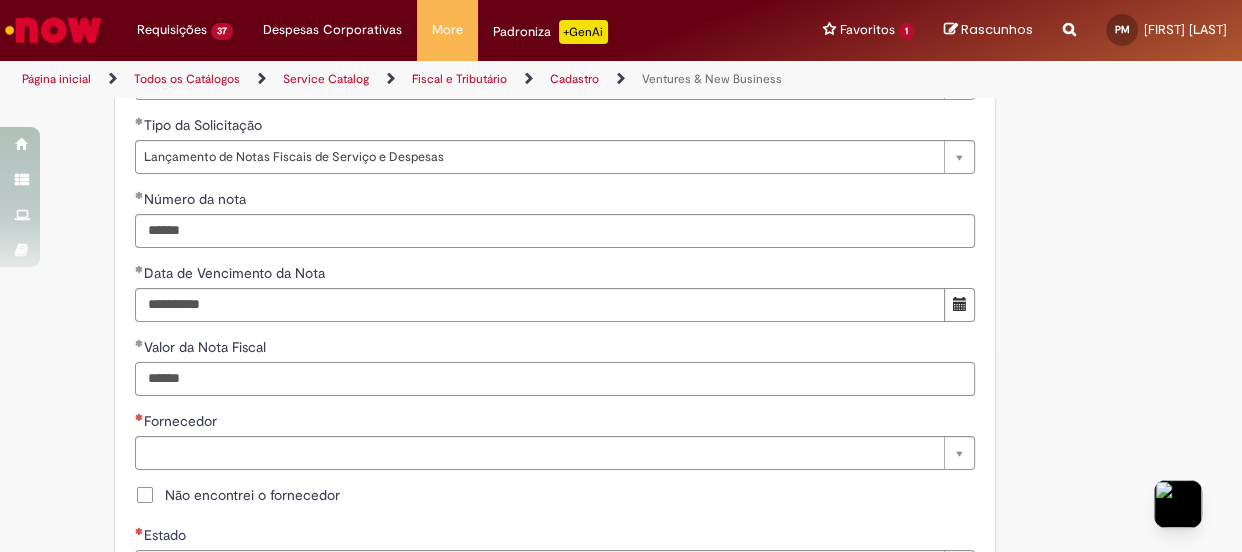 scroll, scrollTop: 818, scrollLeft: 0, axis: vertical 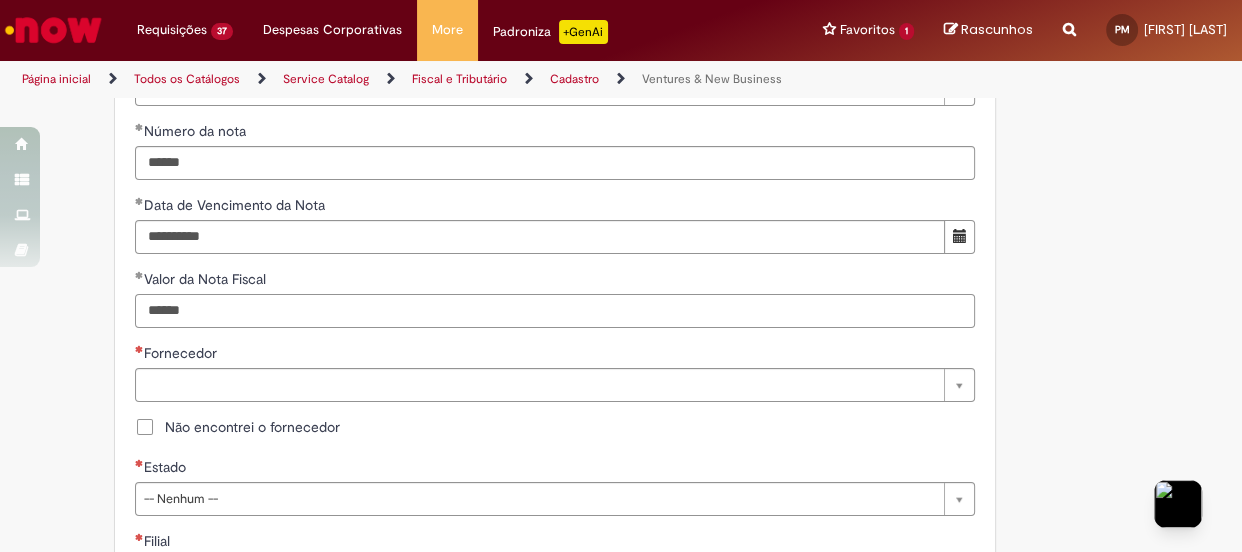 type on "******" 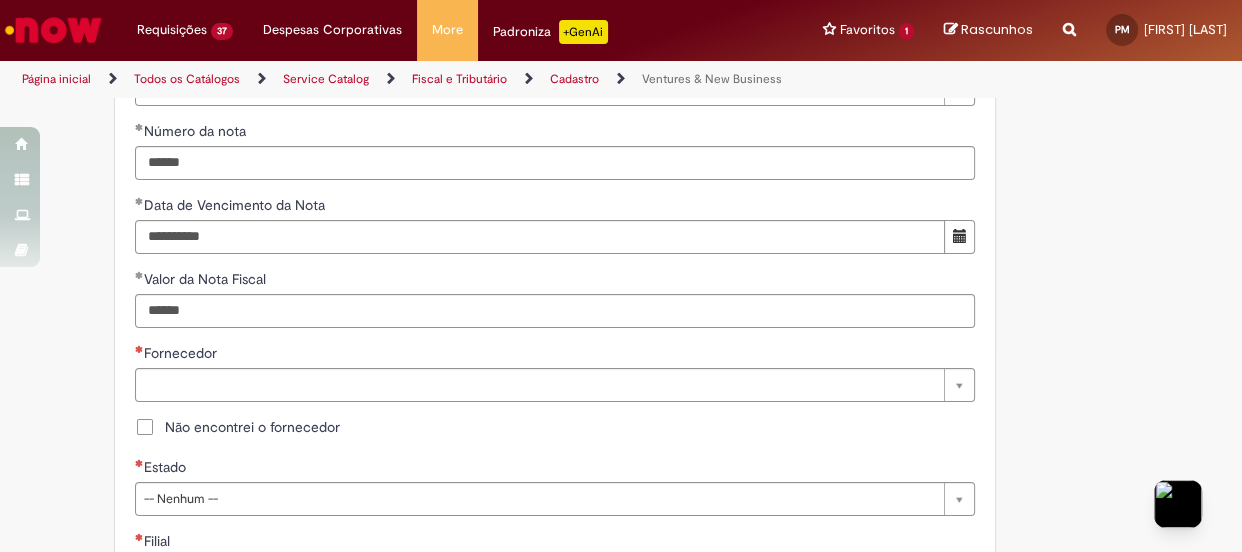 click on "Não encontrei o fornecedor" at bounding box center (252, 427) 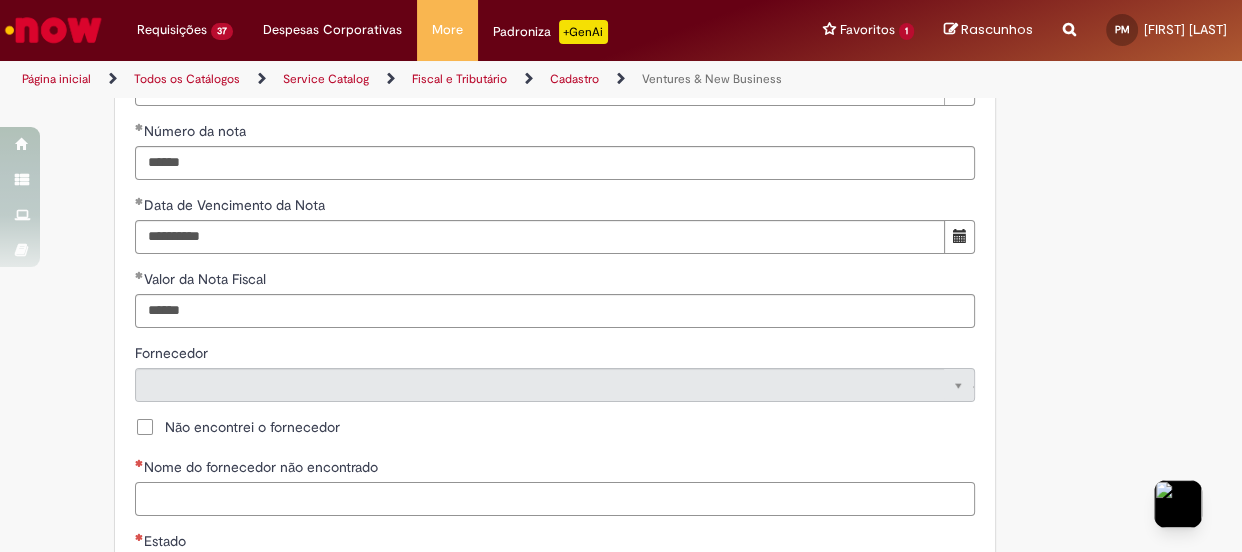 click on "Nome do fornecedor não encontrado" at bounding box center (555, 499) 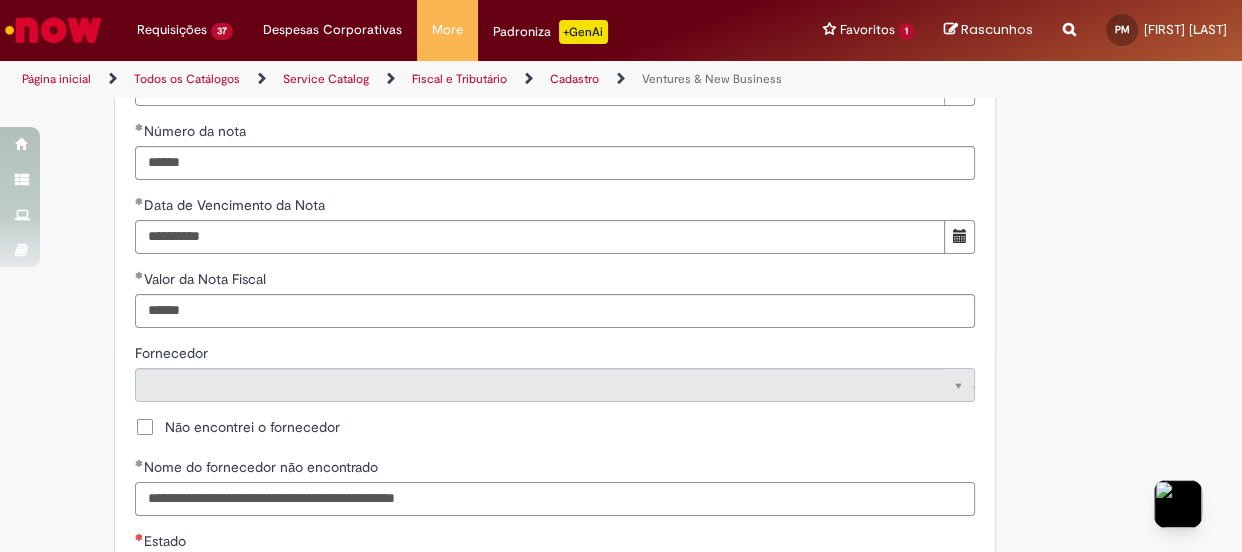 scroll, scrollTop: 1000, scrollLeft: 0, axis: vertical 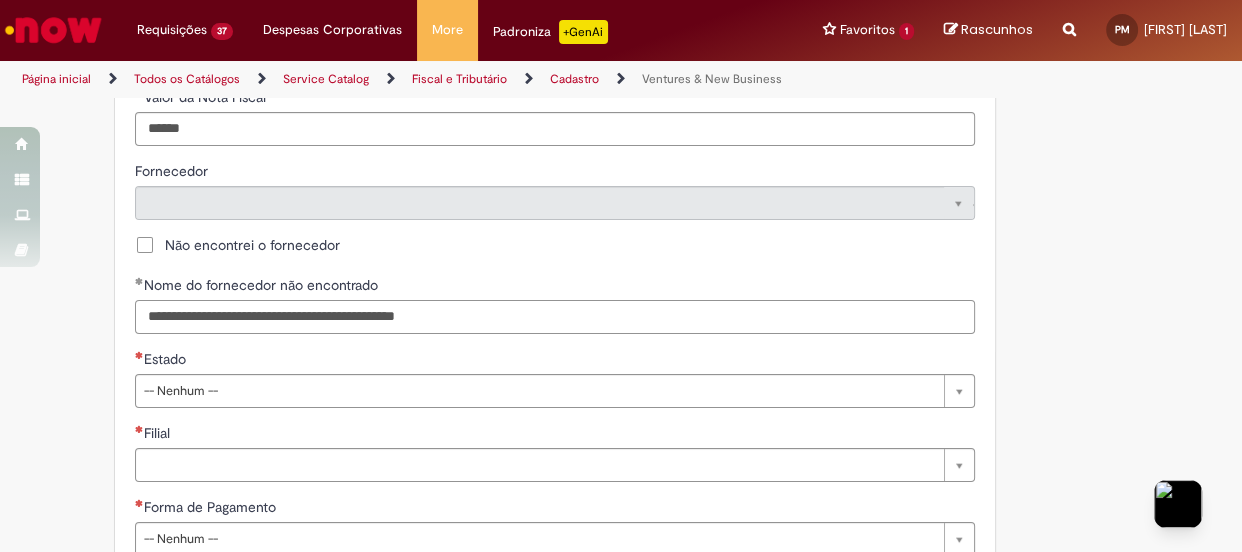 type on "**********" 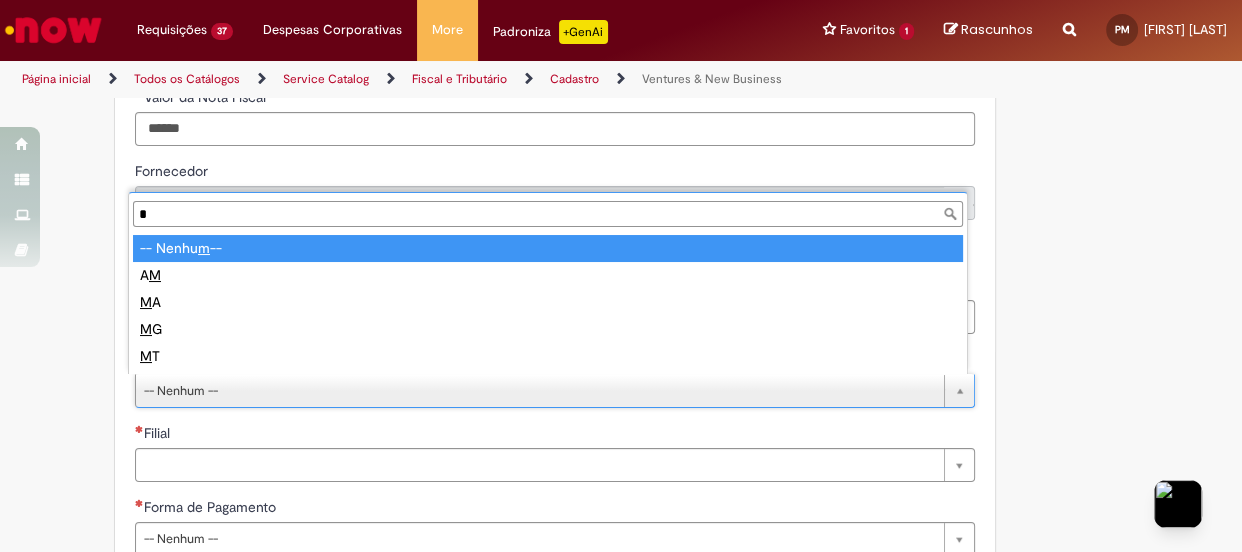 type on "**" 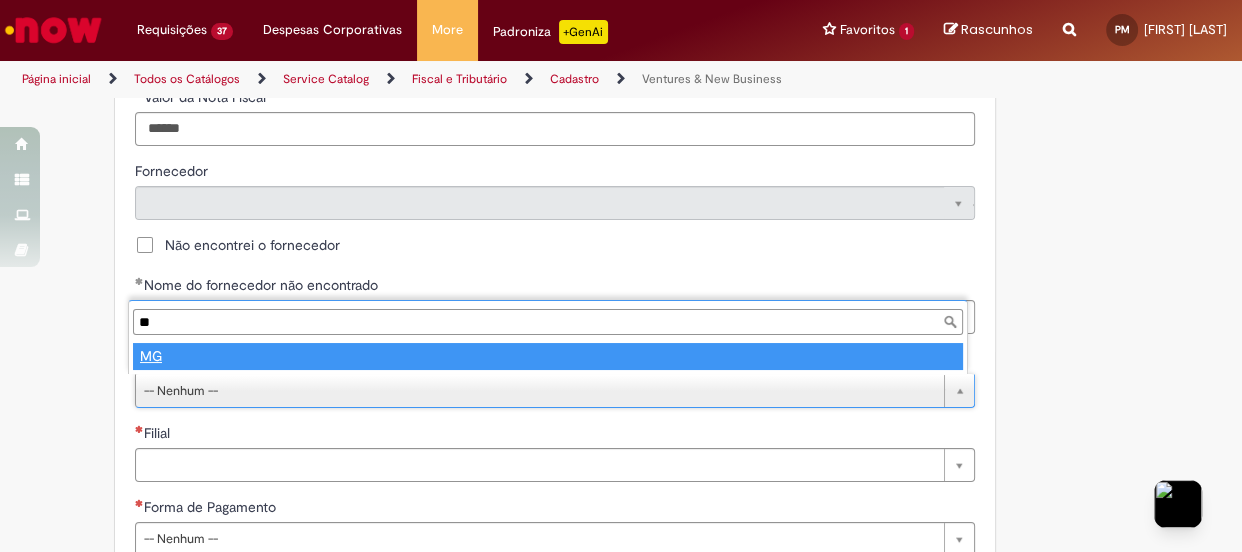 type on "**" 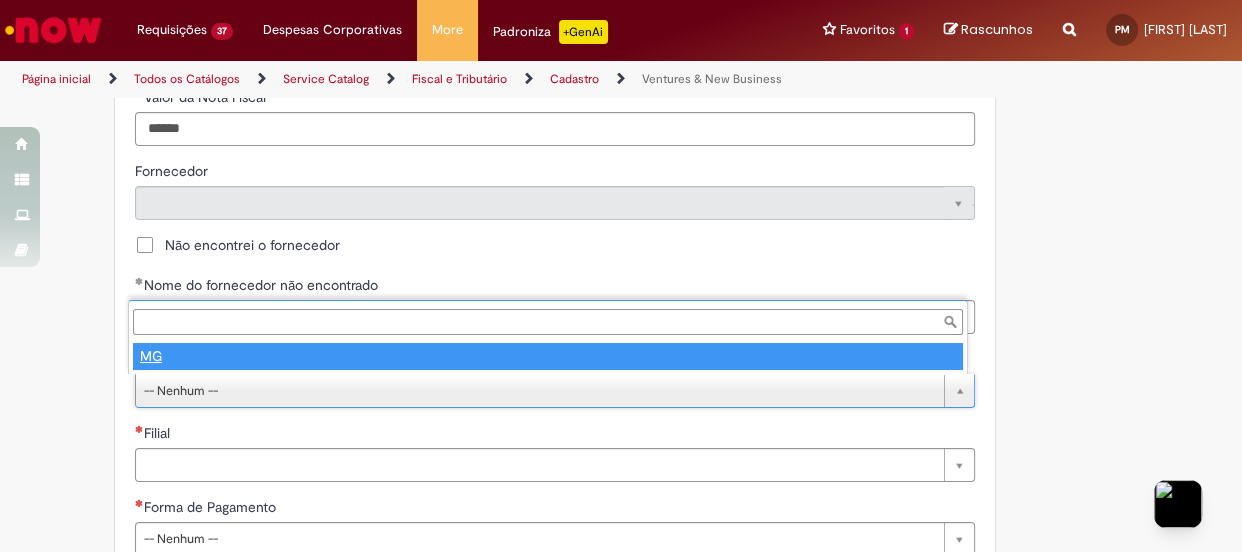 select 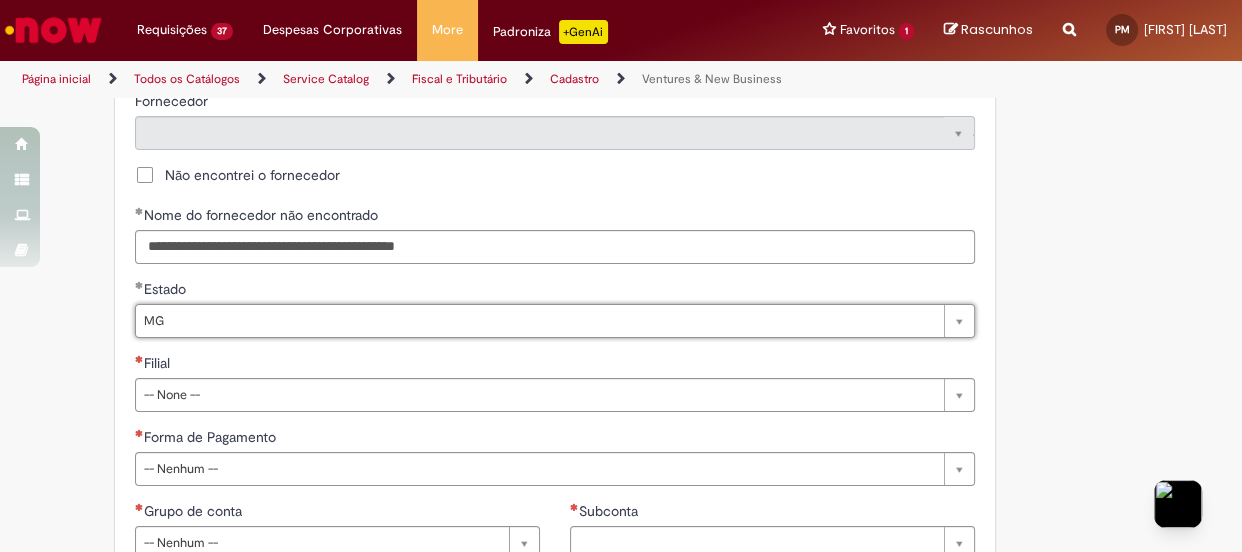 scroll, scrollTop: 1090, scrollLeft: 0, axis: vertical 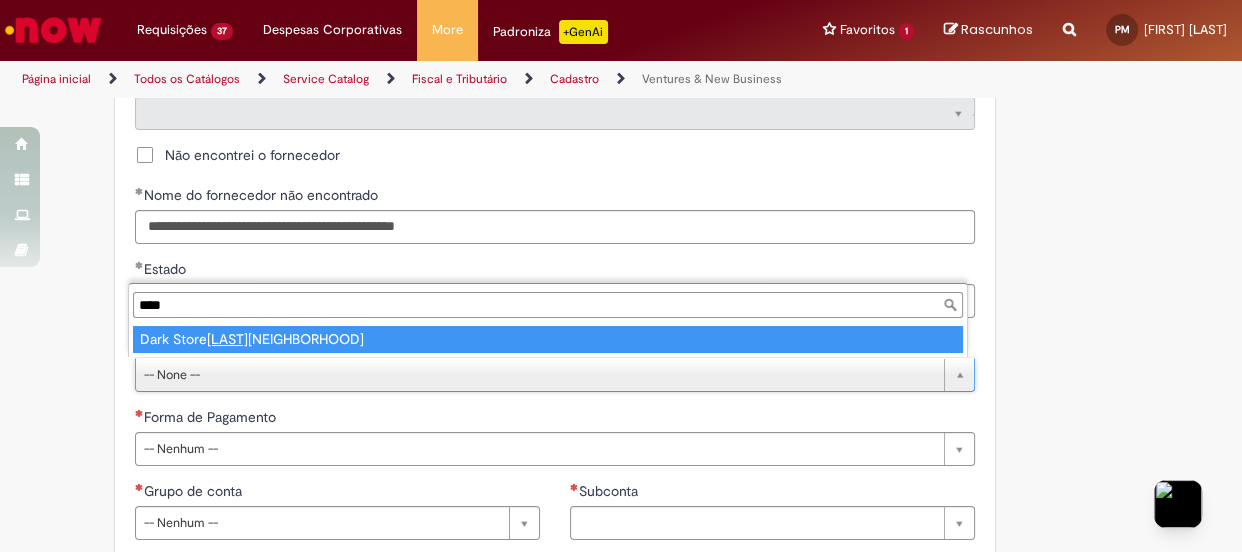 type on "****" 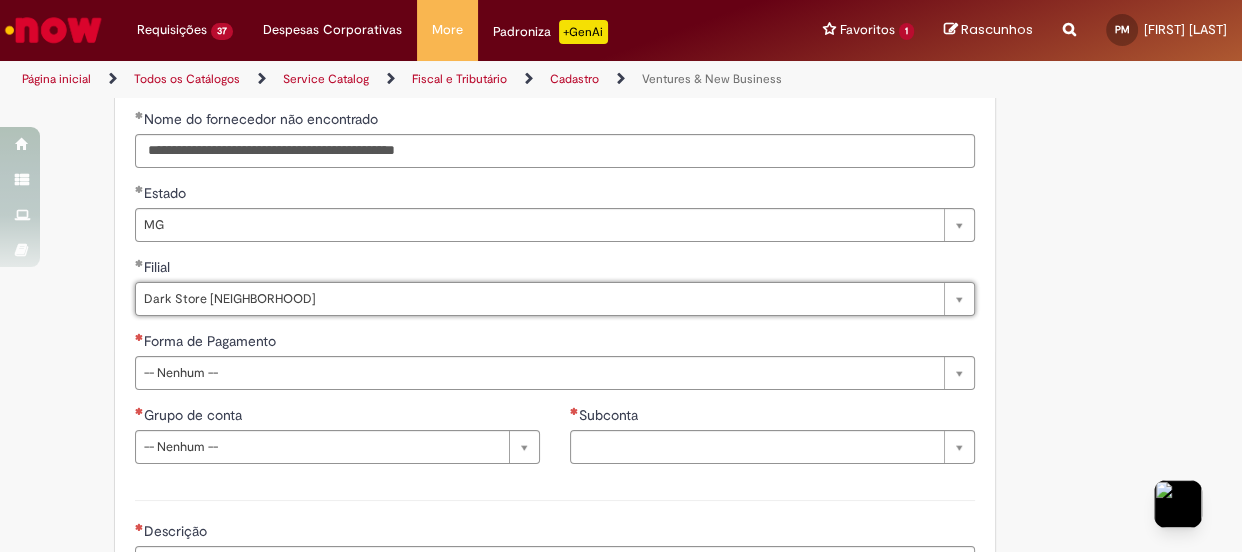 scroll, scrollTop: 1272, scrollLeft: 0, axis: vertical 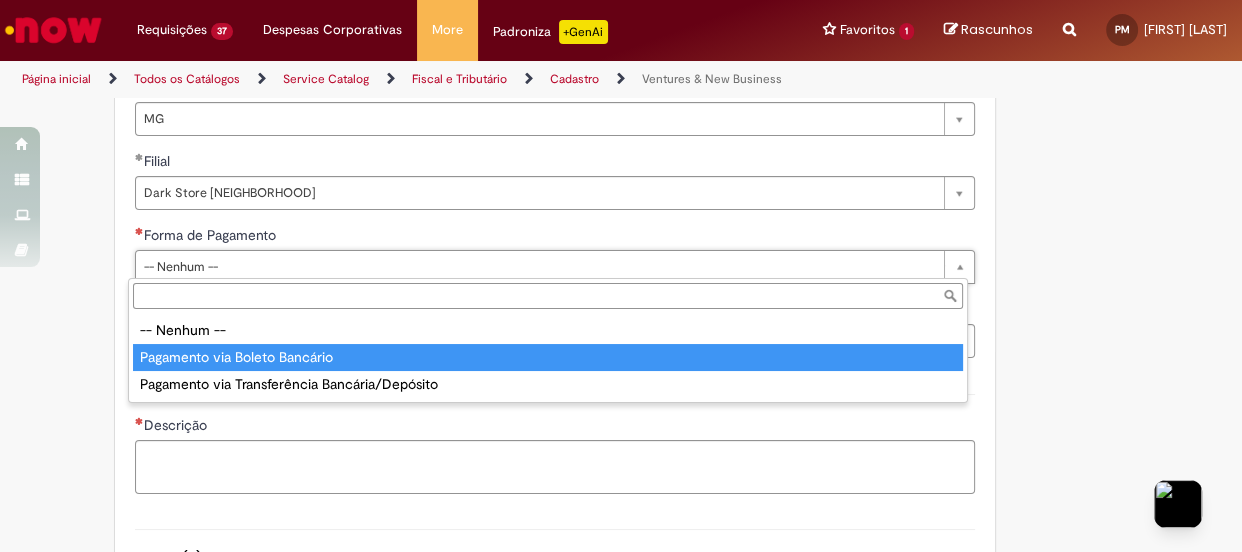 type on "**********" 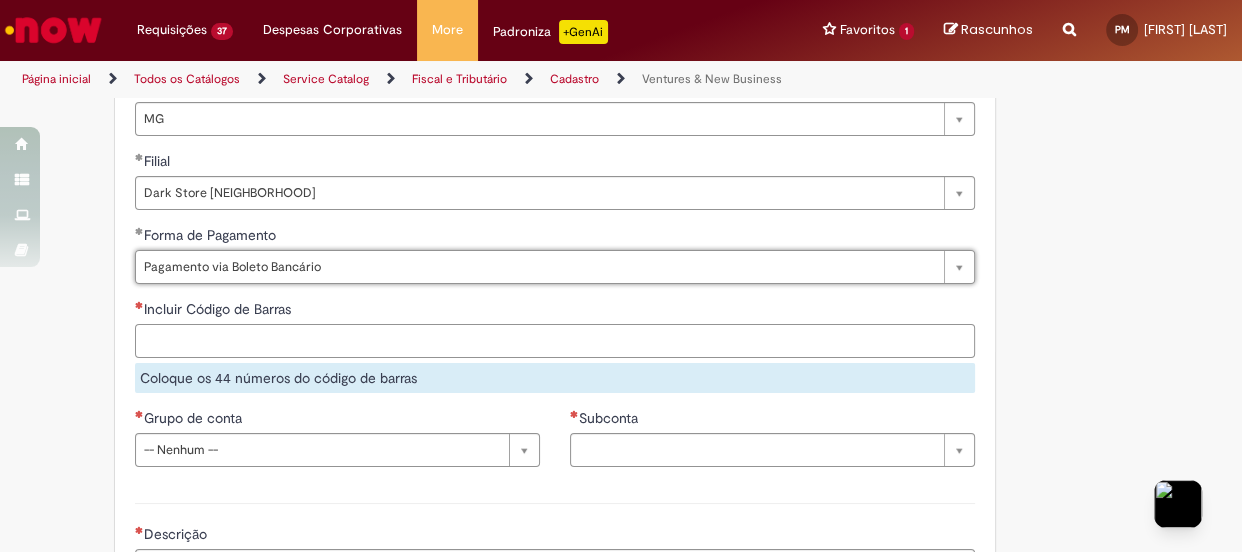 click on "Incluir Código de Barras" at bounding box center [555, 341] 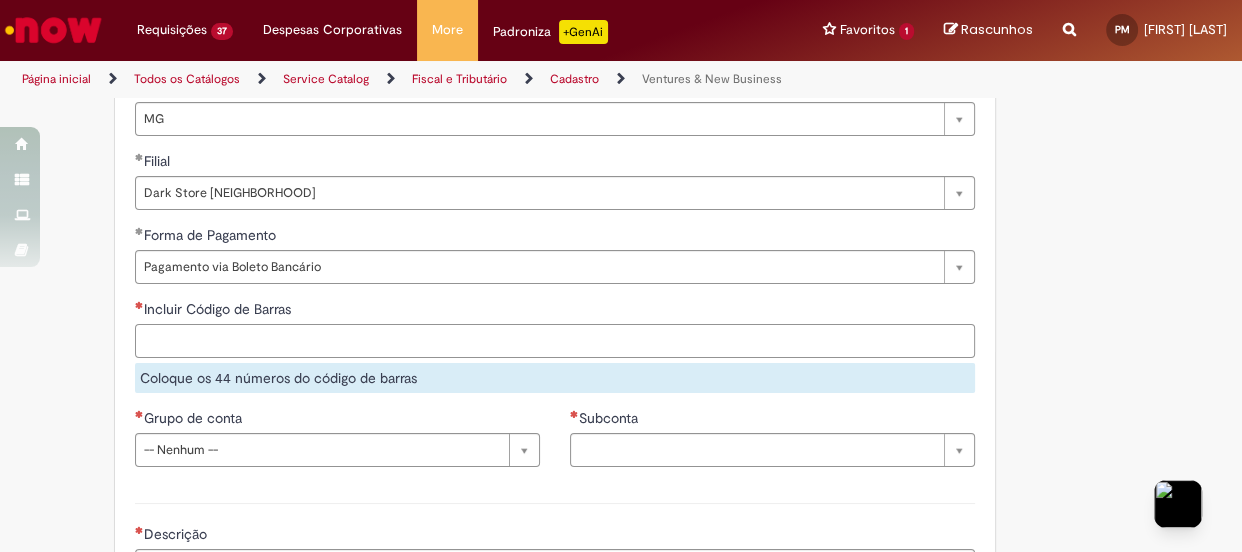paste on "**********" 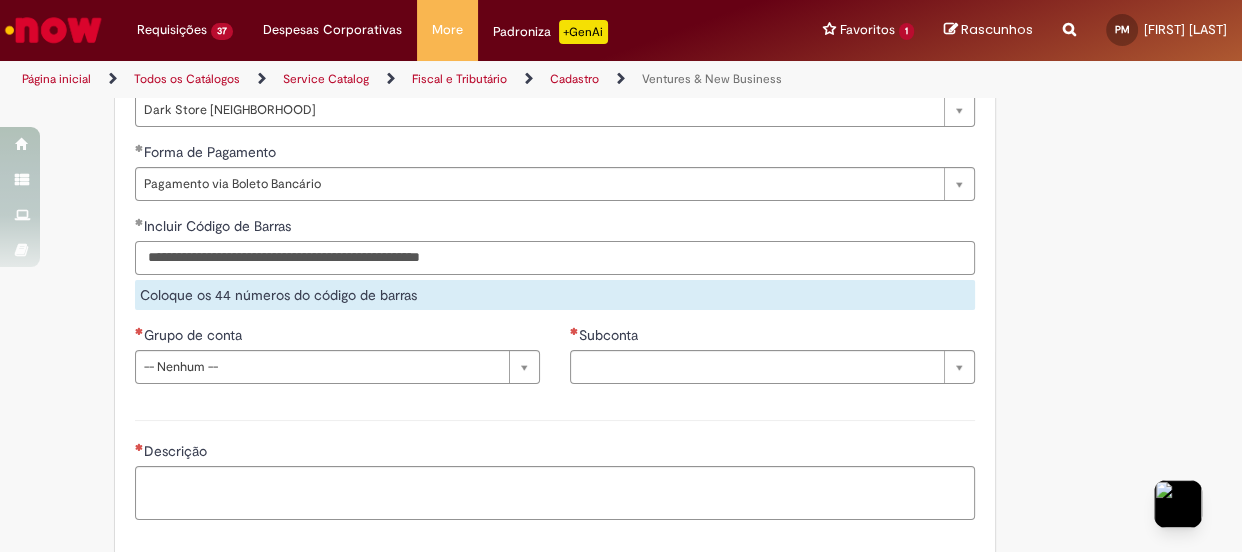 scroll, scrollTop: 1454, scrollLeft: 0, axis: vertical 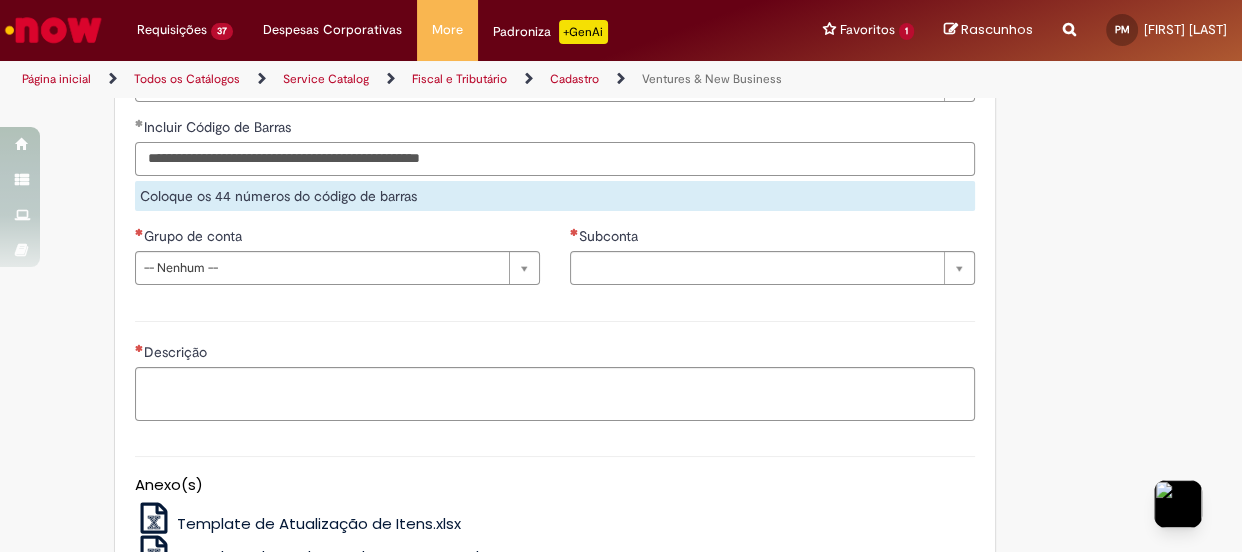 type on "**********" 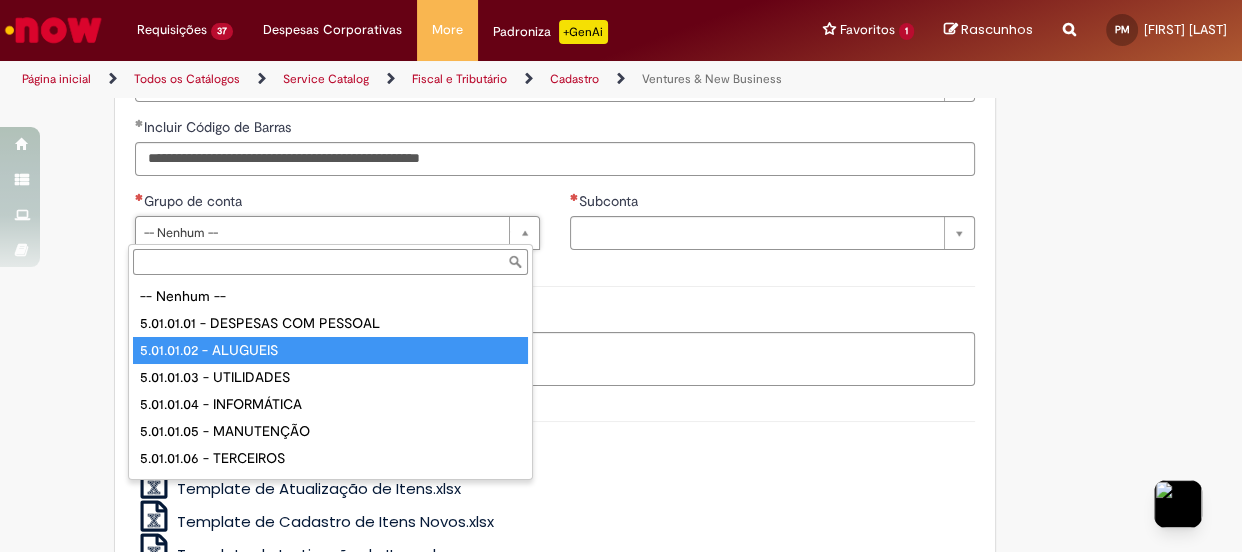 type on "**********" 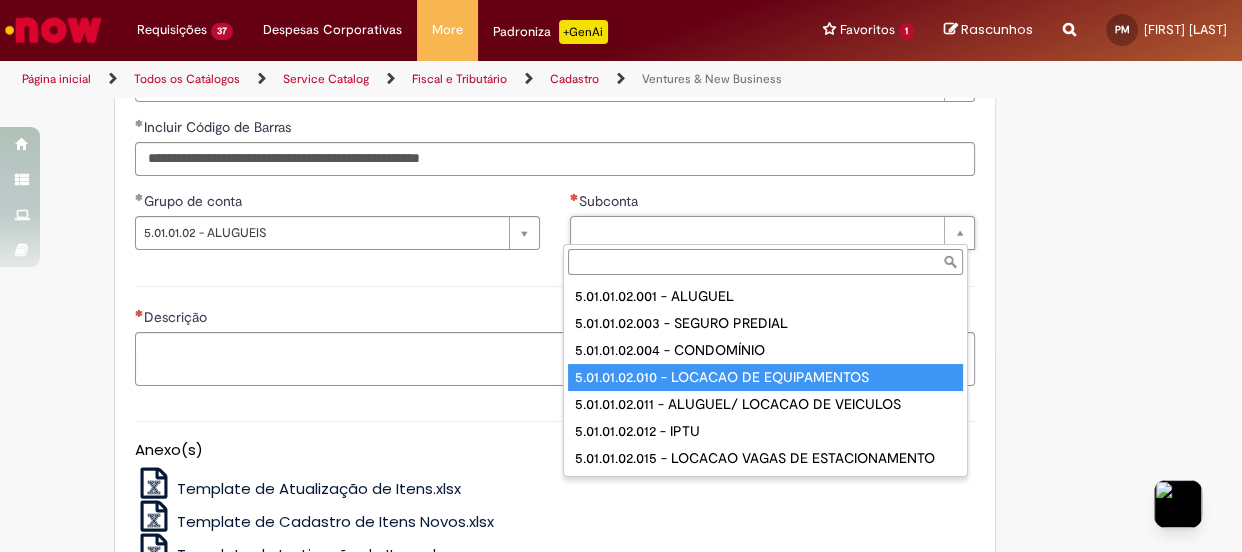 type on "**********" 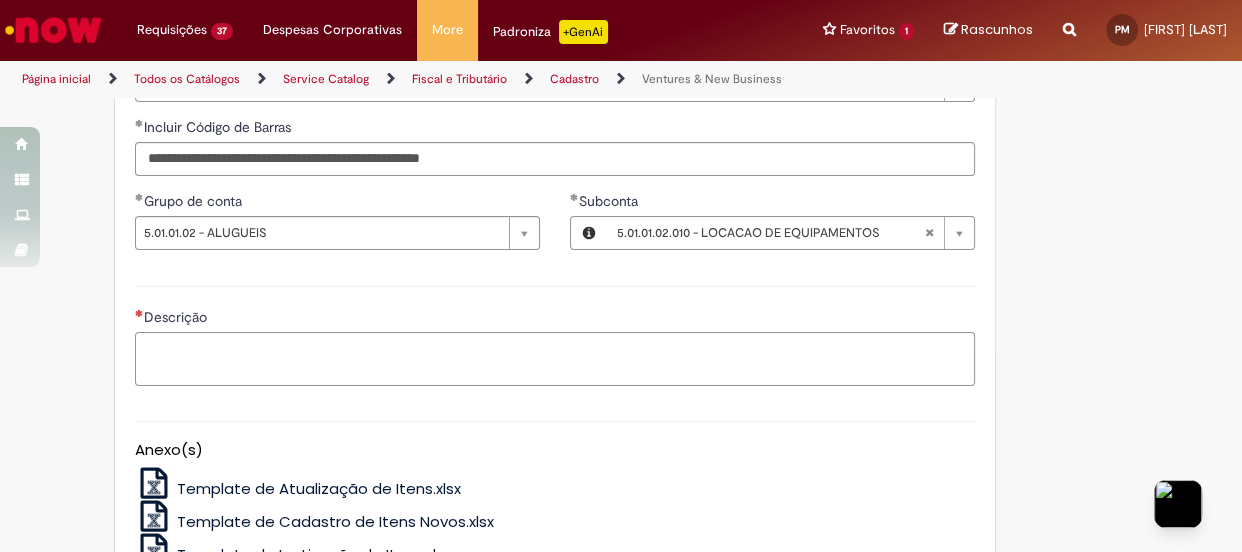 click on "Descrição" at bounding box center [555, 359] 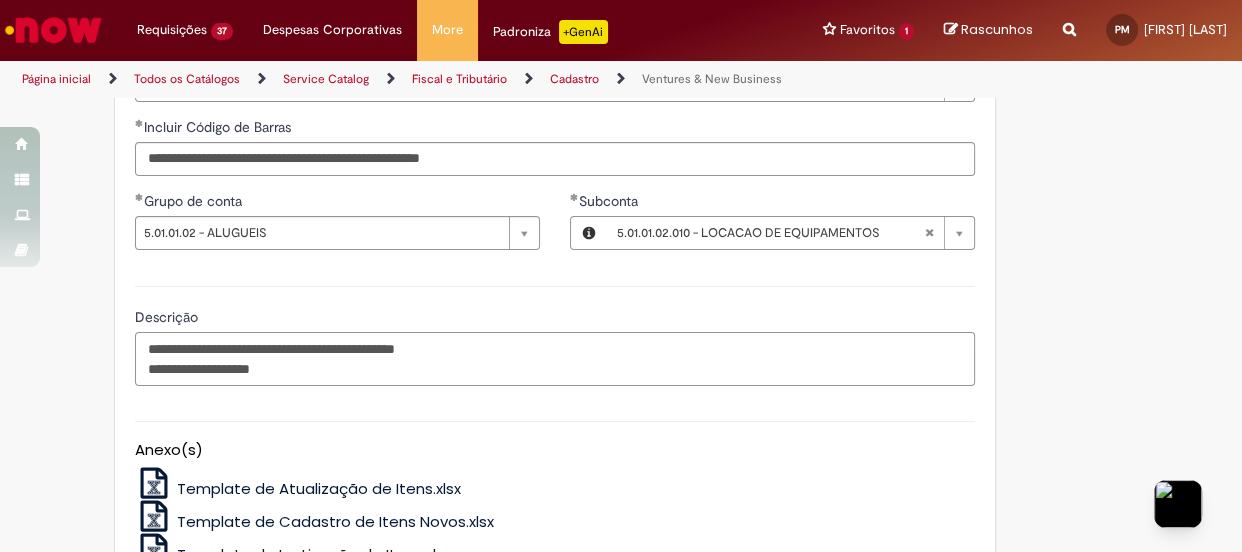 click on "**********" at bounding box center (555, 359) 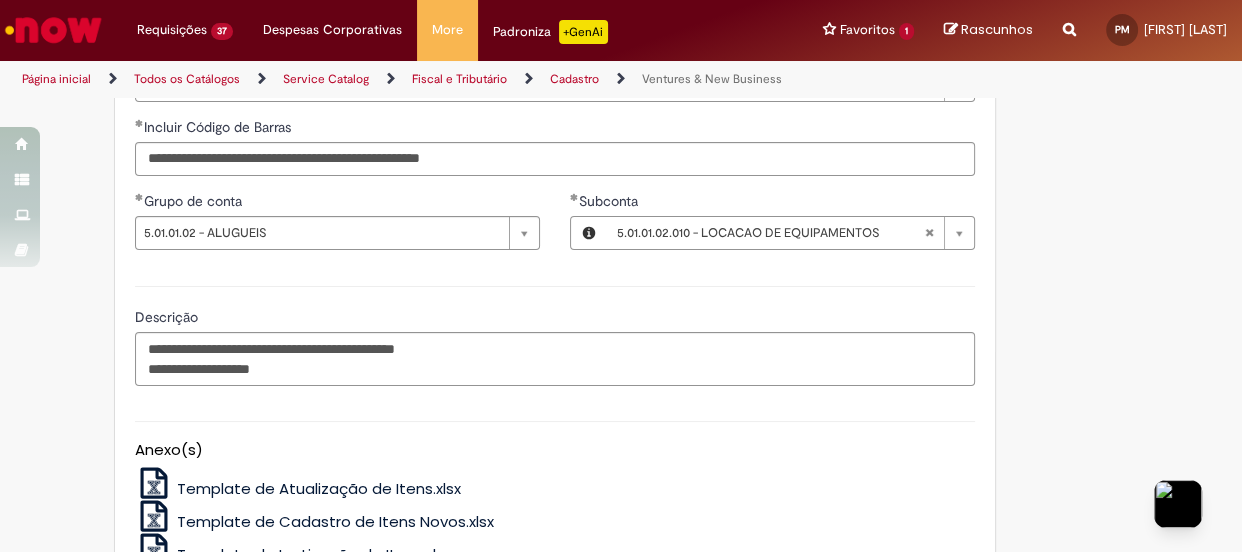 click on "Descrição" at bounding box center (555, 319) 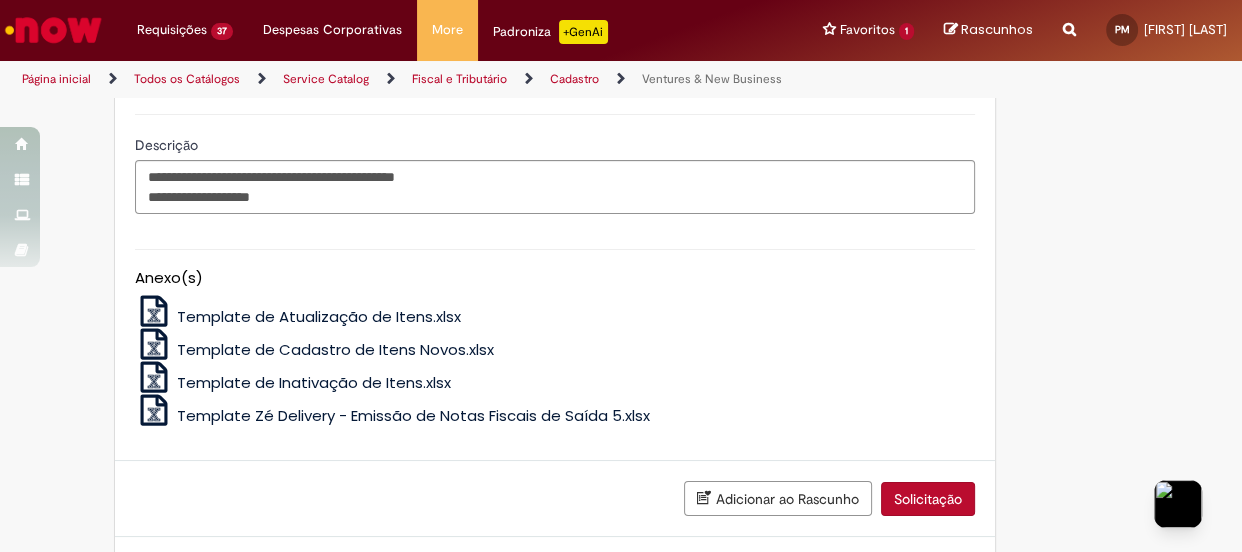 scroll, scrollTop: 1721, scrollLeft: 0, axis: vertical 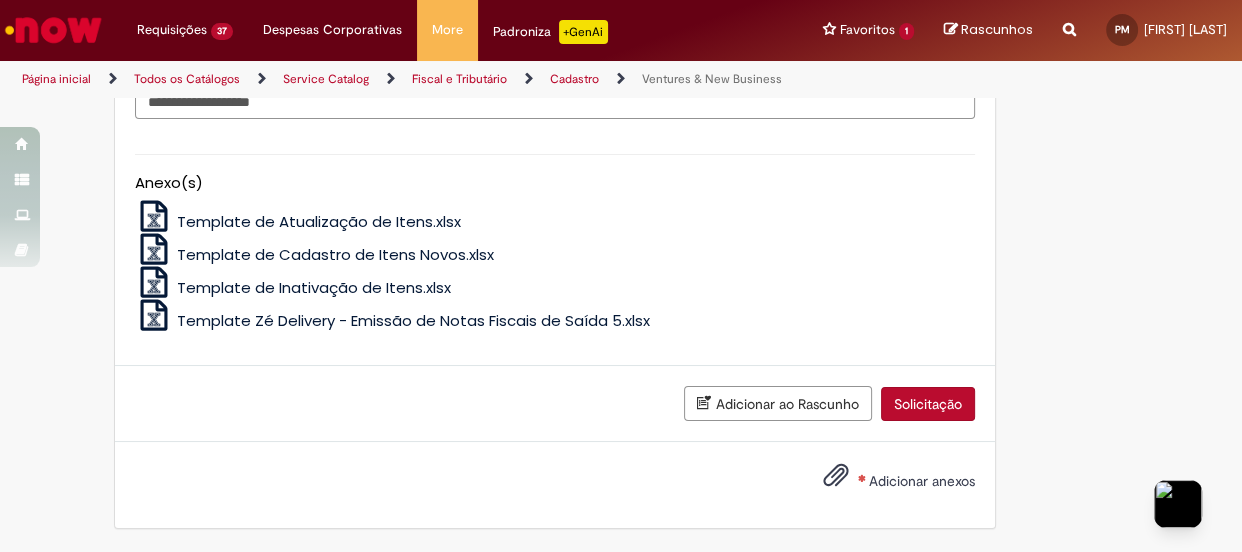 click on "Adicionar anexos" at bounding box center [922, 481] 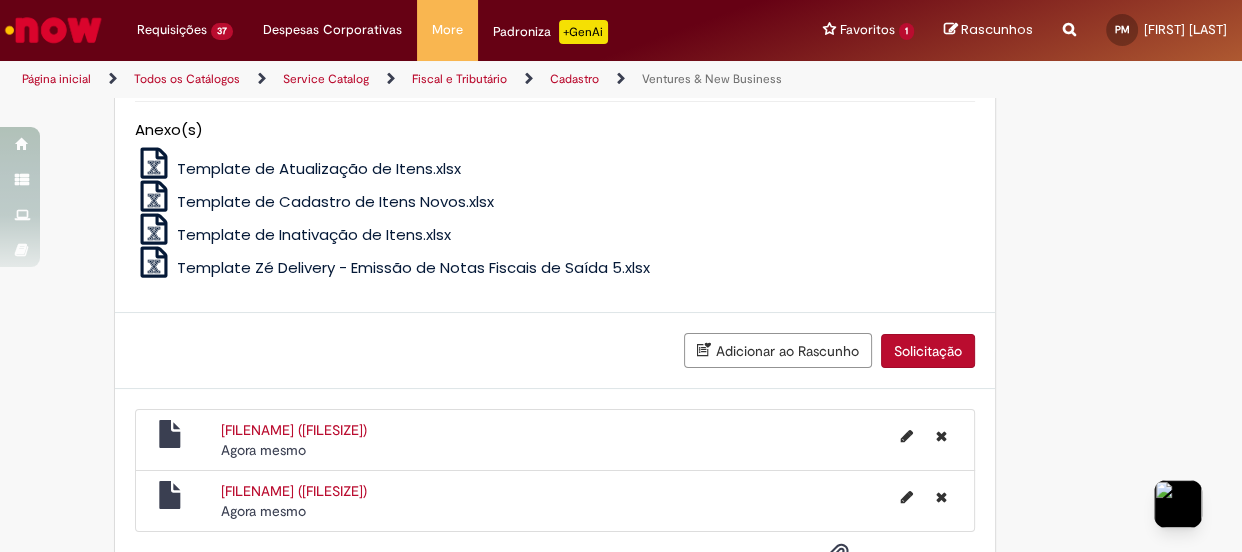 scroll, scrollTop: 1794, scrollLeft: 0, axis: vertical 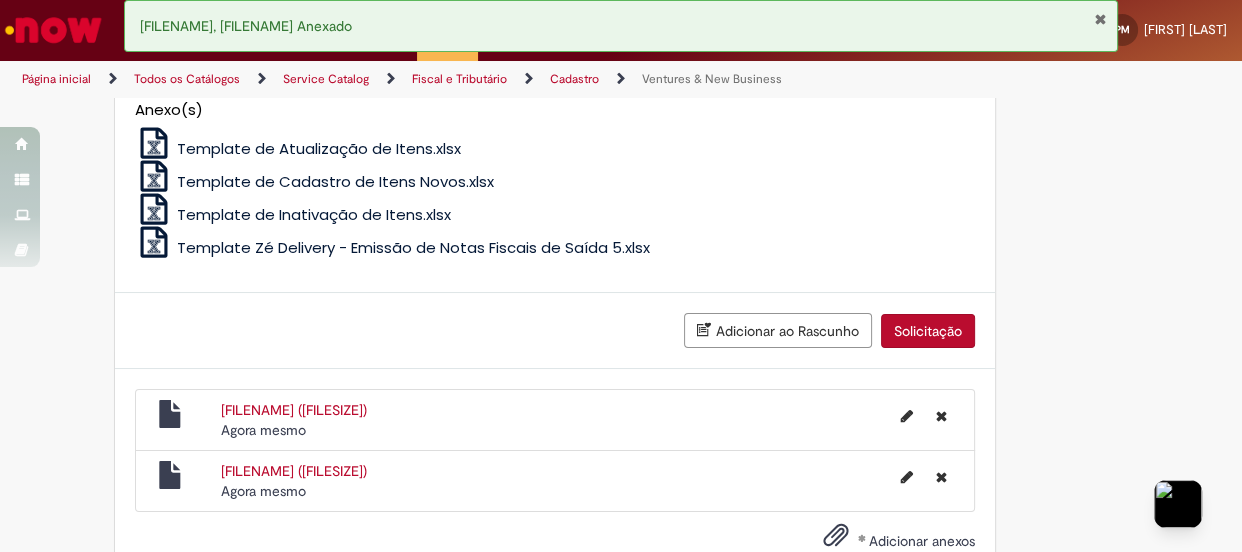 click on "Solicitação" at bounding box center [928, 331] 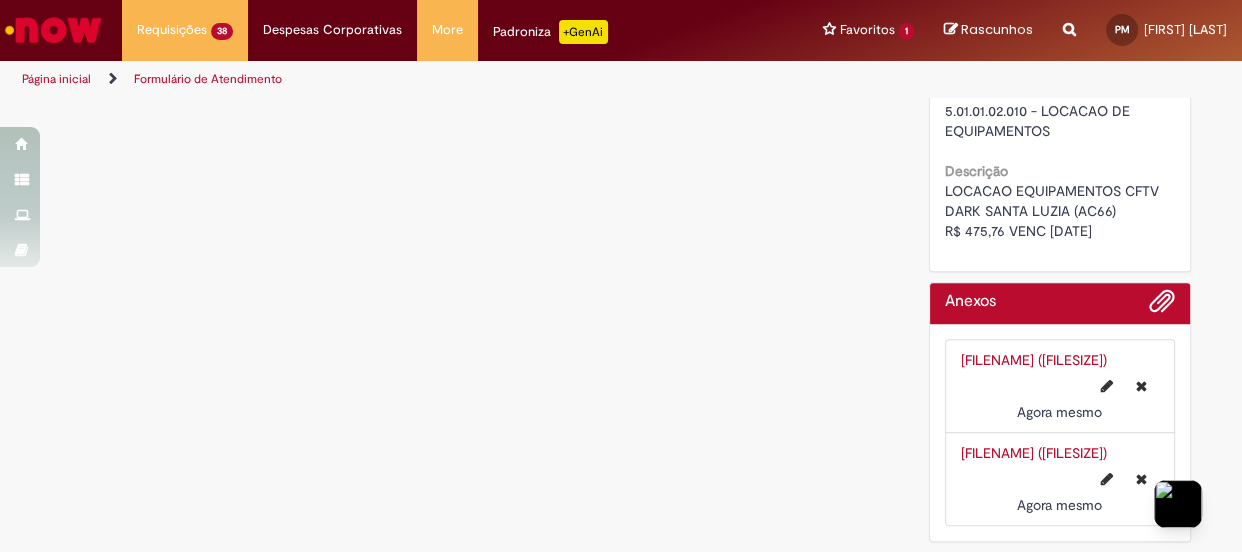 scroll, scrollTop: 0, scrollLeft: 0, axis: both 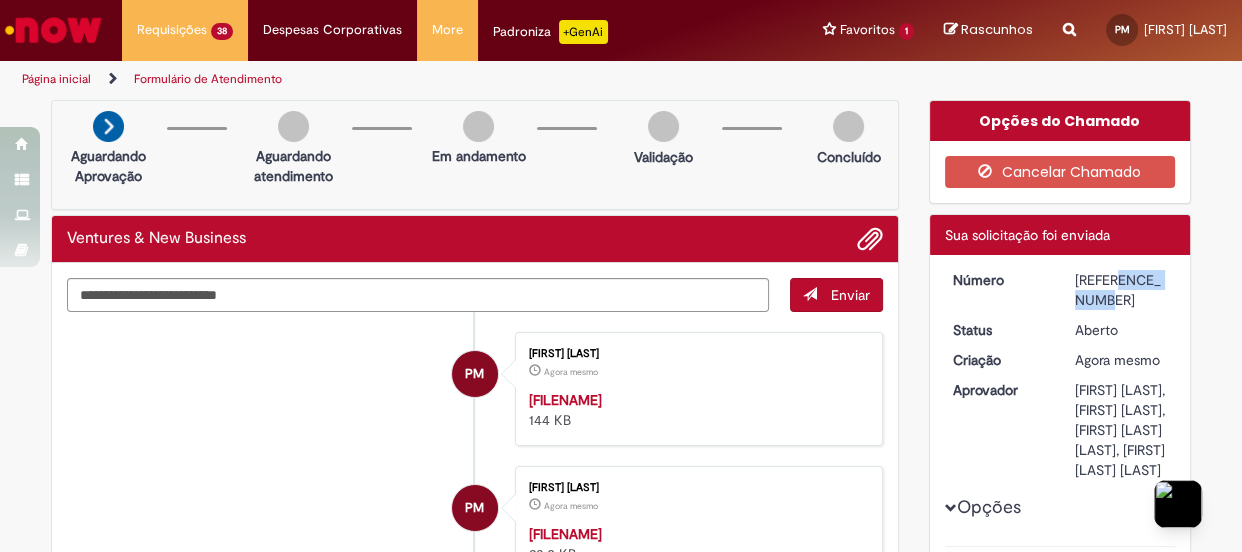 drag, startPoint x: 1137, startPoint y: 277, endPoint x: 1060, endPoint y: 272, distance: 77.16217 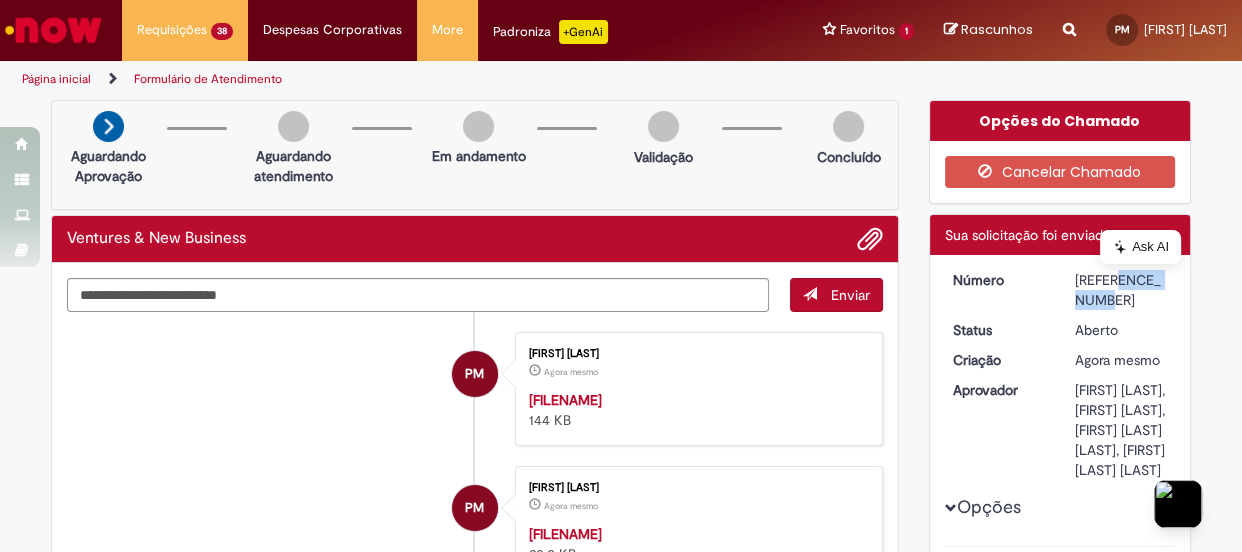 copy on "[REFERENCE]" 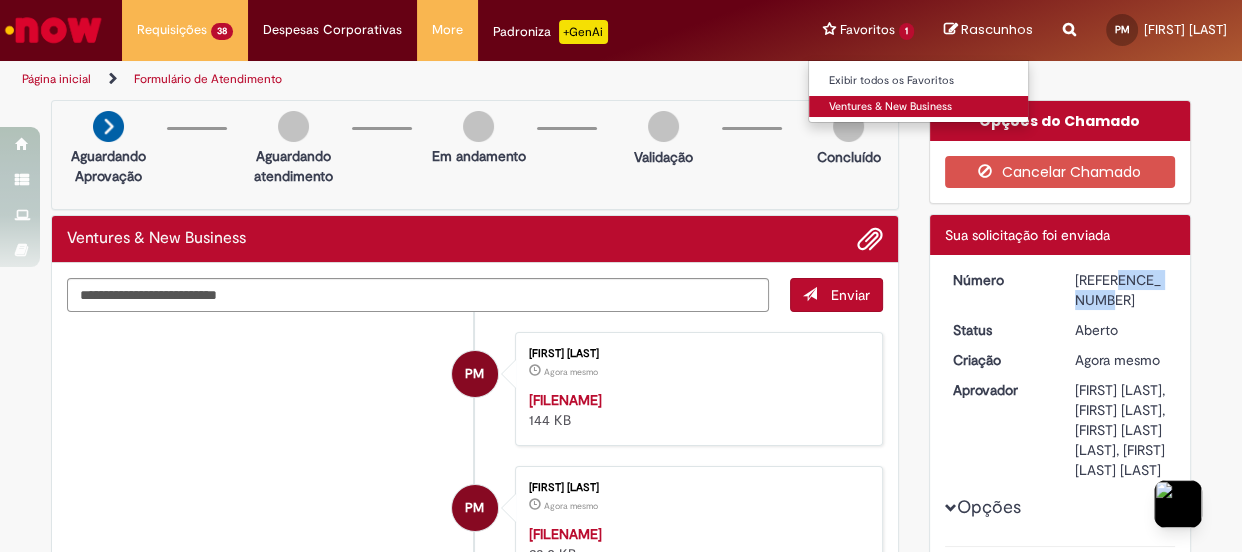 click on "Ventures & New Business" at bounding box center (919, 107) 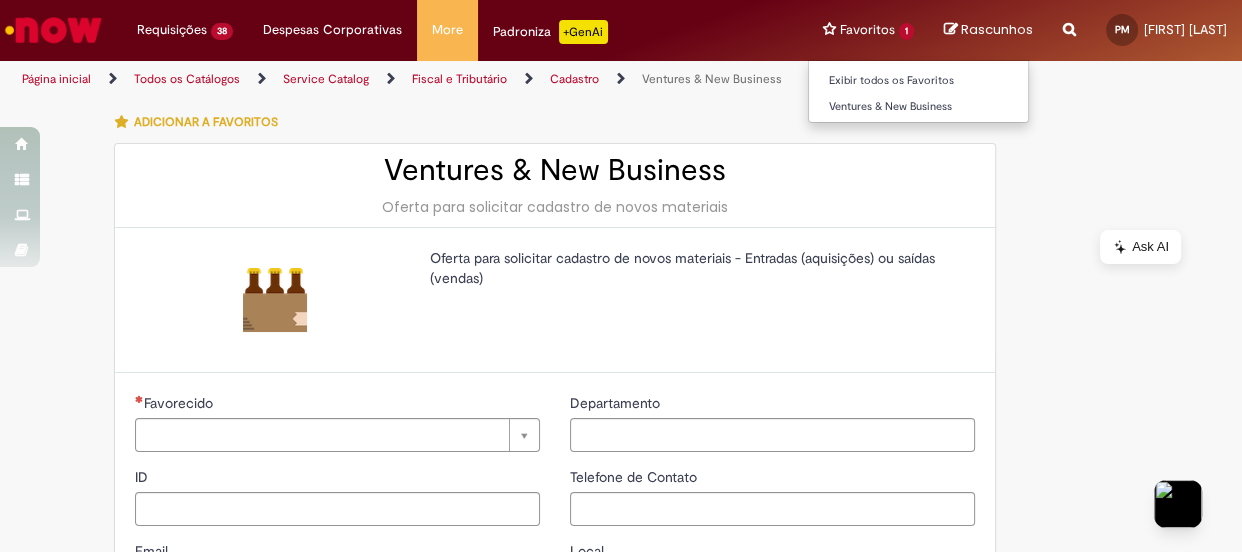 type on "**********" 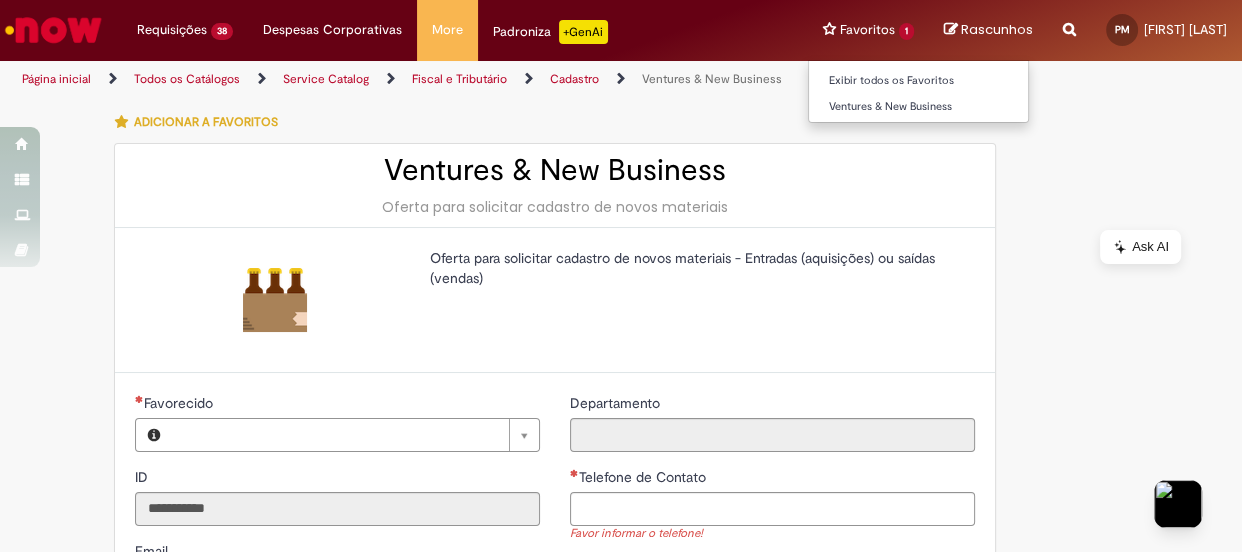 type on "**********" 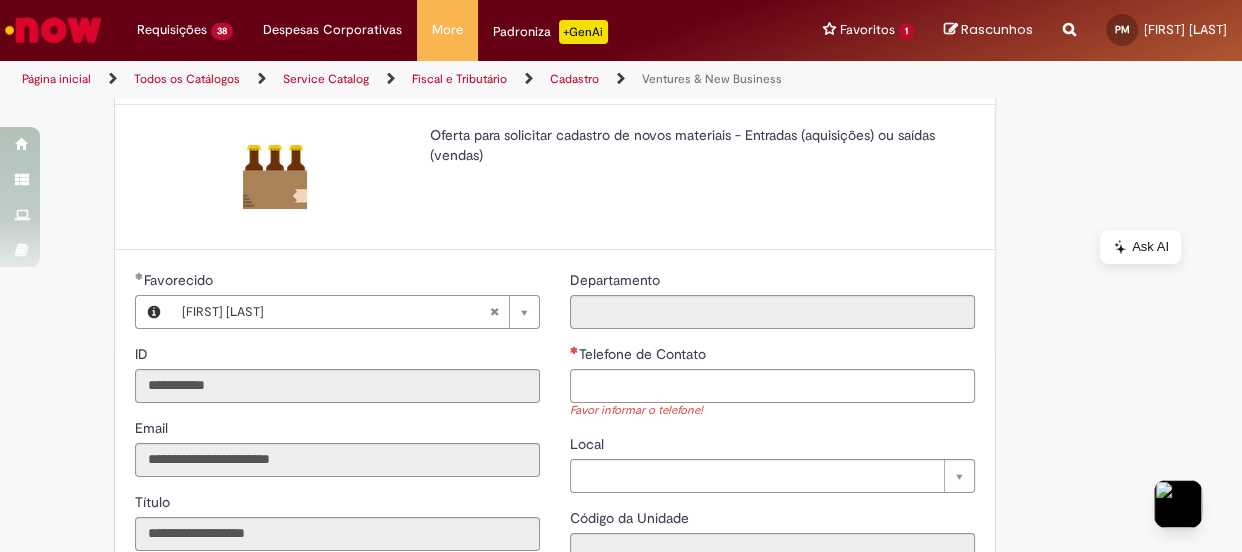 scroll, scrollTop: 181, scrollLeft: 0, axis: vertical 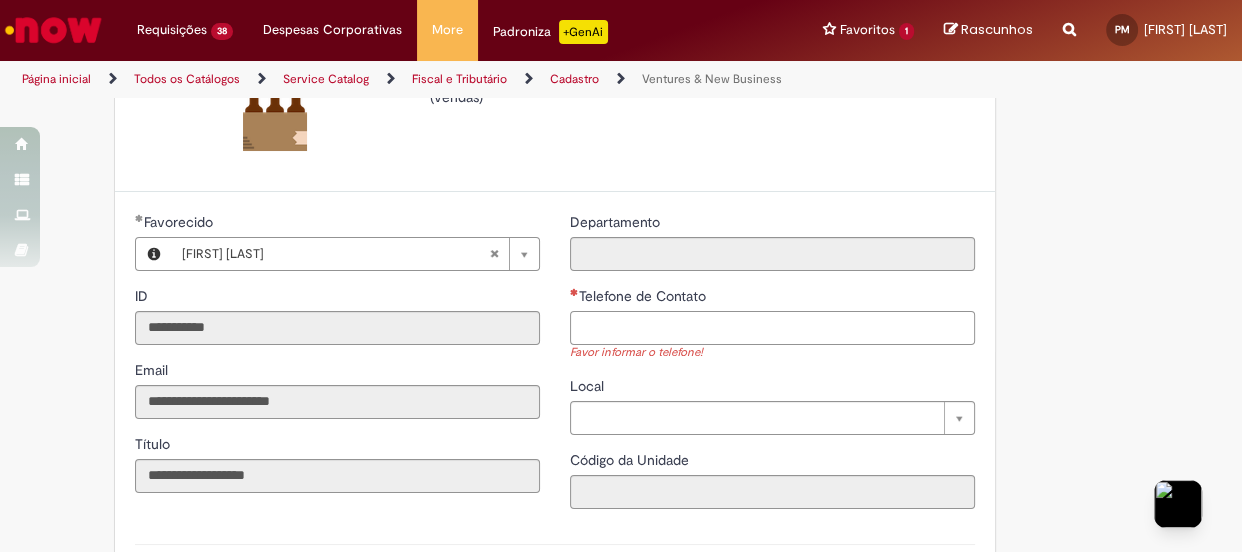 click on "Telefone de Contato" at bounding box center (772, 328) 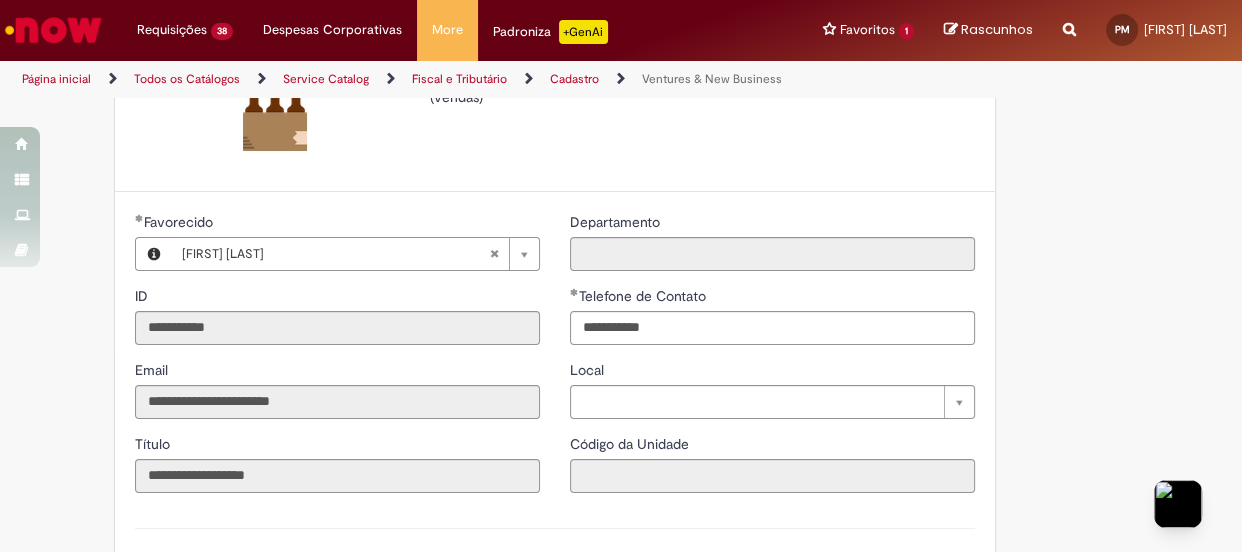 type on "**********" 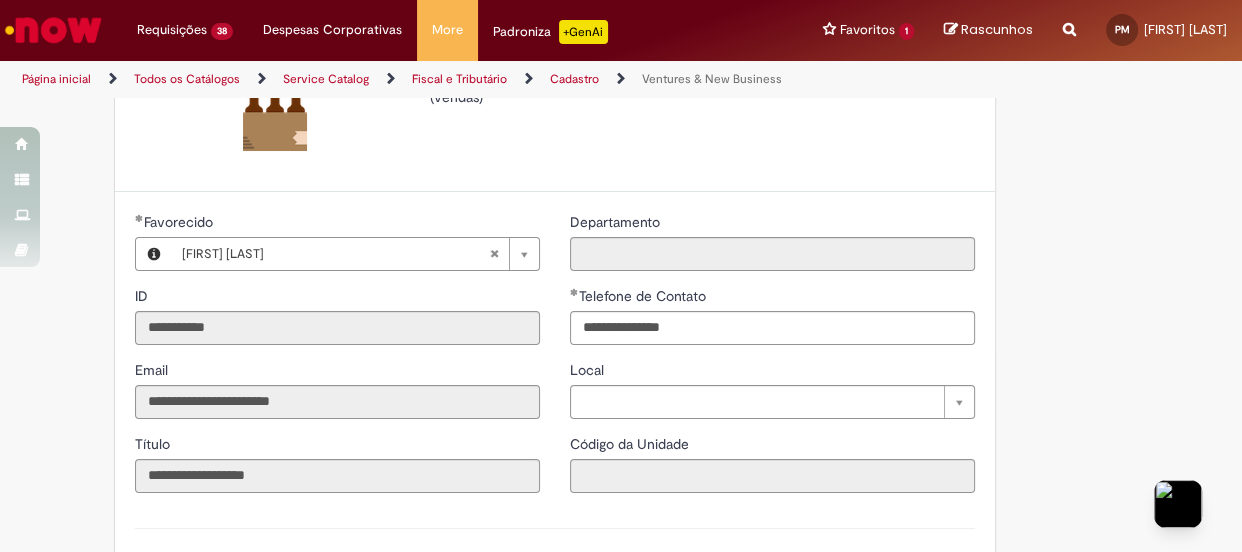 click on "**********" at bounding box center (772, 360) 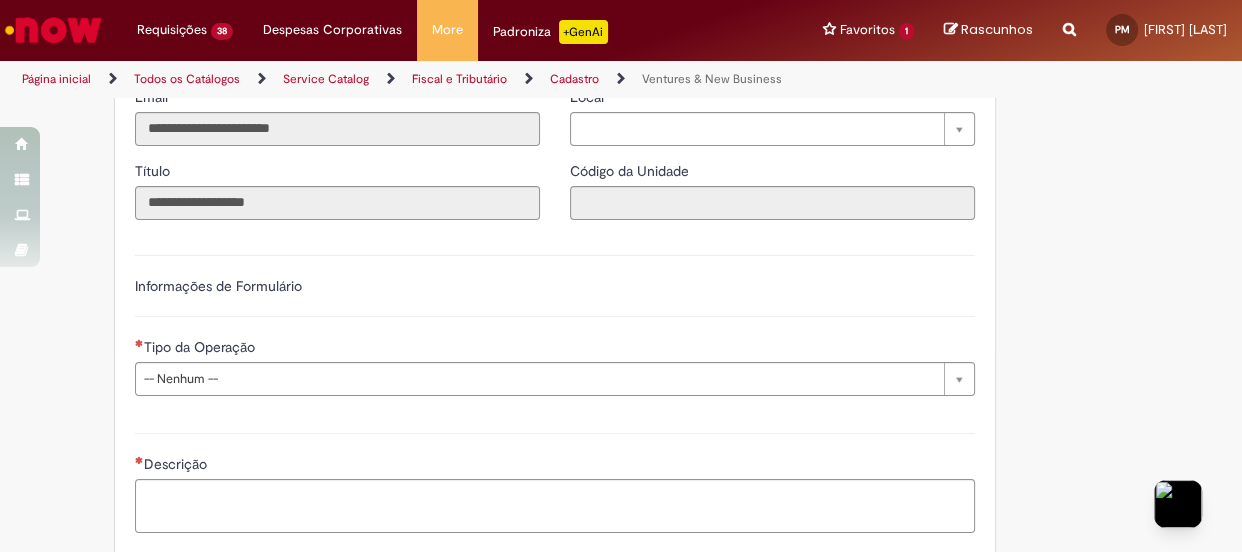 scroll, scrollTop: 545, scrollLeft: 0, axis: vertical 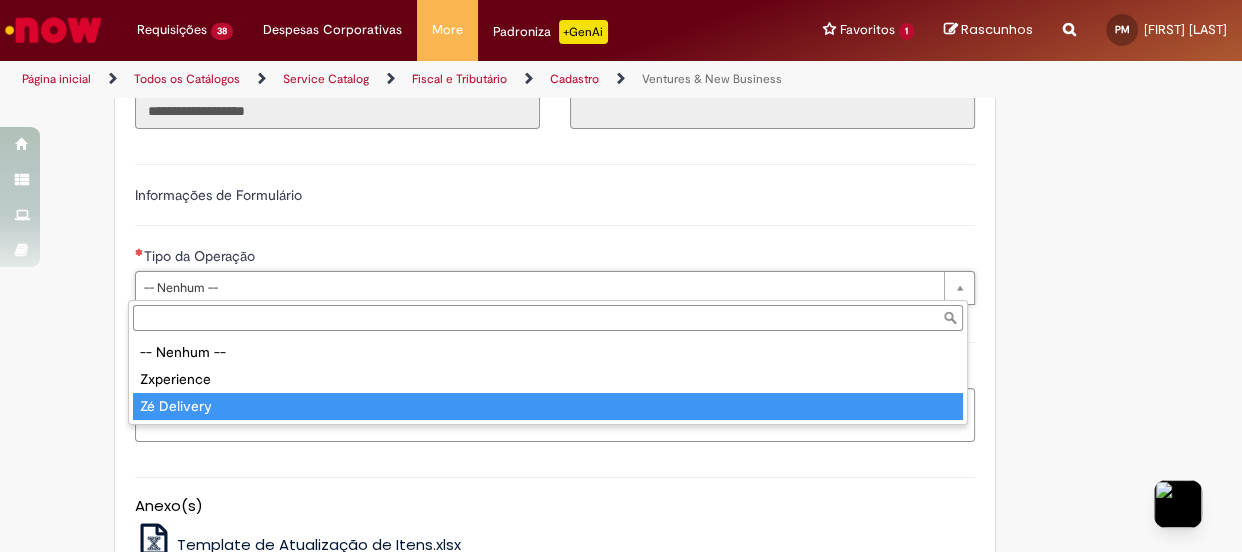 type on "**********" 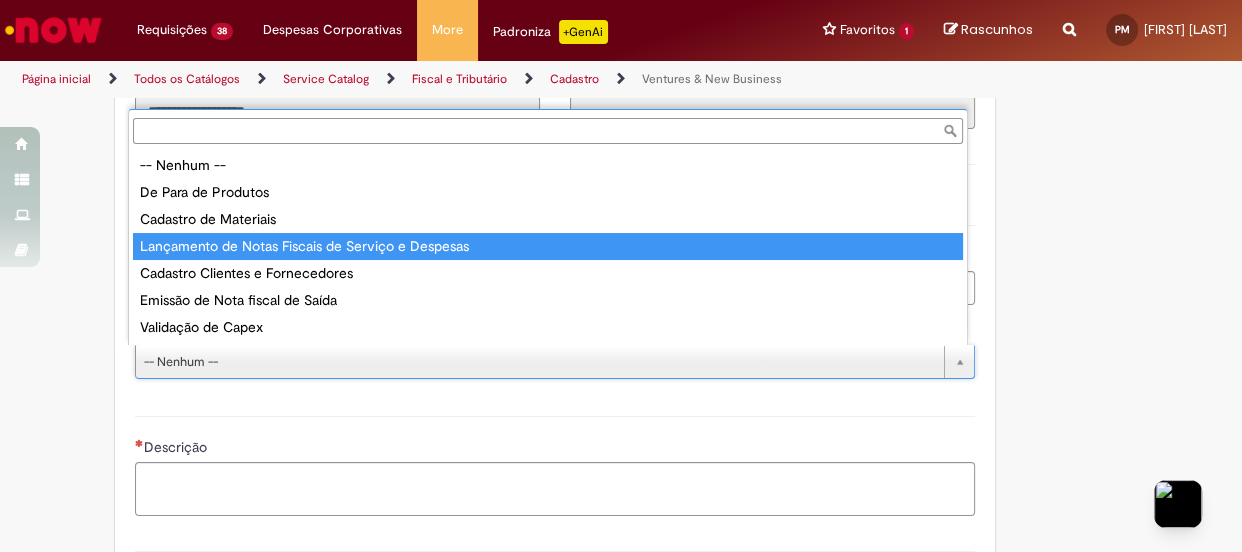 type on "**********" 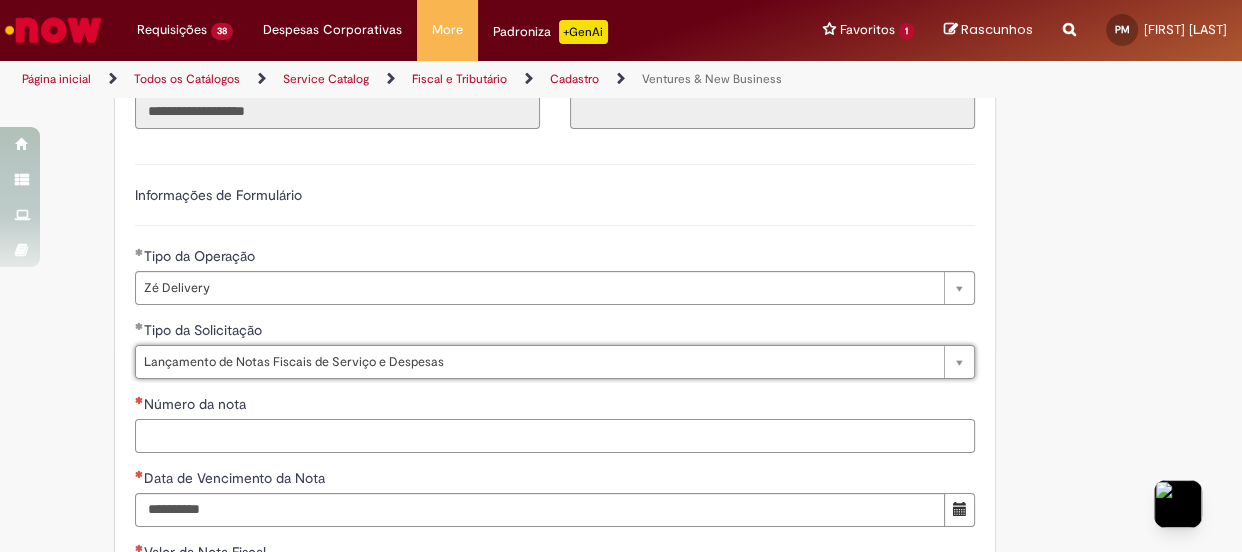 click on "Número da nota" at bounding box center [555, 436] 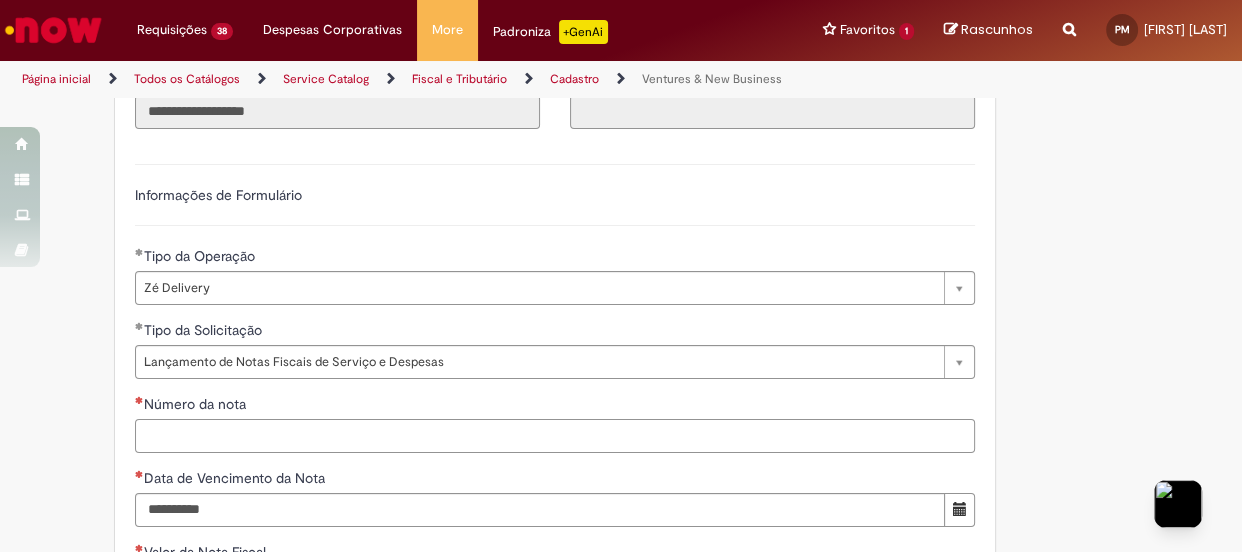 paste on "******" 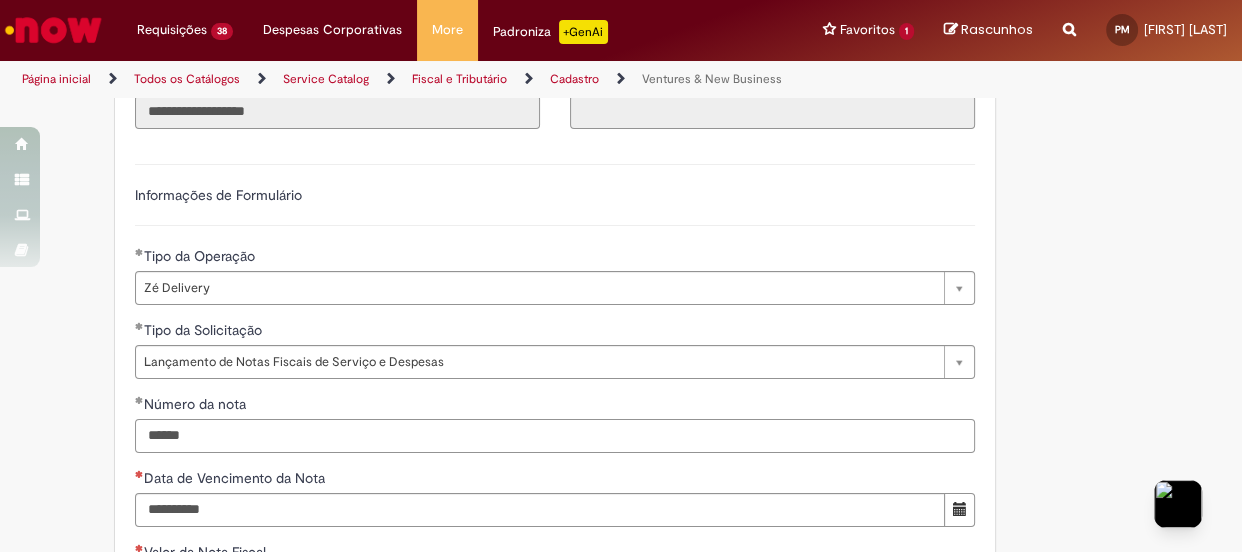 type on "******" 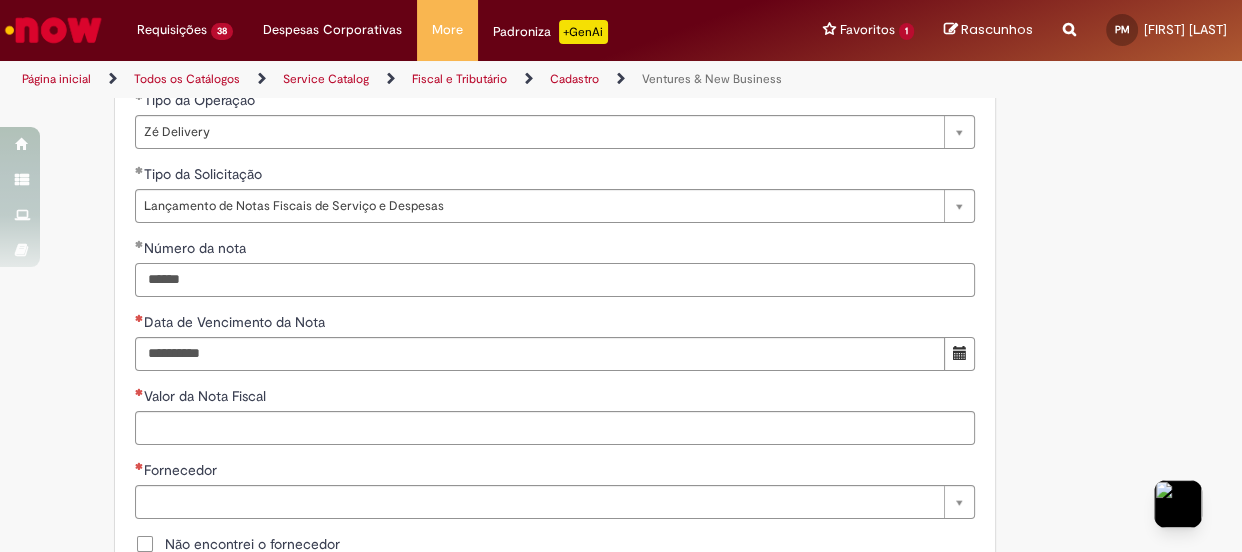 scroll, scrollTop: 727, scrollLeft: 0, axis: vertical 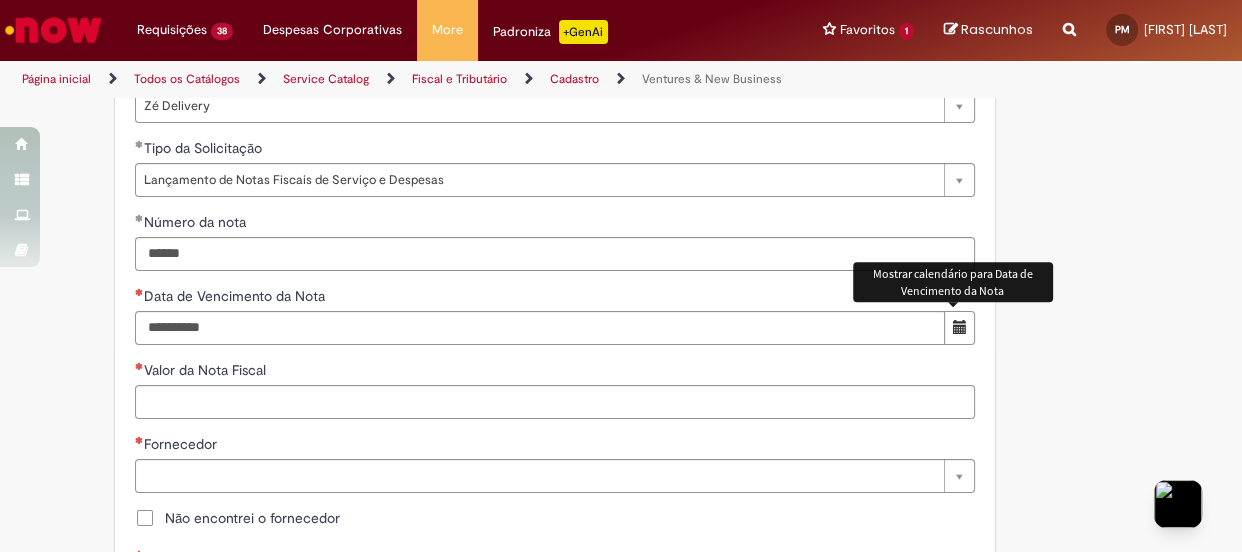 click at bounding box center (959, 328) 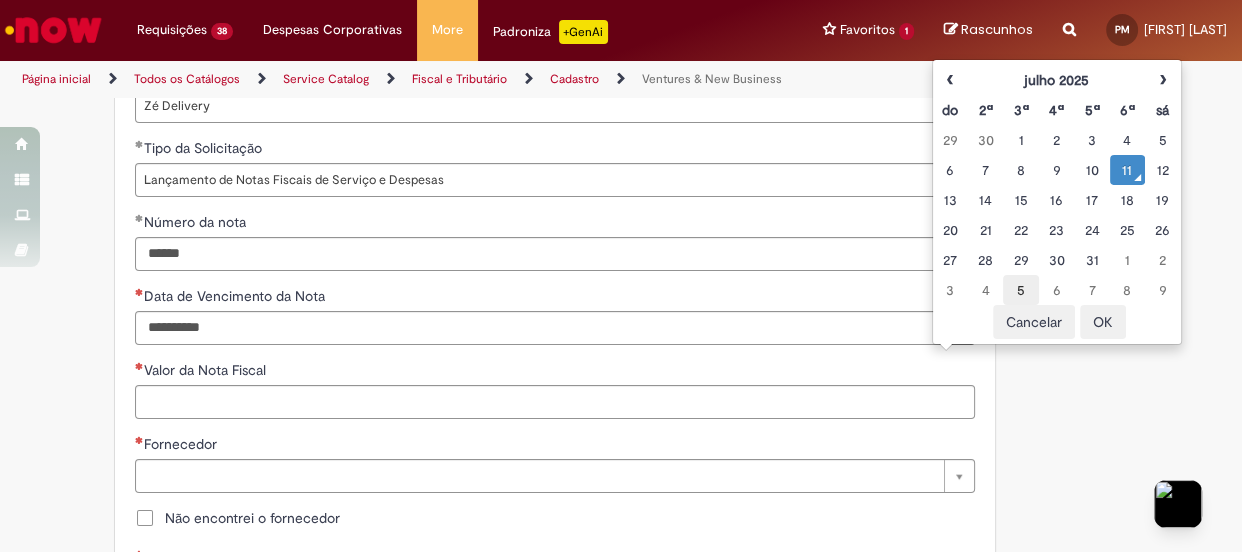 click on "5" at bounding box center (1020, 290) 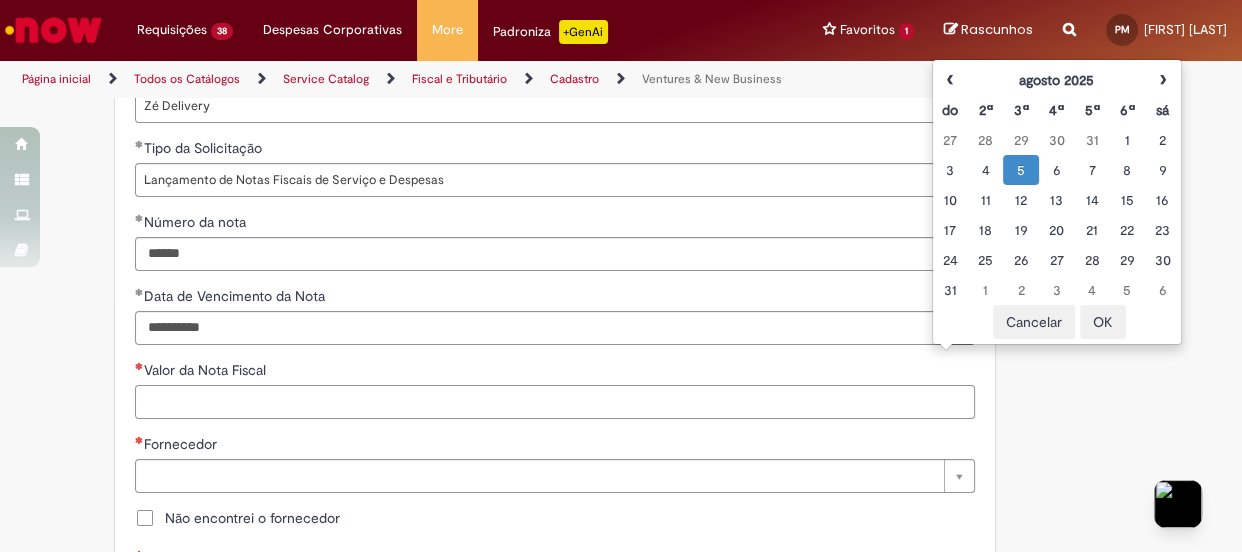 click on "Valor da Nota Fiscal" at bounding box center [555, 402] 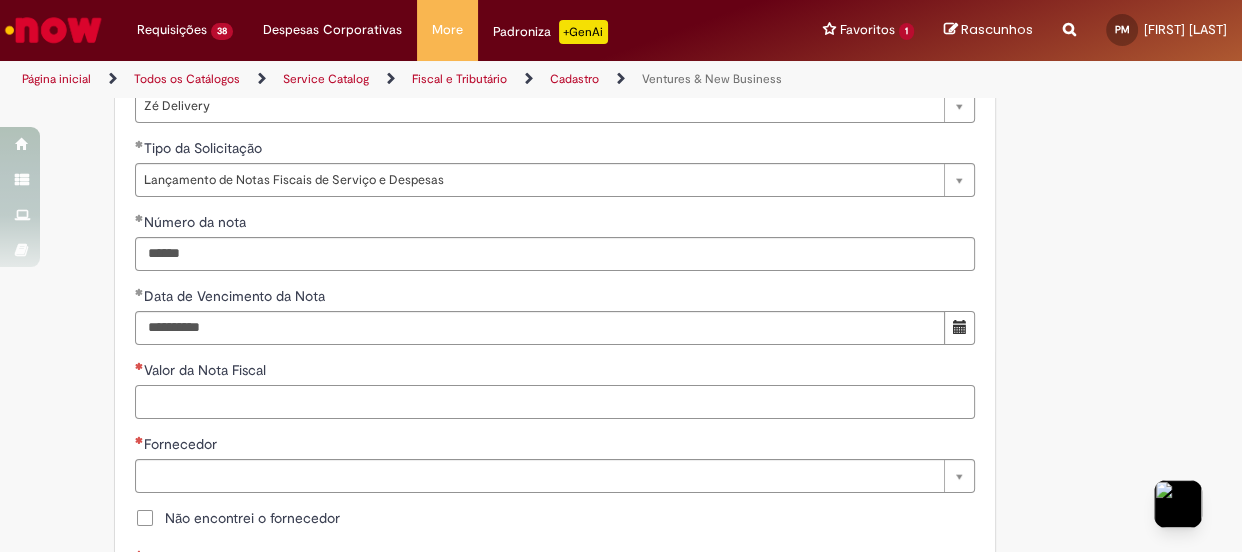 paste on "********" 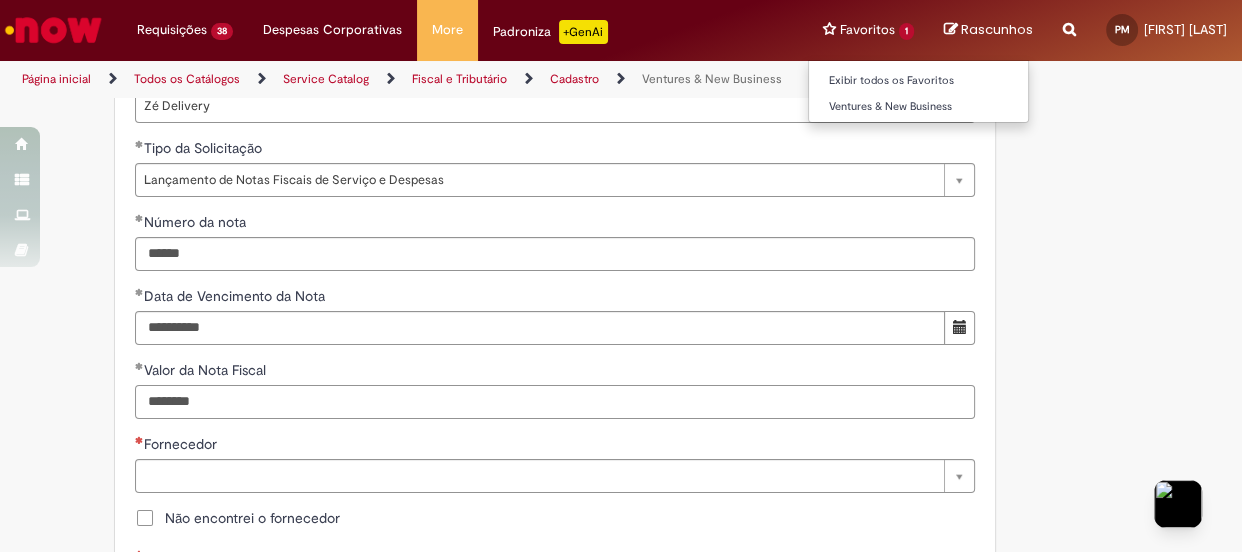 type on "********" 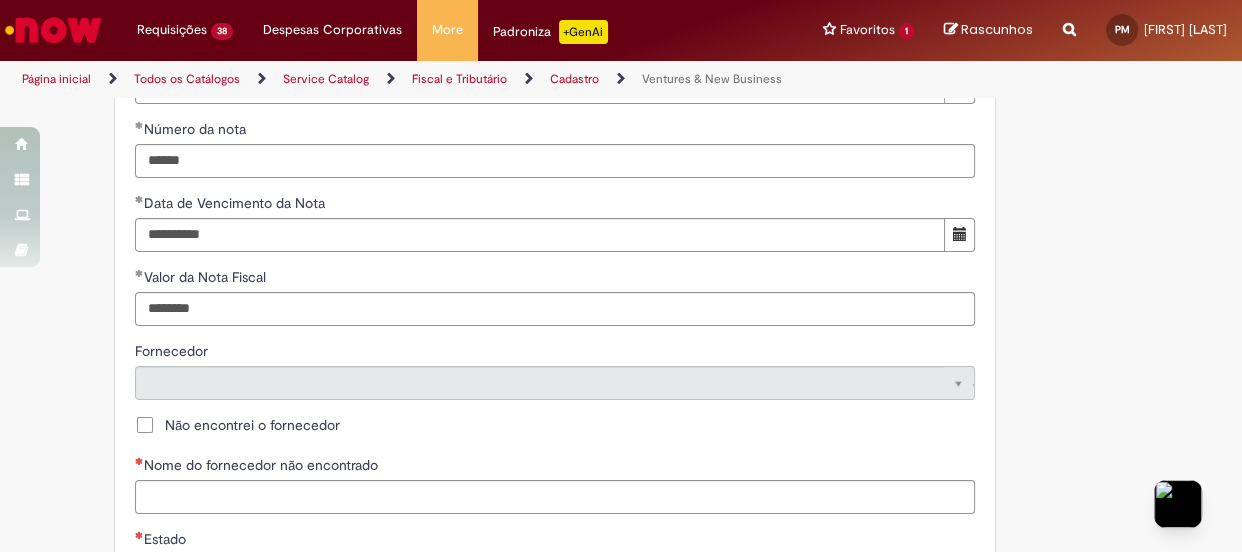 scroll, scrollTop: 909, scrollLeft: 0, axis: vertical 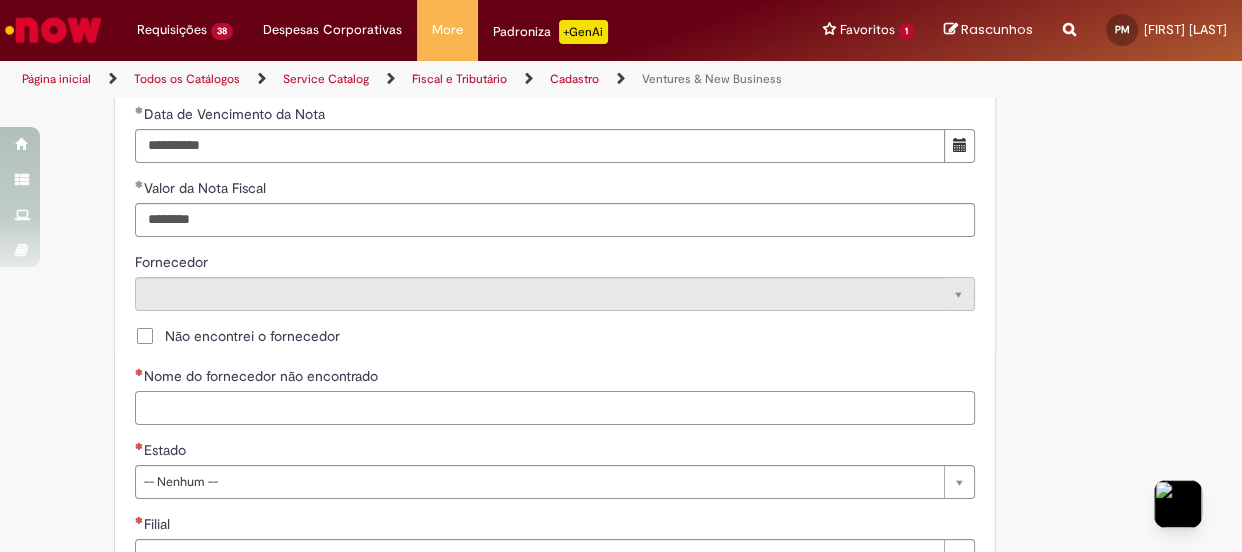 click on "Nome do fornecedor não encontrado" at bounding box center (555, 408) 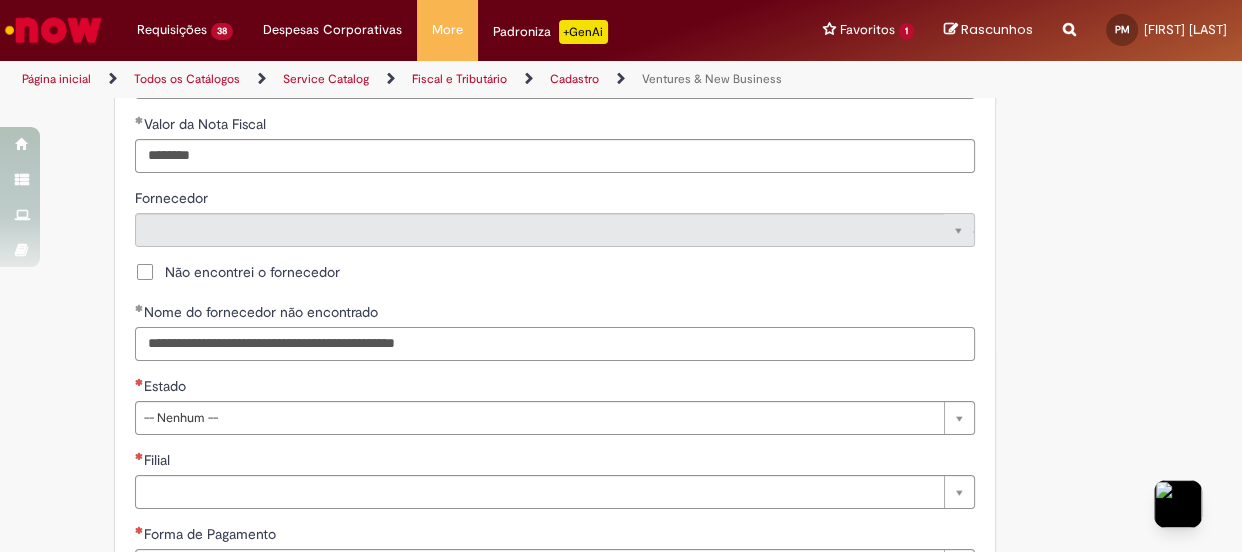 scroll, scrollTop: 1000, scrollLeft: 0, axis: vertical 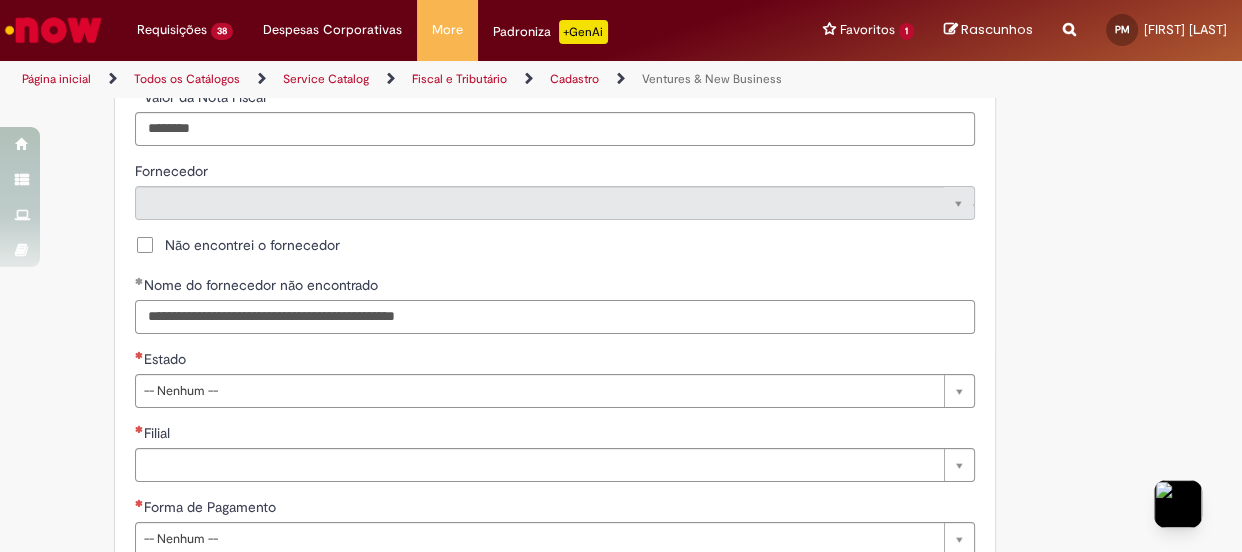 type on "**********" 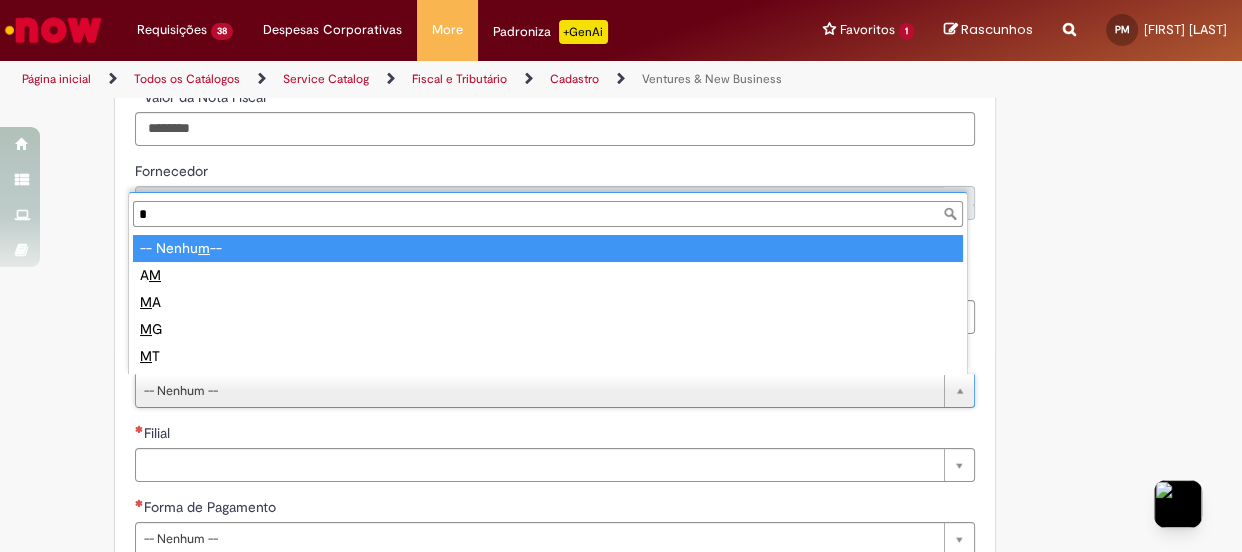 type on "**" 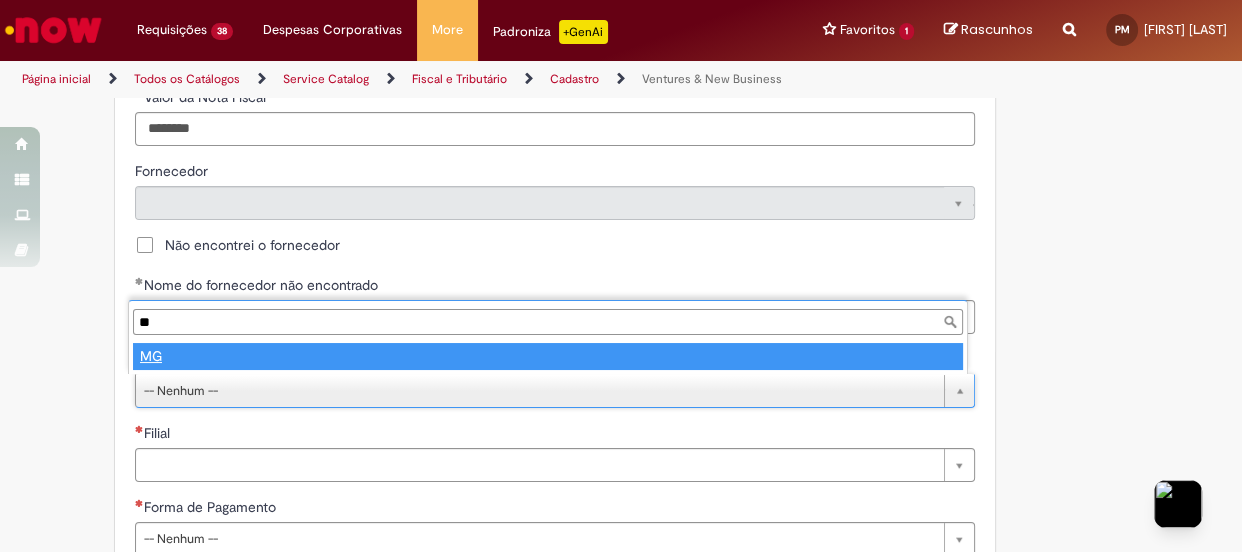 type on "**" 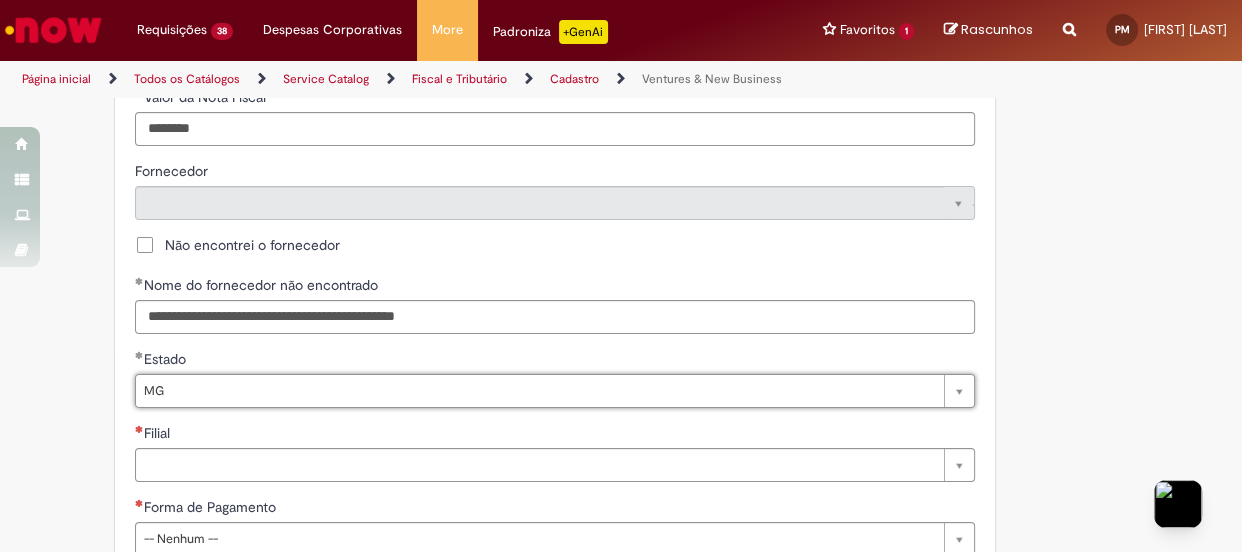 select 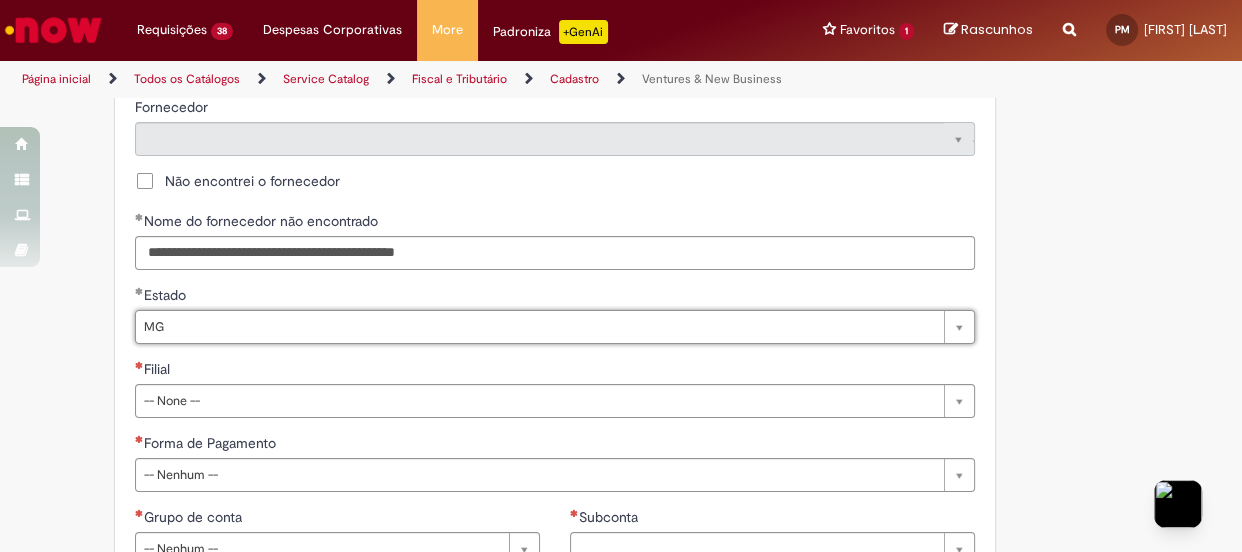 scroll, scrollTop: 1090, scrollLeft: 0, axis: vertical 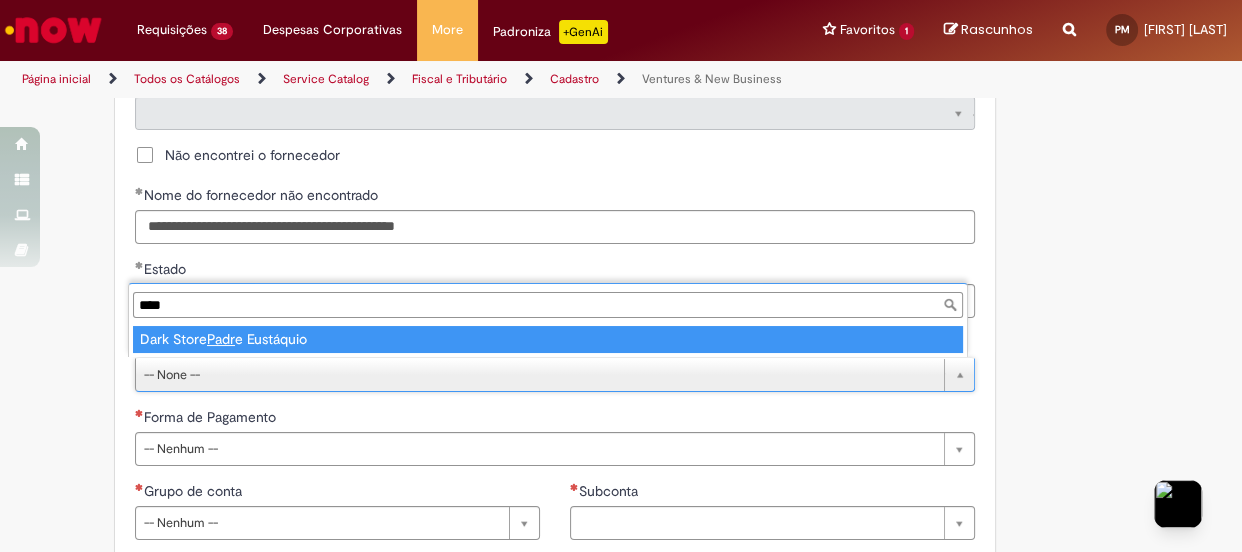 type on "****" 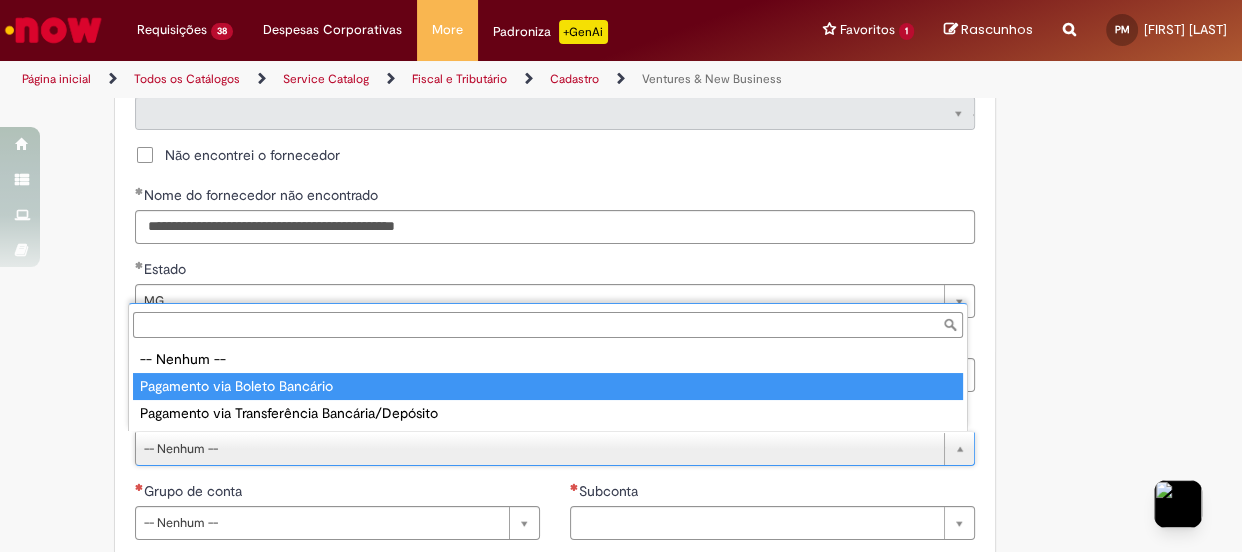 type on "**********" 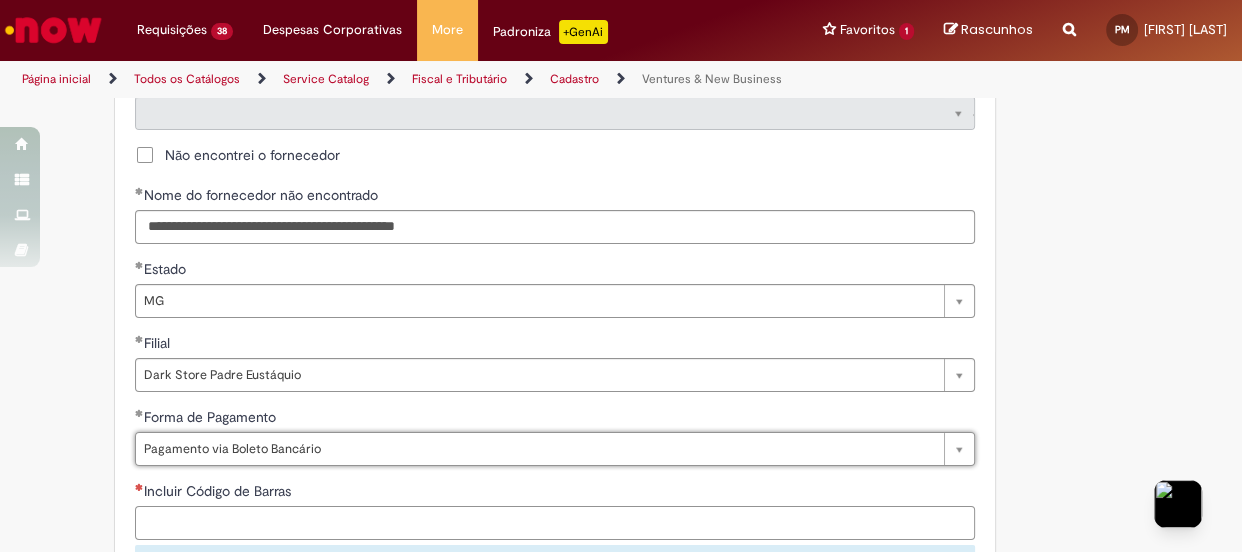 click on "Incluir Código de Barras" at bounding box center (555, 523) 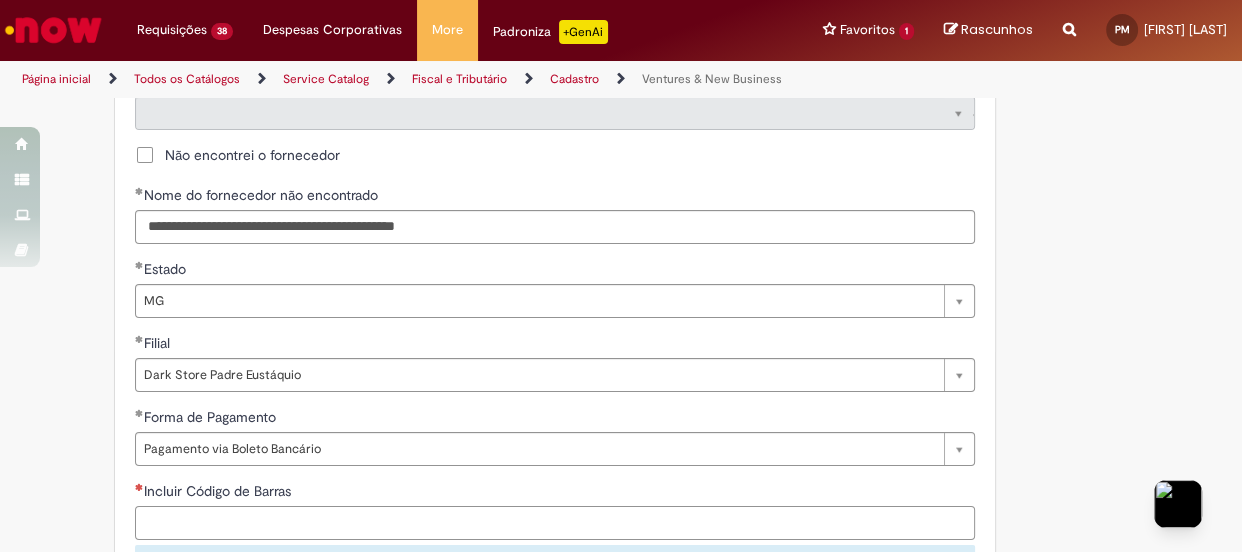 paste on "**********" 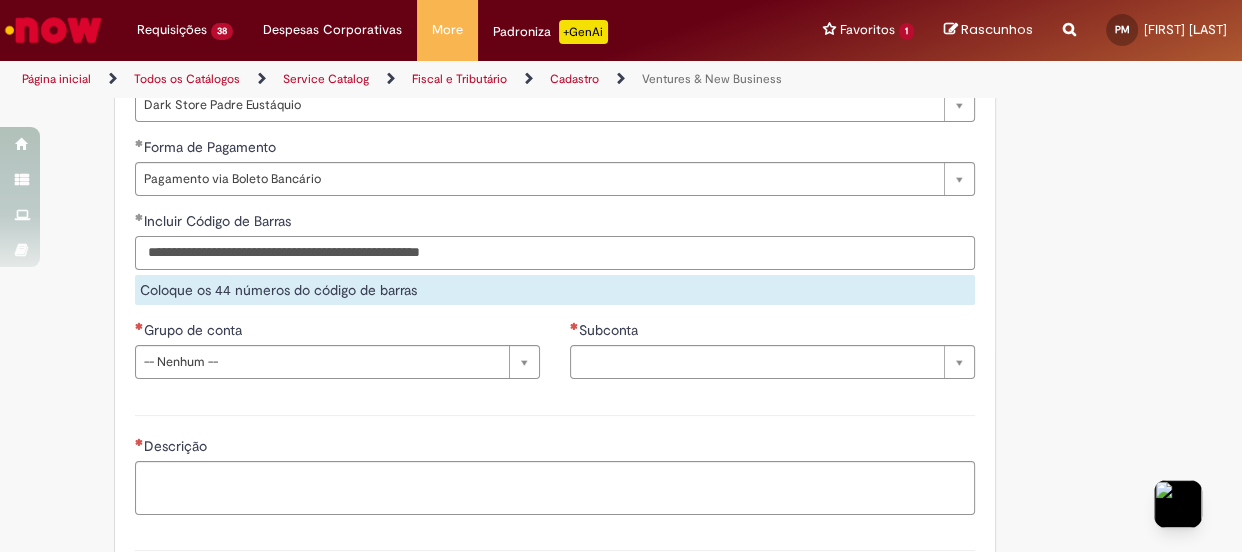 scroll, scrollTop: 1363, scrollLeft: 0, axis: vertical 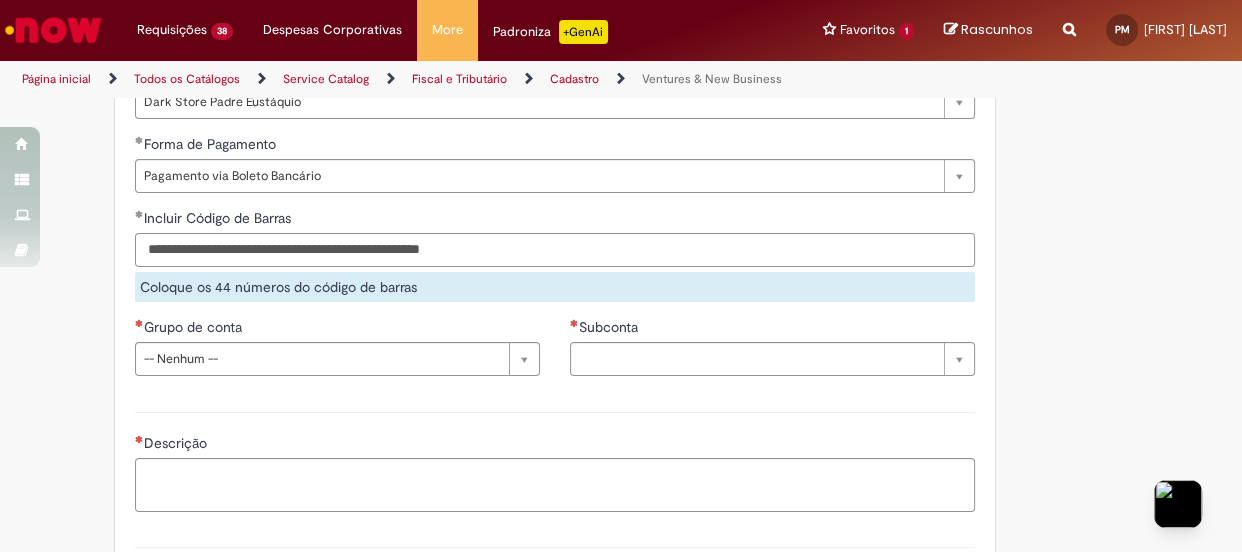 type on "**********" 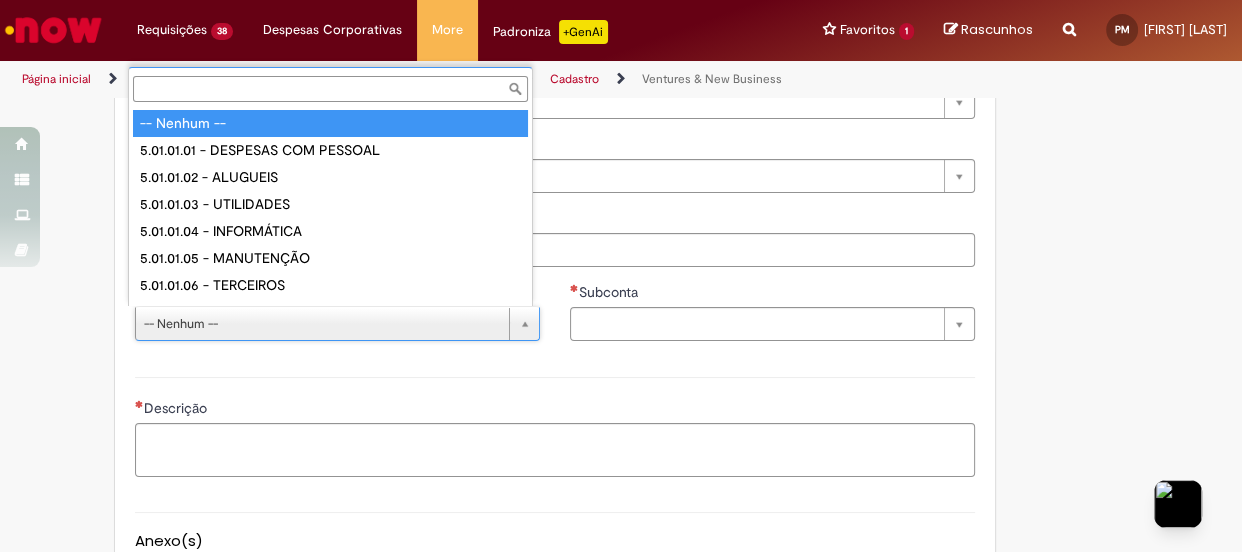 scroll, scrollTop: 16, scrollLeft: 0, axis: vertical 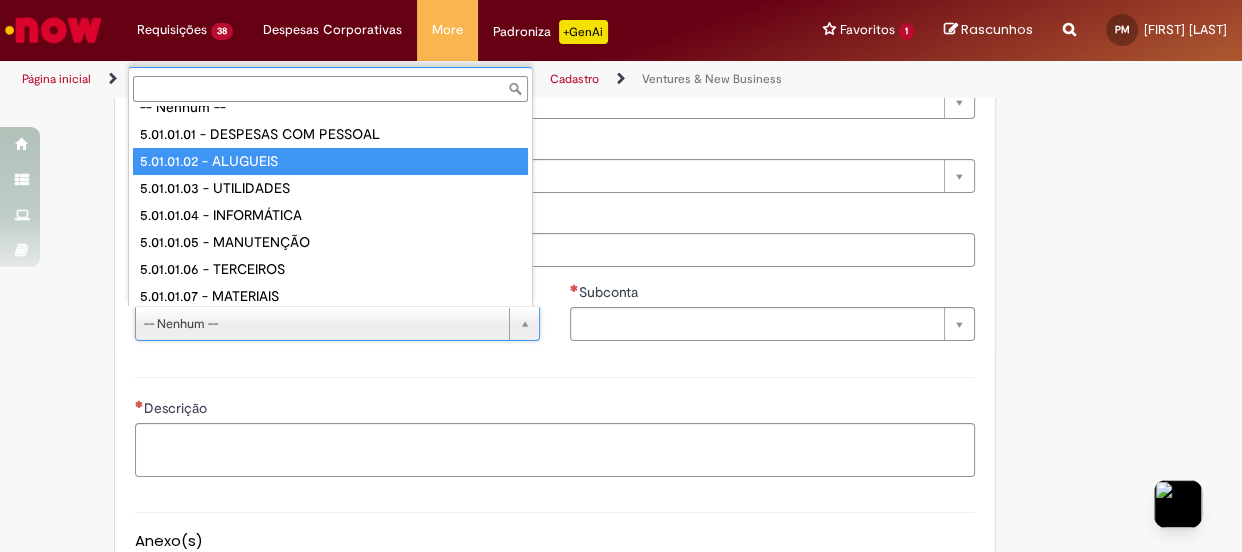type on "**********" 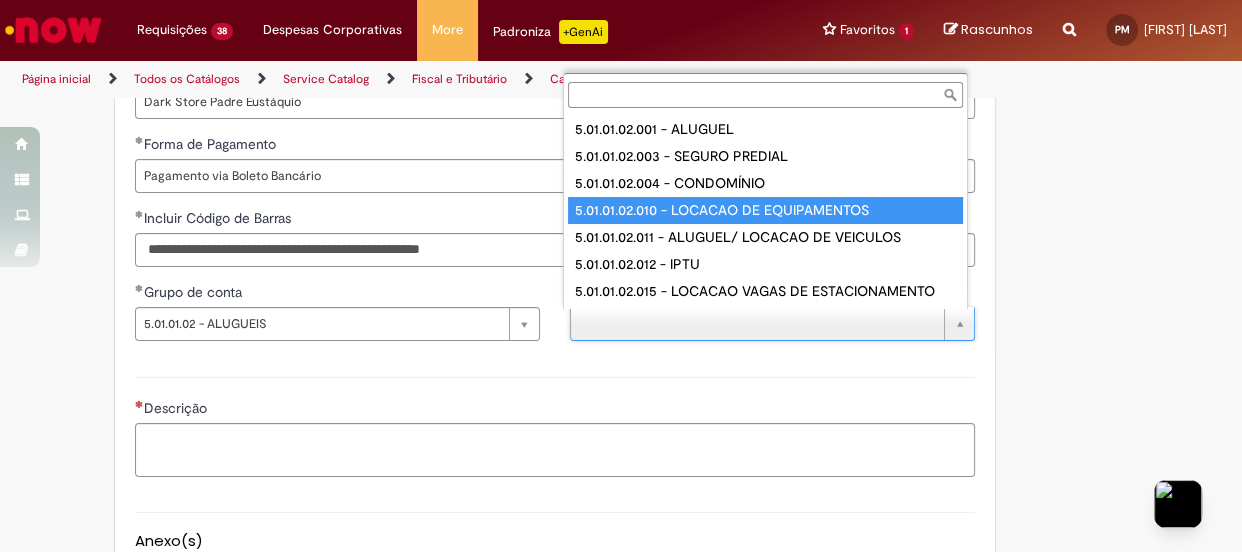 type on "**********" 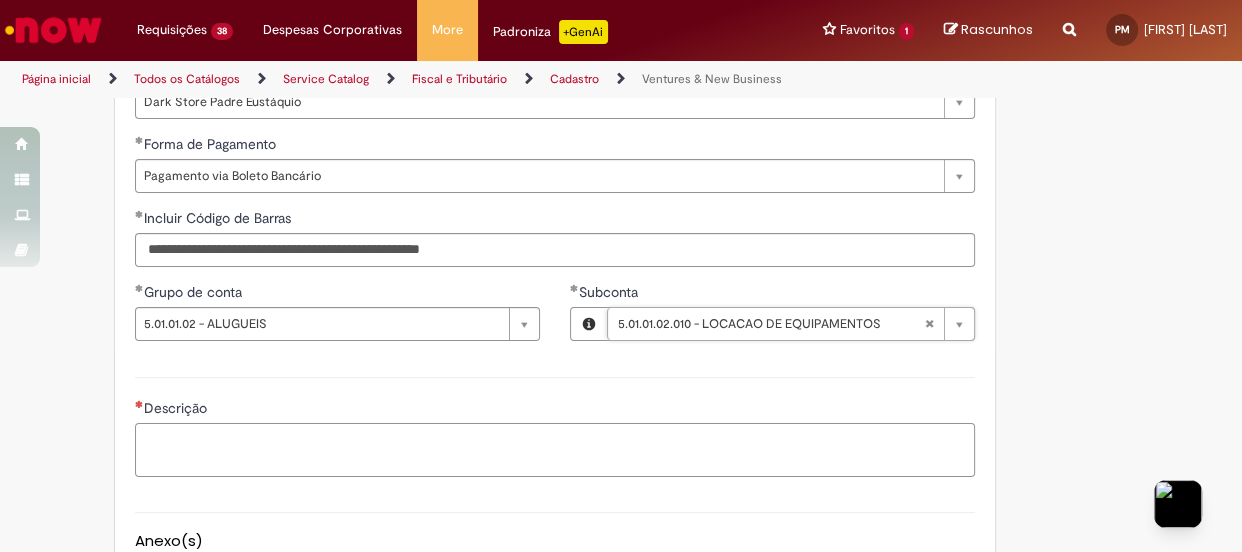 click on "Descrição" at bounding box center (555, 450) 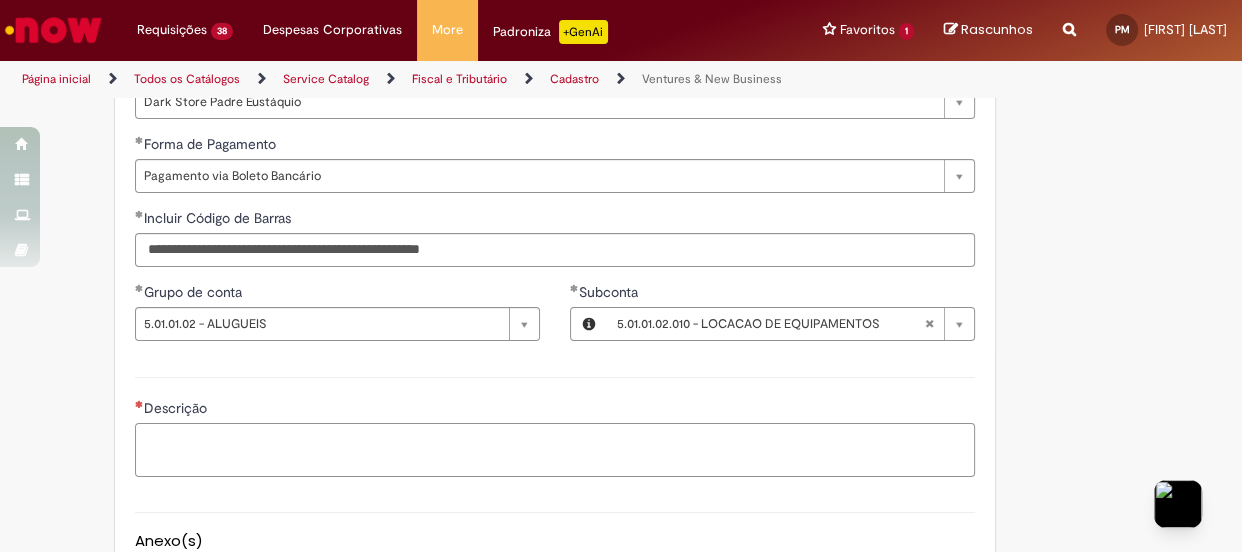 paste on "**********" 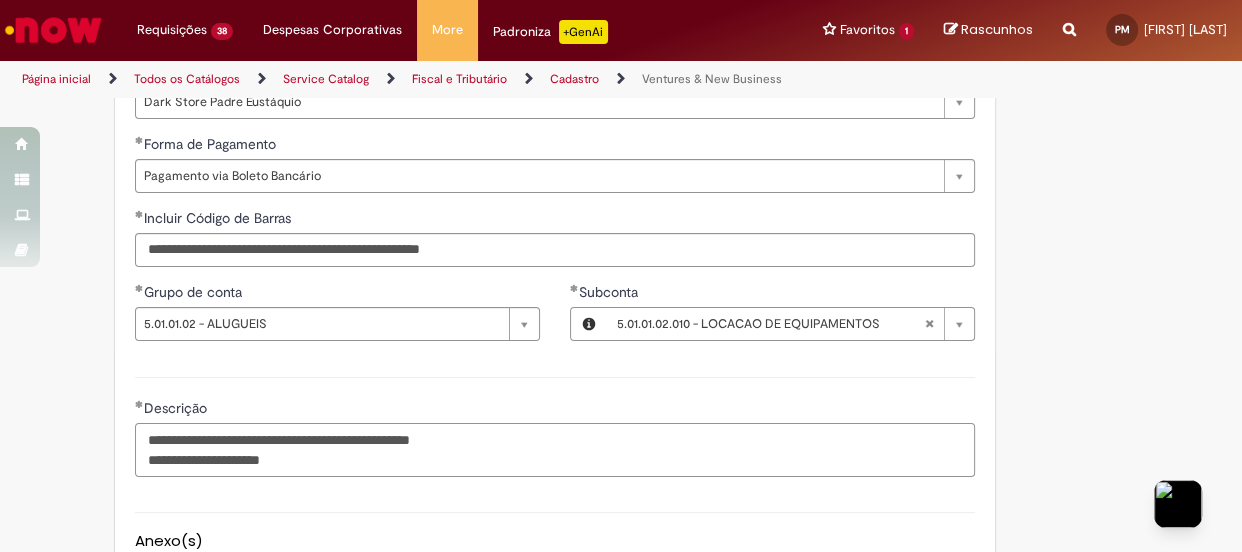 type on "**********" 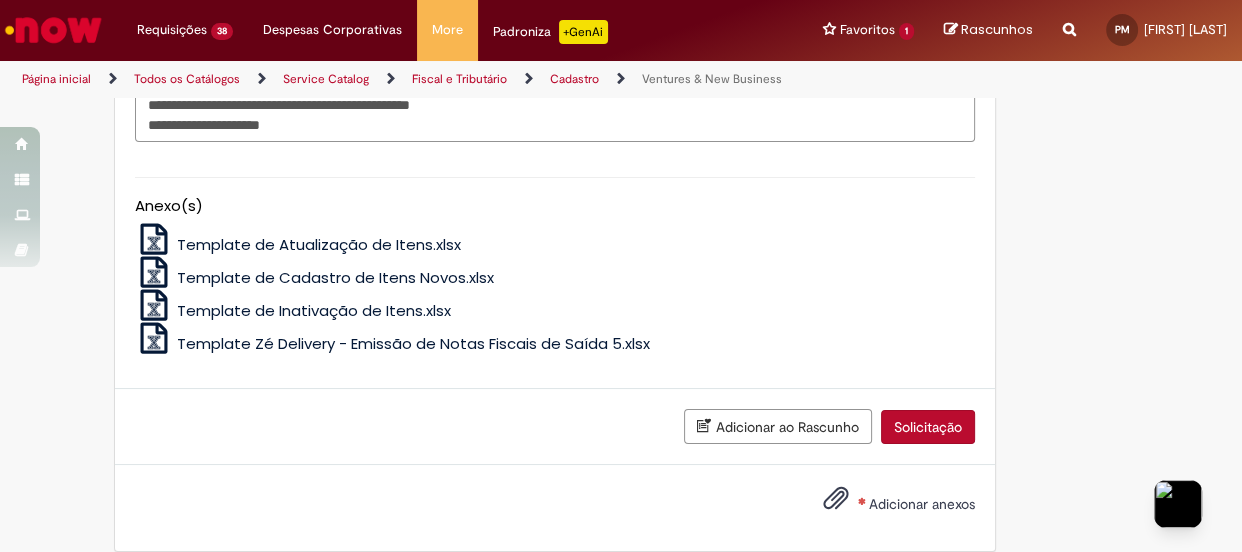scroll, scrollTop: 1721, scrollLeft: 0, axis: vertical 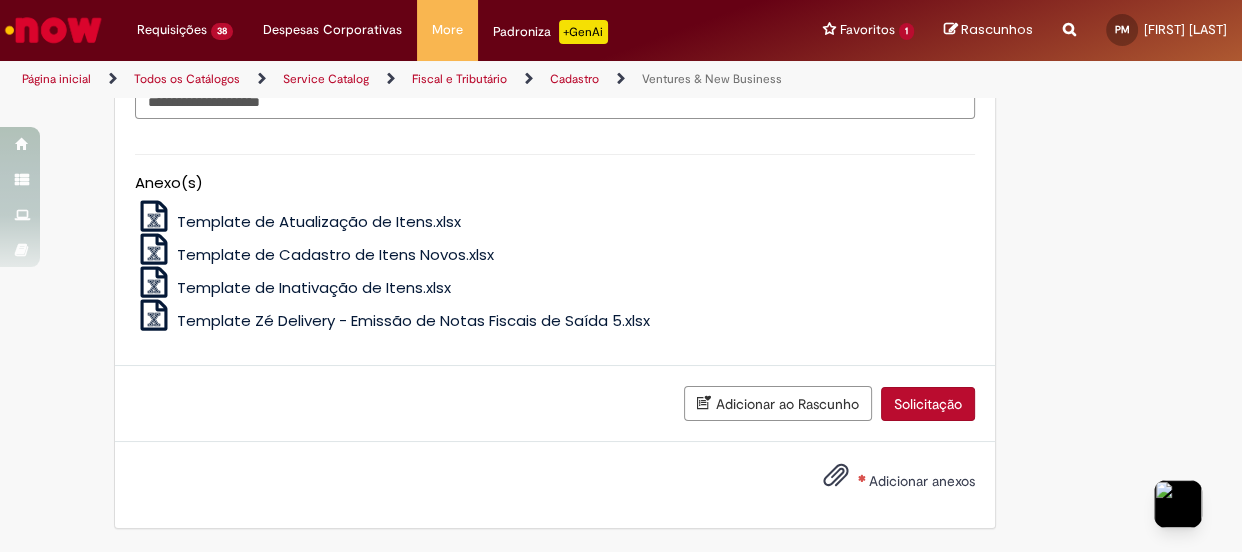 click on "Adicionar anexos" at bounding box center [922, 481] 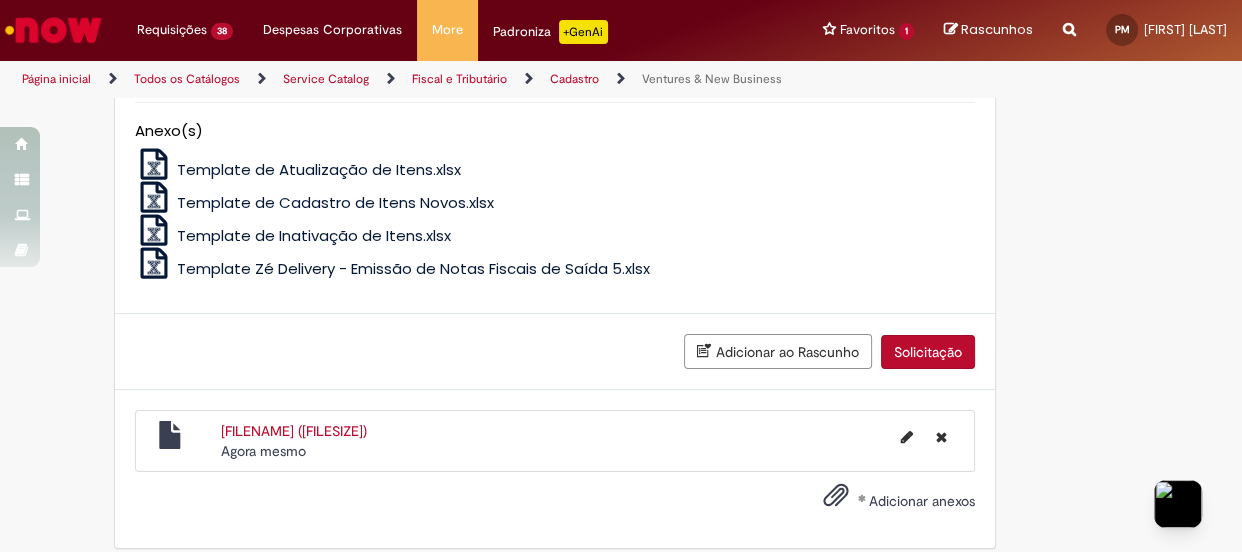 scroll, scrollTop: 1793, scrollLeft: 0, axis: vertical 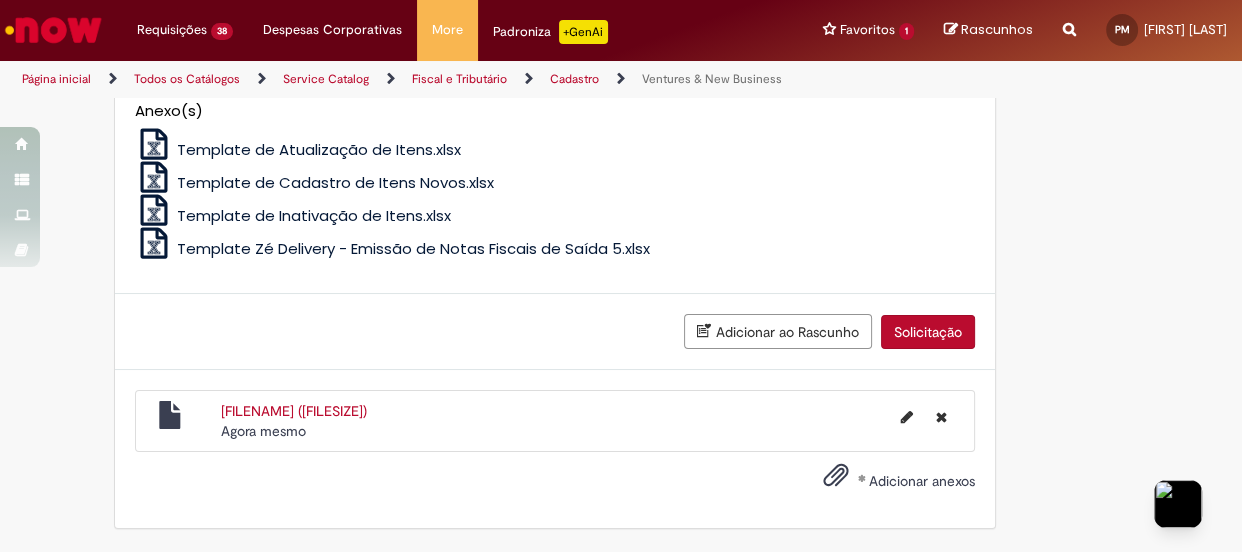 click on "Adicionar anexos" at bounding box center [922, 481] 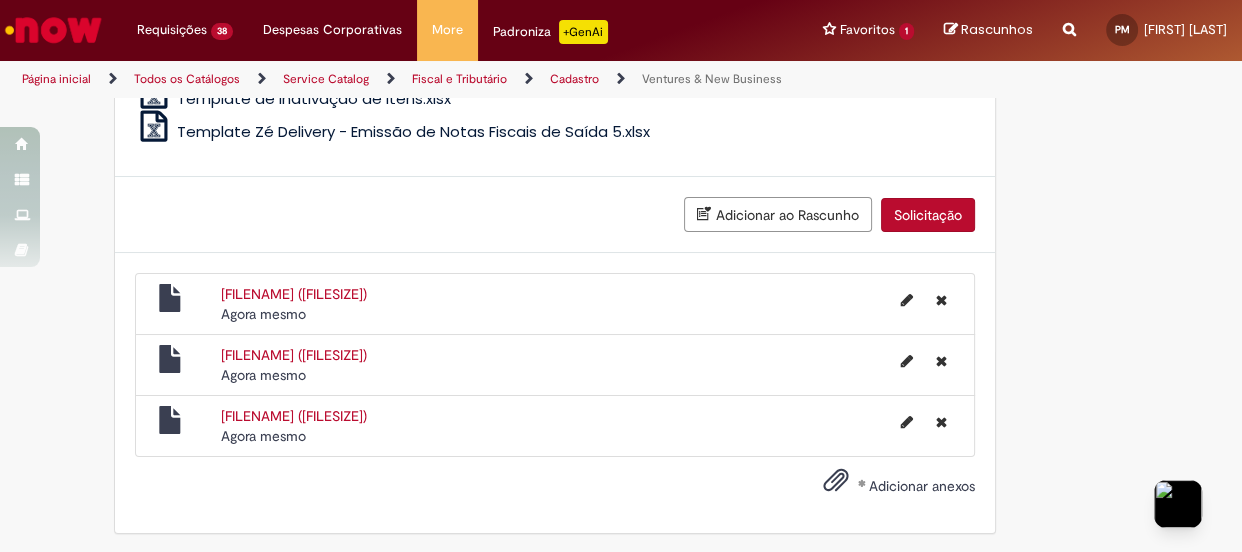 scroll, scrollTop: 1915, scrollLeft: 0, axis: vertical 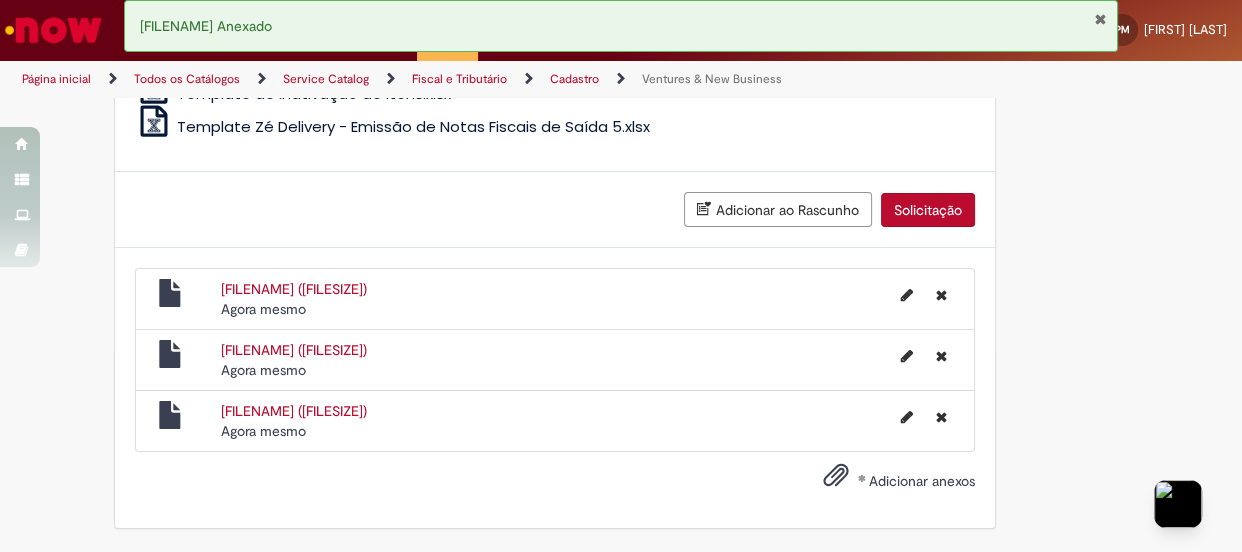 click on "Solicitação" at bounding box center [928, 210] 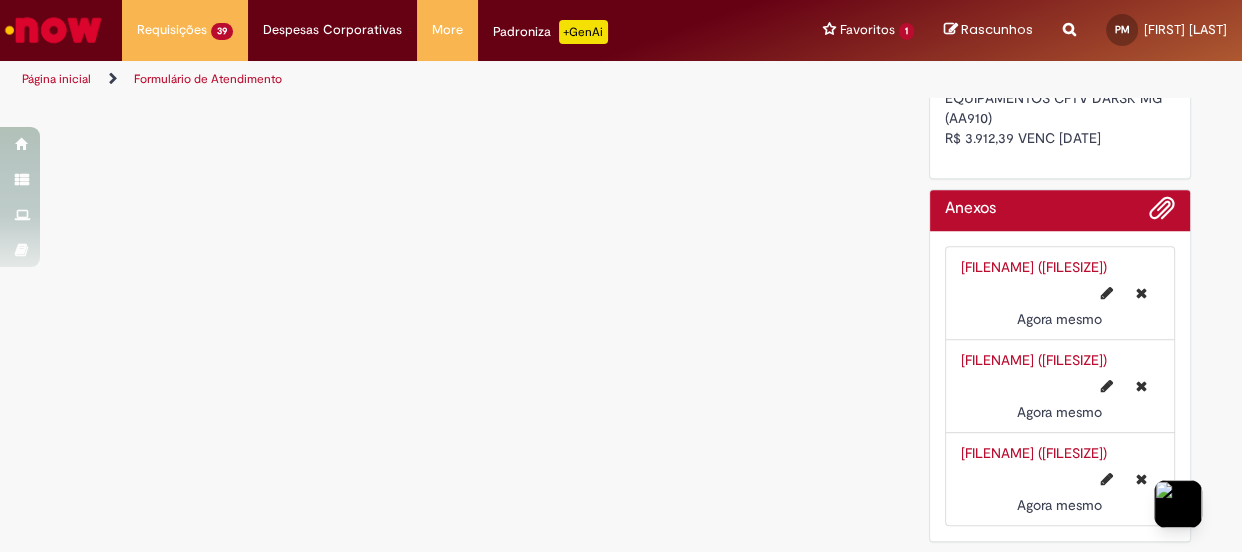 scroll, scrollTop: 0, scrollLeft: 0, axis: both 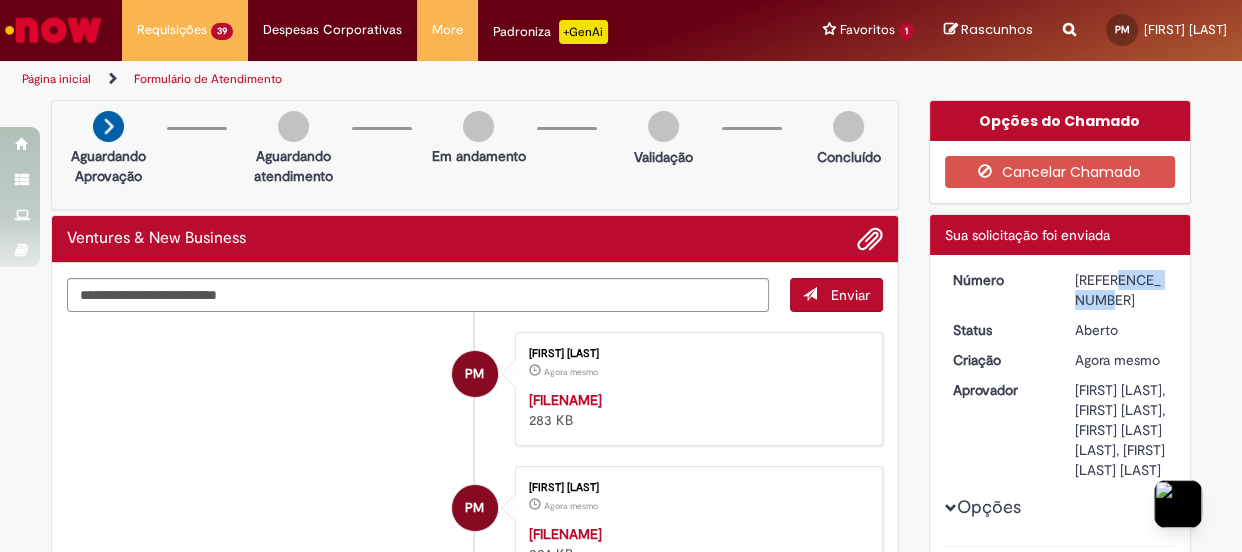 drag, startPoint x: 1133, startPoint y: 276, endPoint x: 1062, endPoint y: 272, distance: 71.11259 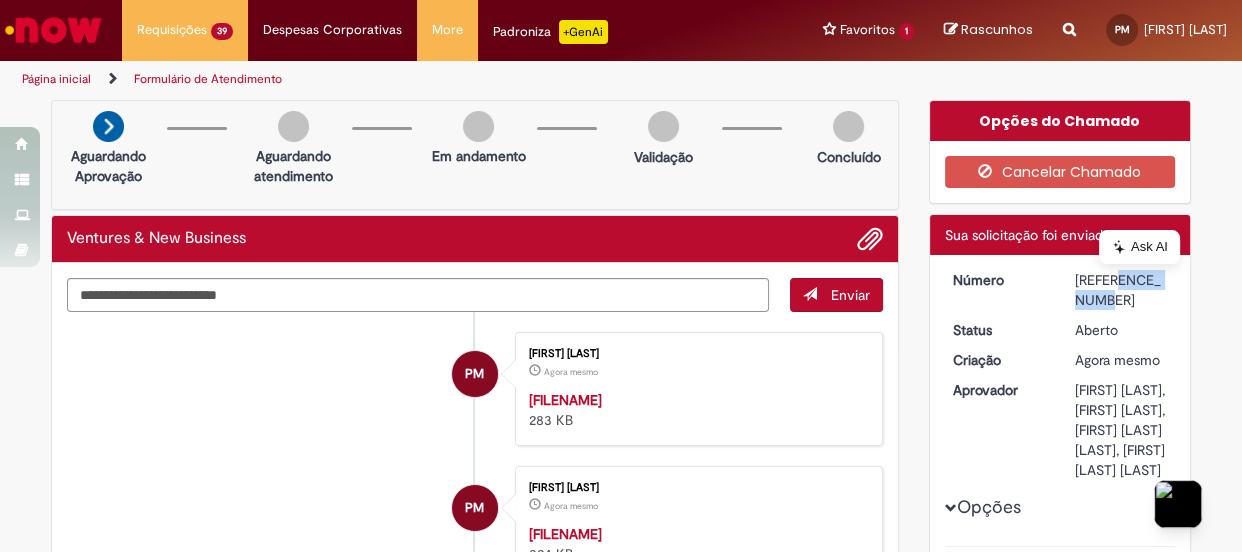 copy on "[REFERENCE]" 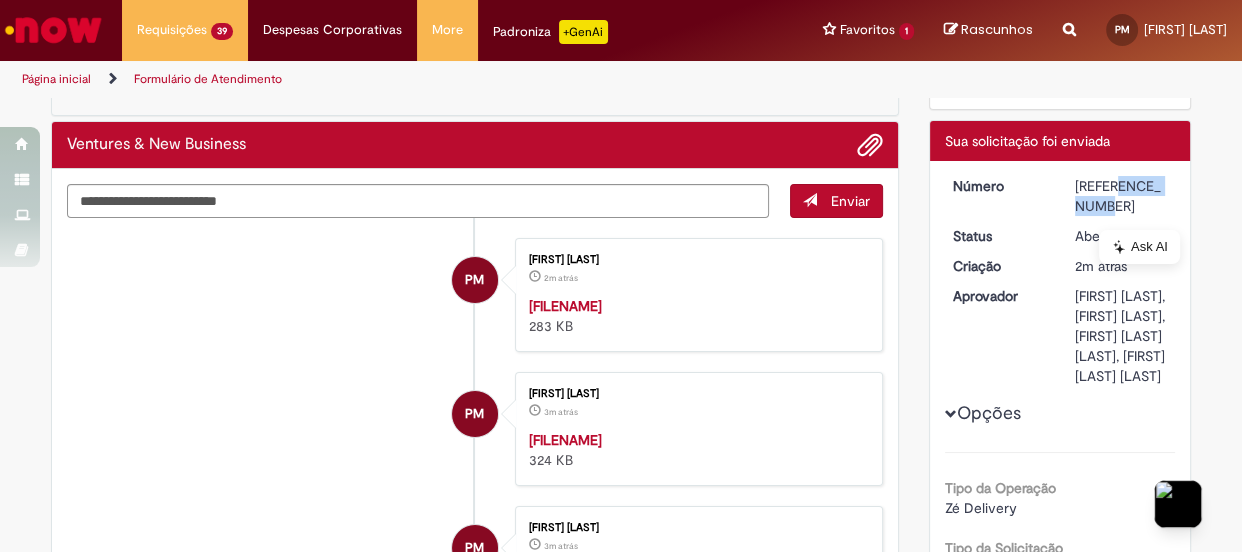 scroll, scrollTop: 0, scrollLeft: 0, axis: both 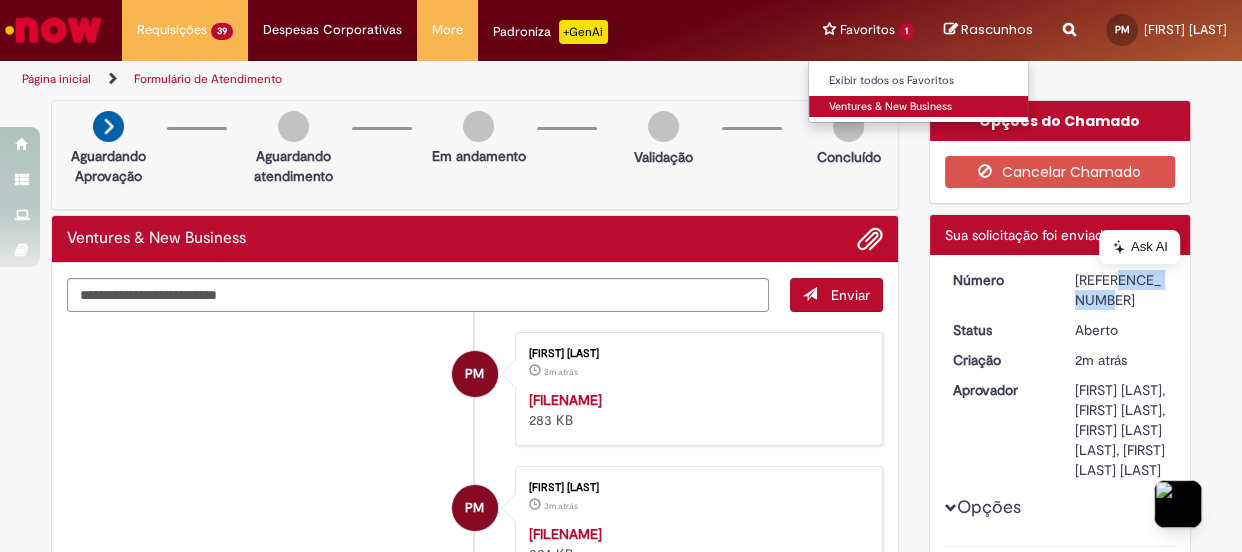 click on "Ventures & New Business" at bounding box center (919, 107) 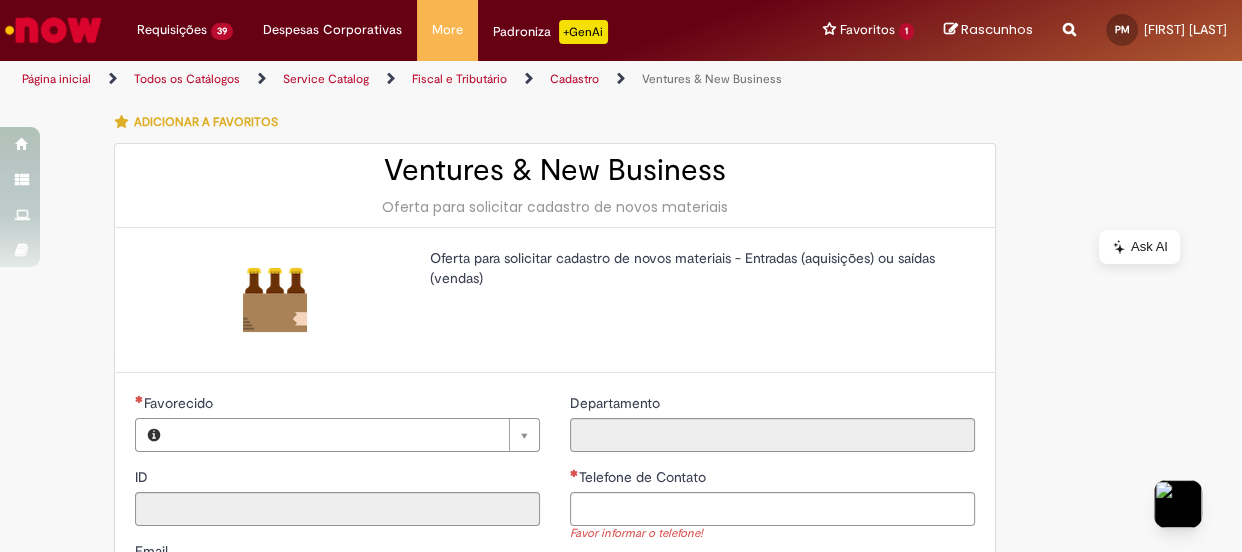 type on "**********" 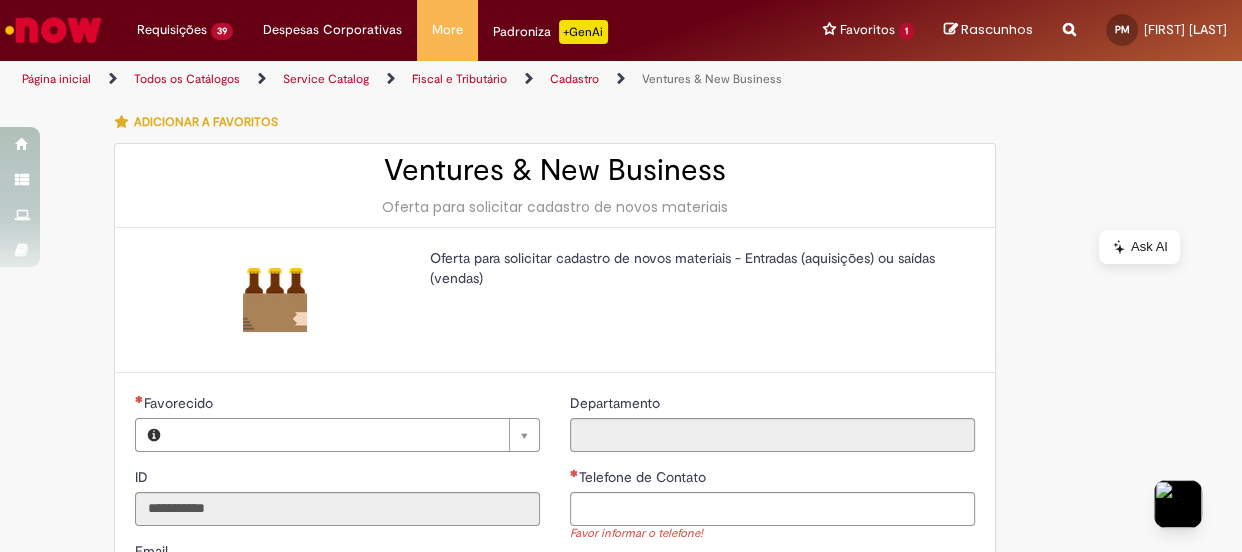 type on "**********" 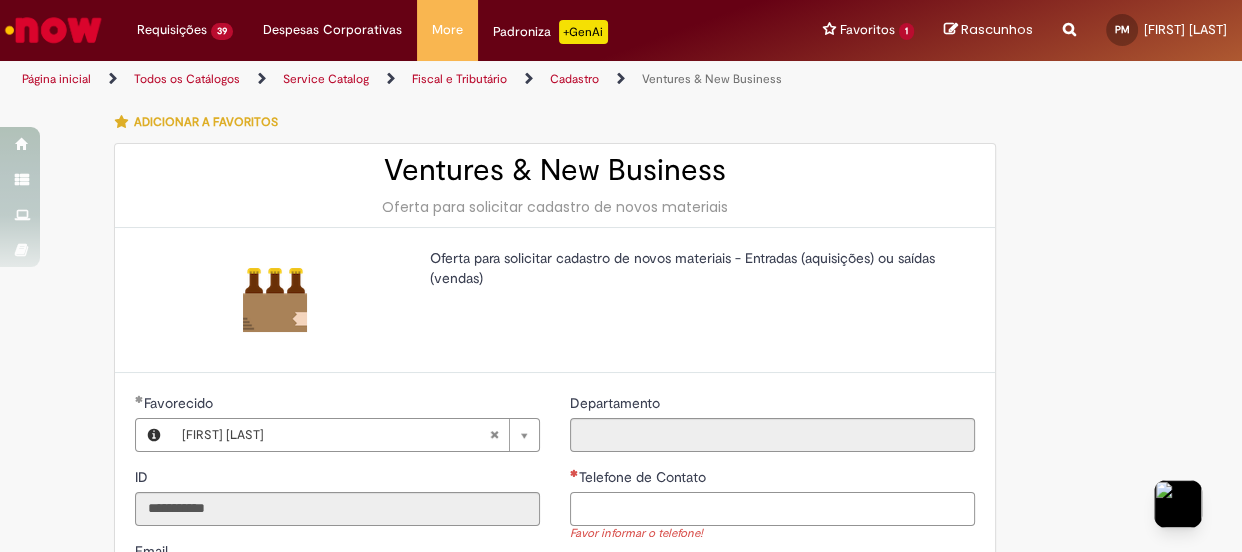 click on "Telefone de Contato" at bounding box center [772, 509] 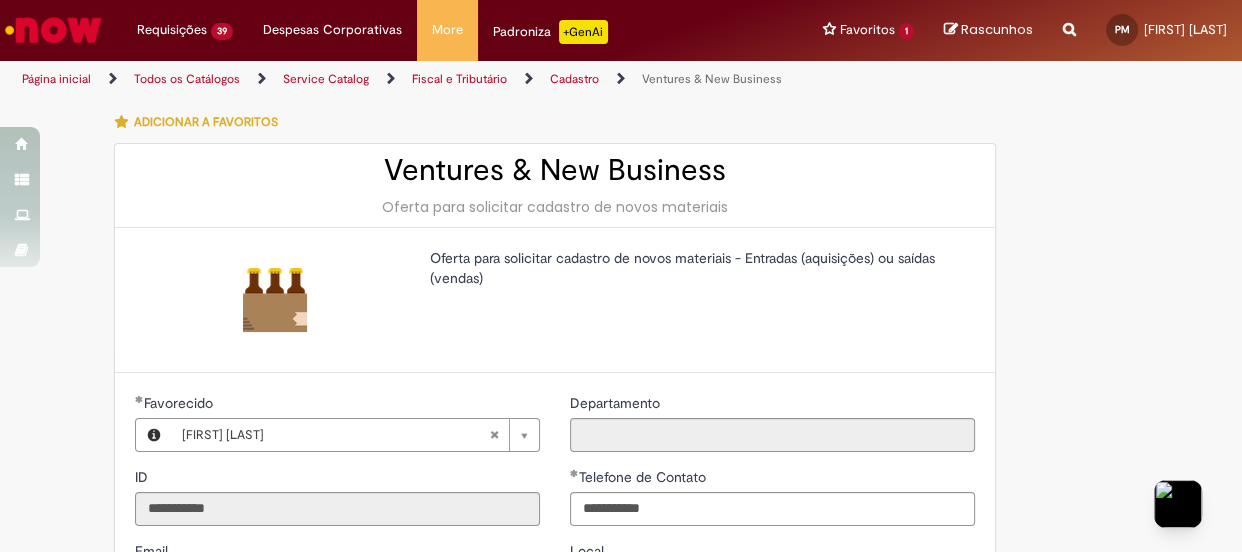 type on "**********" 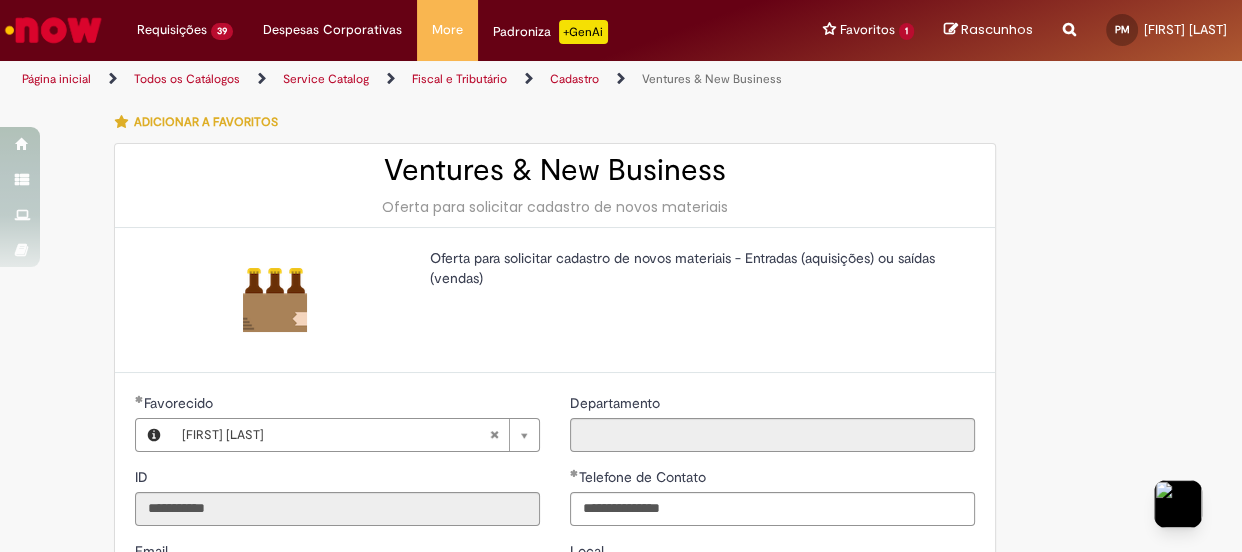 click on "**********" at bounding box center [555, 803] 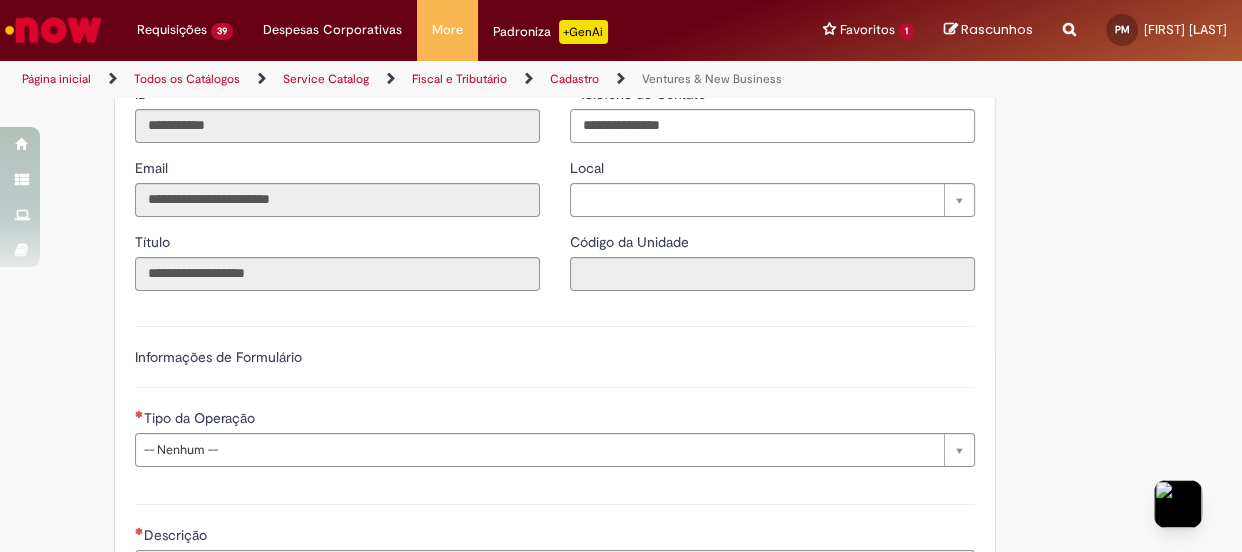 scroll, scrollTop: 454, scrollLeft: 0, axis: vertical 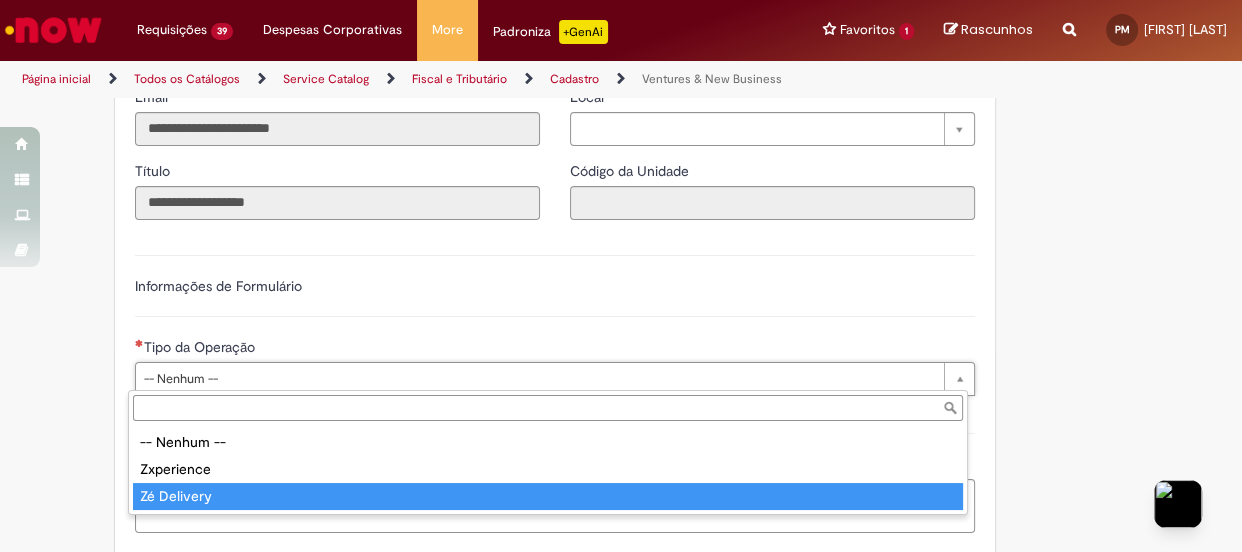 type on "**********" 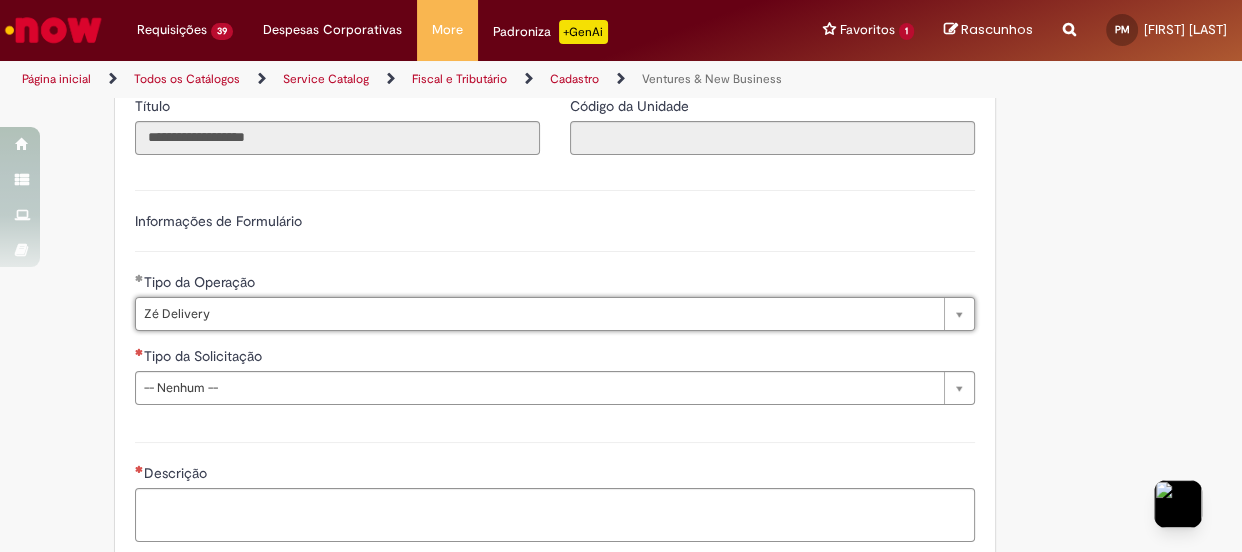 scroll, scrollTop: 545, scrollLeft: 0, axis: vertical 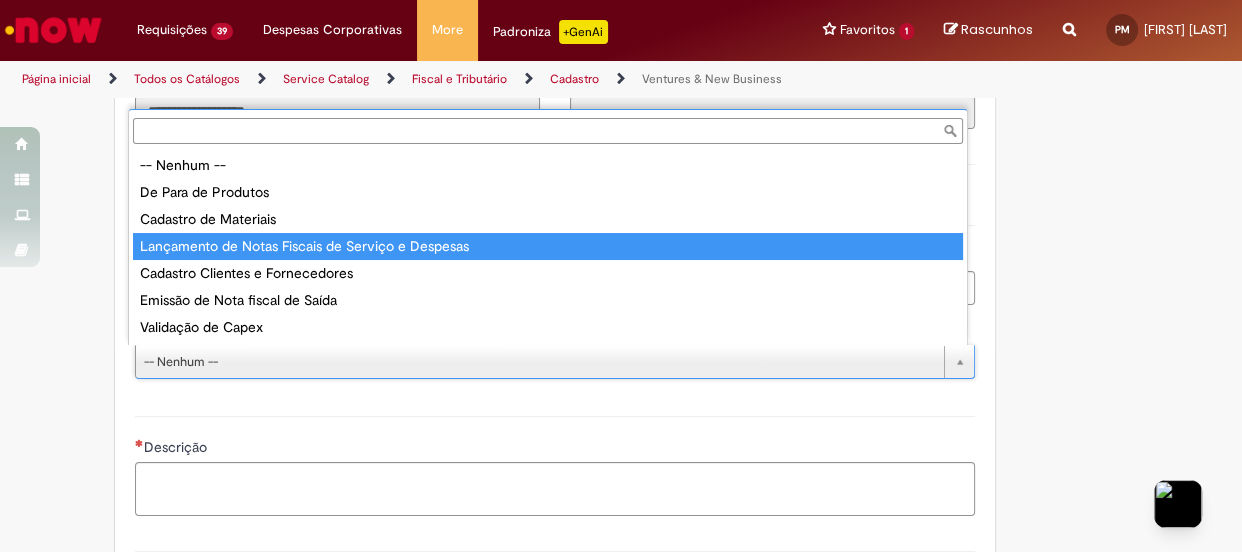 type on "**********" 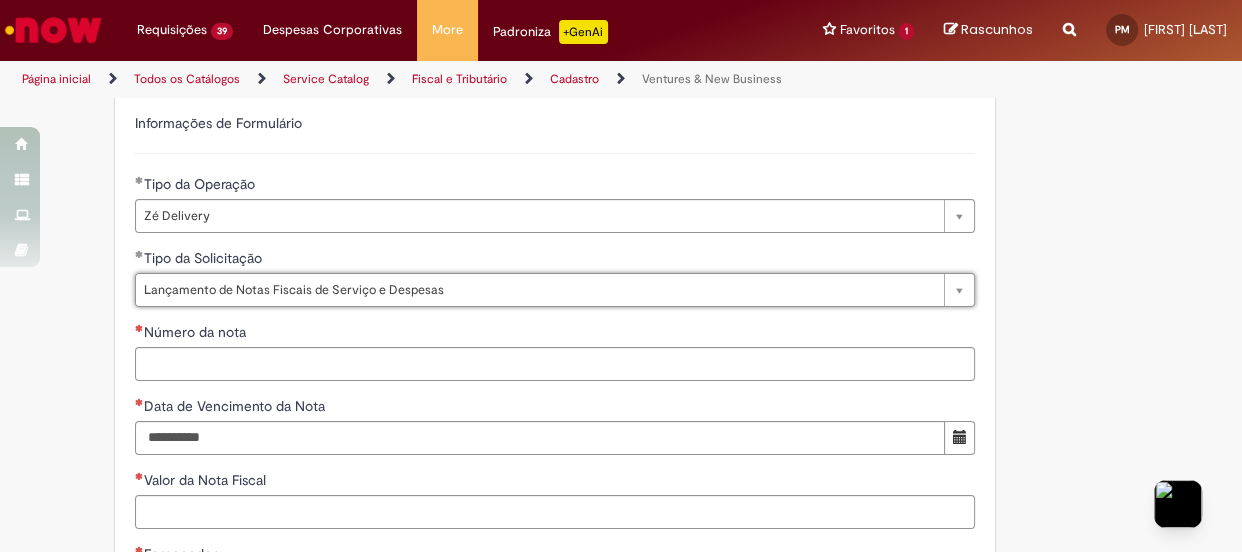 scroll, scrollTop: 636, scrollLeft: 0, axis: vertical 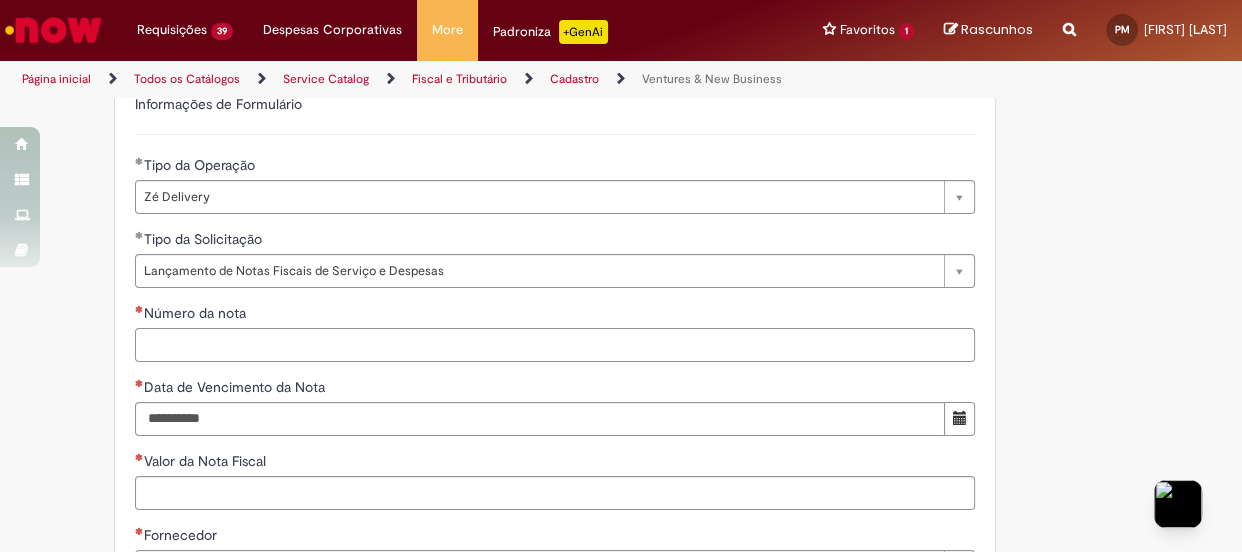 click on "Número da nota" at bounding box center [555, 345] 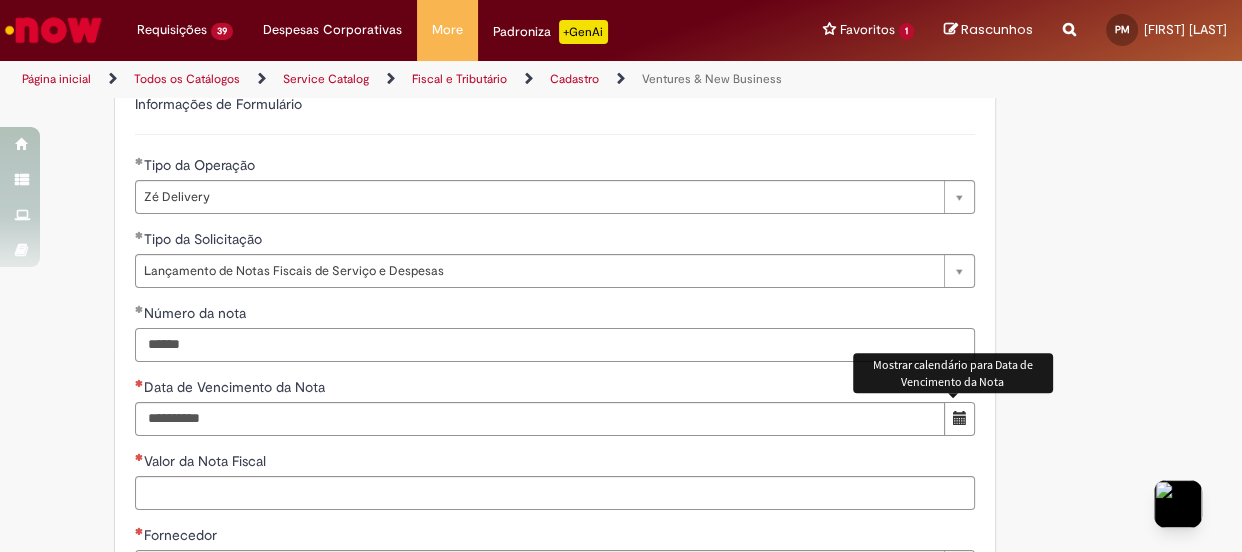 type on "******" 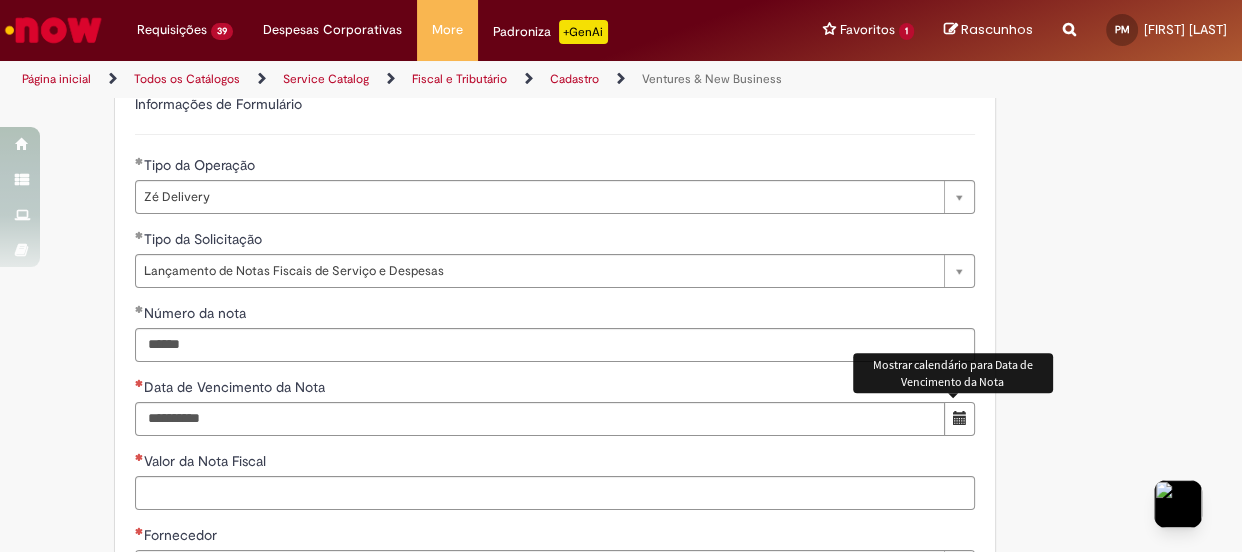 click at bounding box center [959, 419] 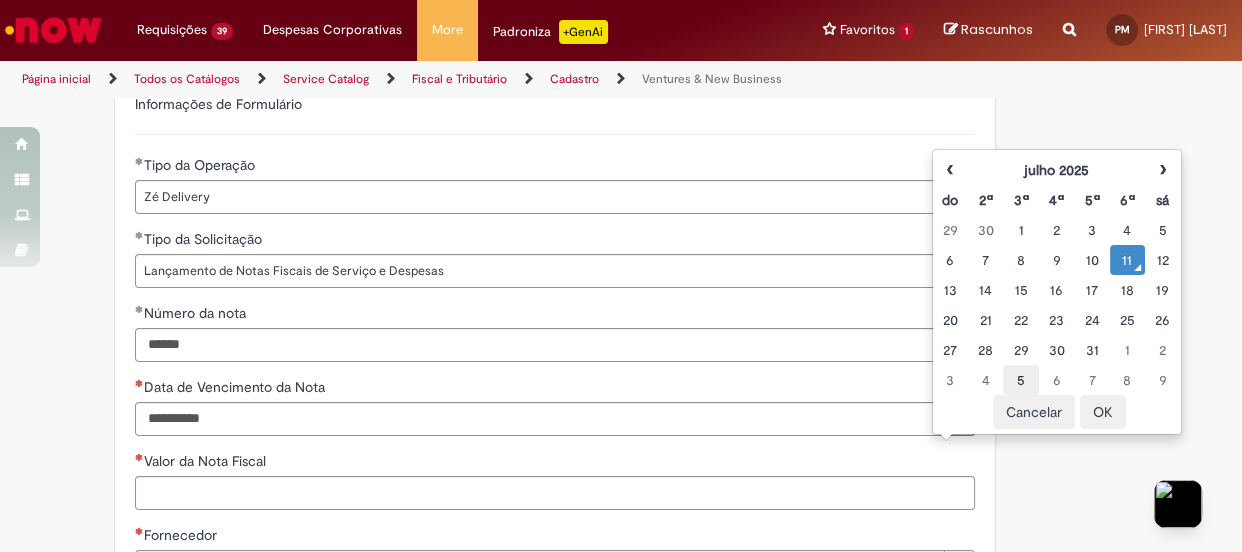 click on "5" at bounding box center [1020, 380] 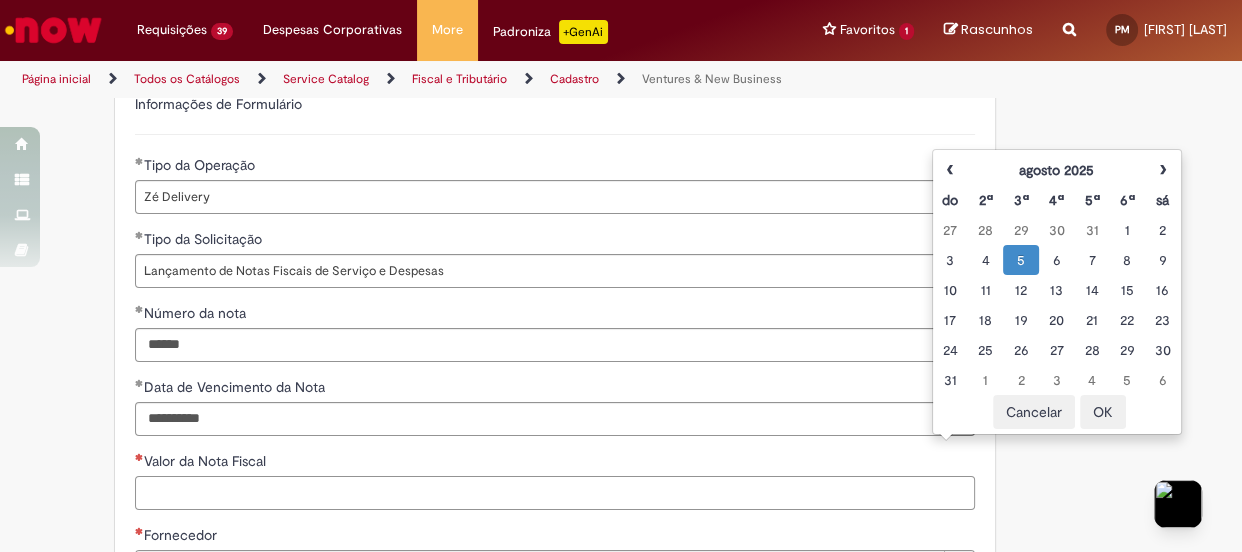 click on "Valor da Nota Fiscal" at bounding box center [555, 493] 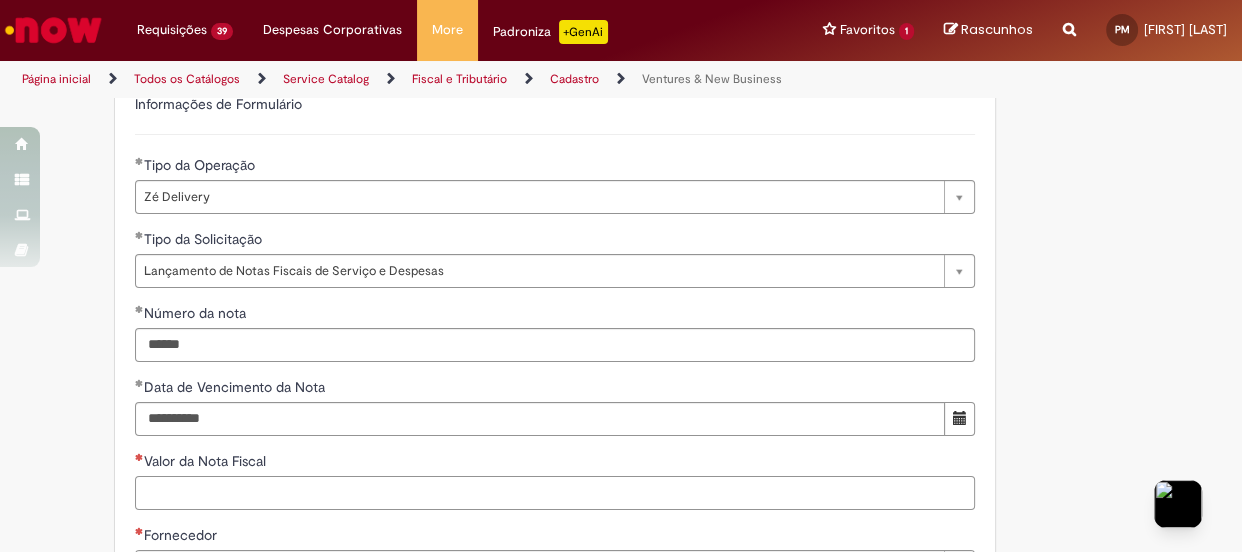 paste on "******" 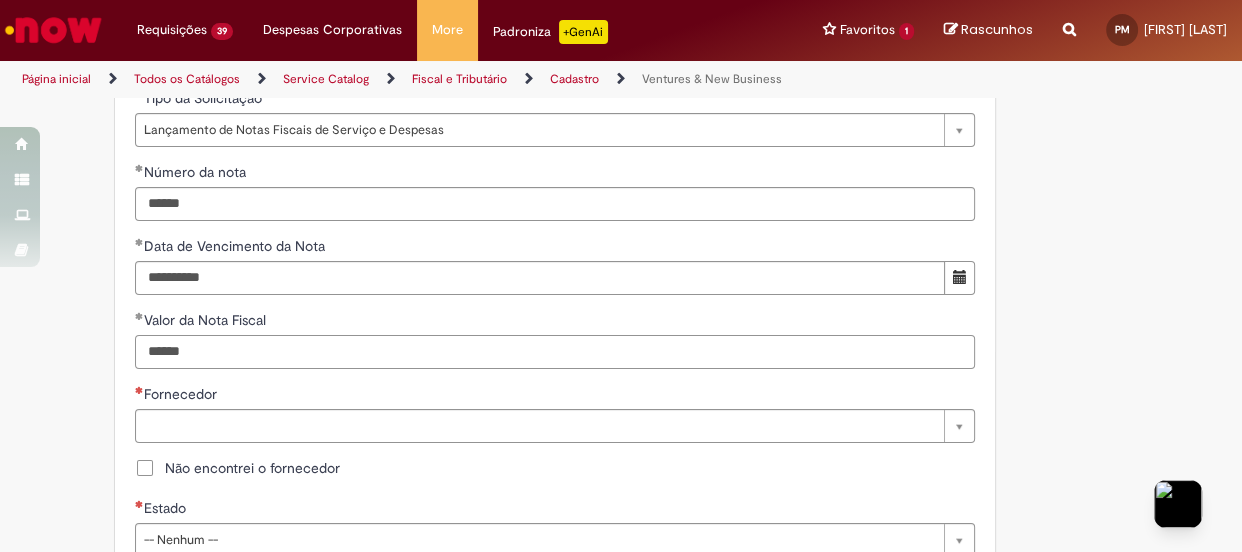 scroll, scrollTop: 818, scrollLeft: 0, axis: vertical 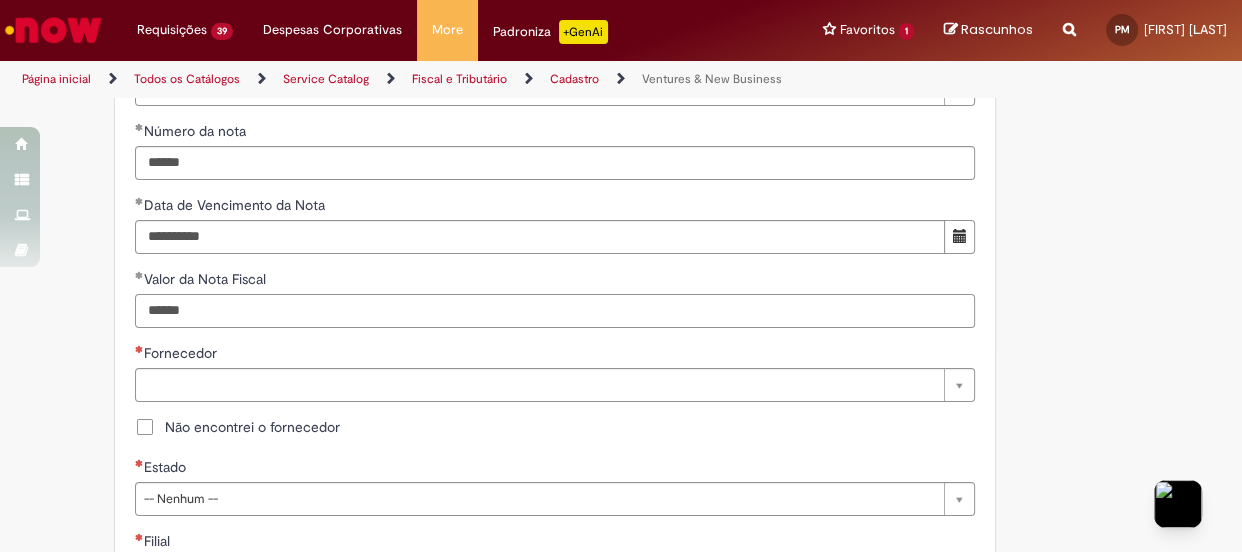 type on "******" 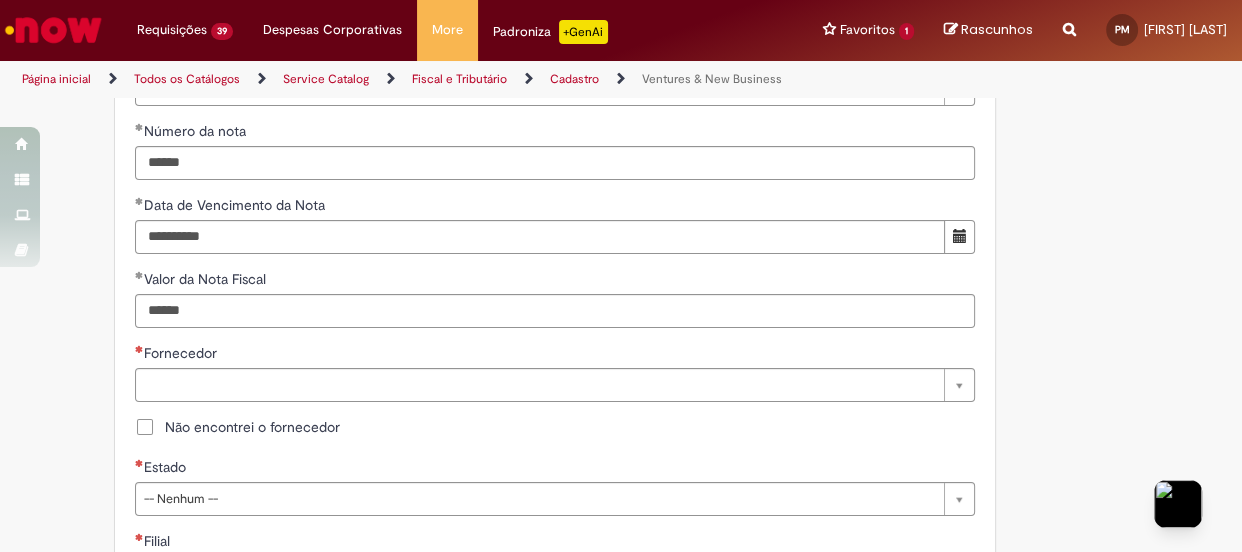 click on "Não encontrei o fornecedor" at bounding box center (252, 427) 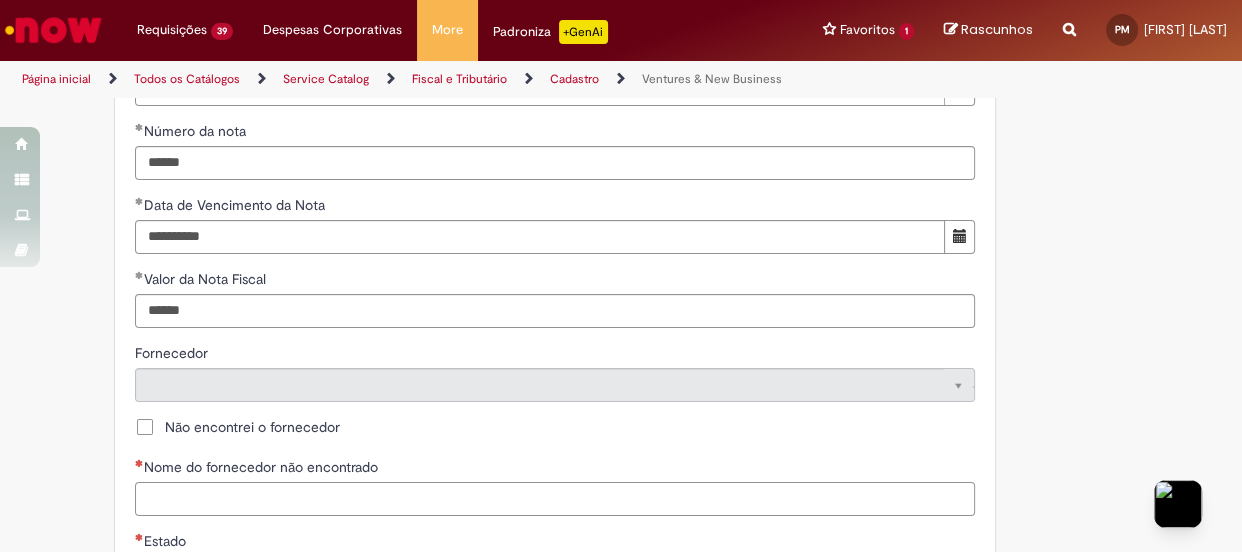click on "Nome do fornecedor não encontrado" at bounding box center [555, 499] 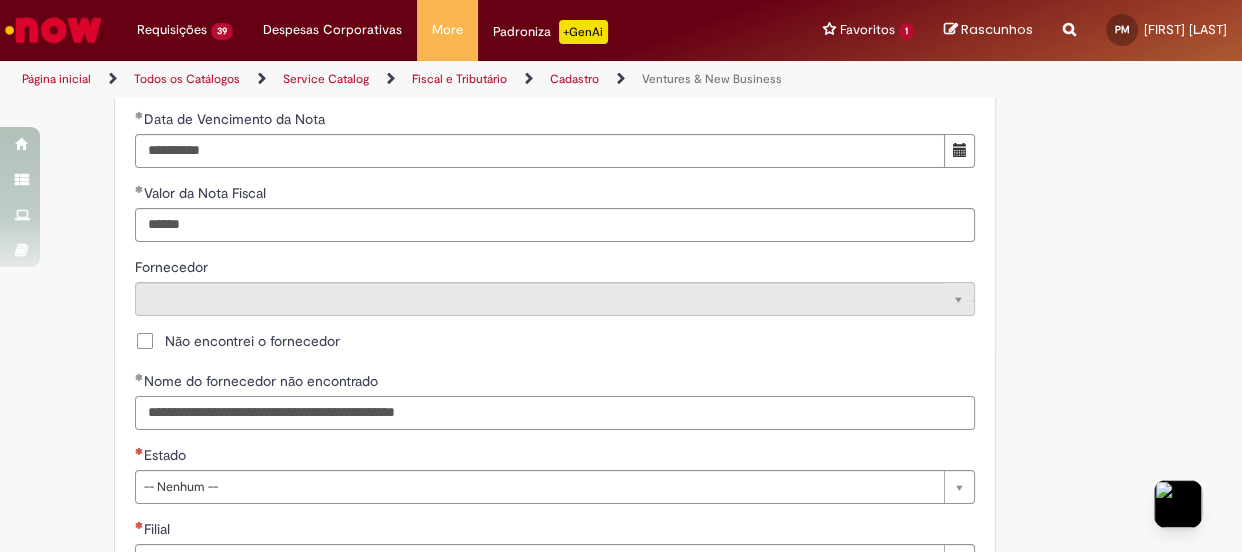 scroll, scrollTop: 1000, scrollLeft: 0, axis: vertical 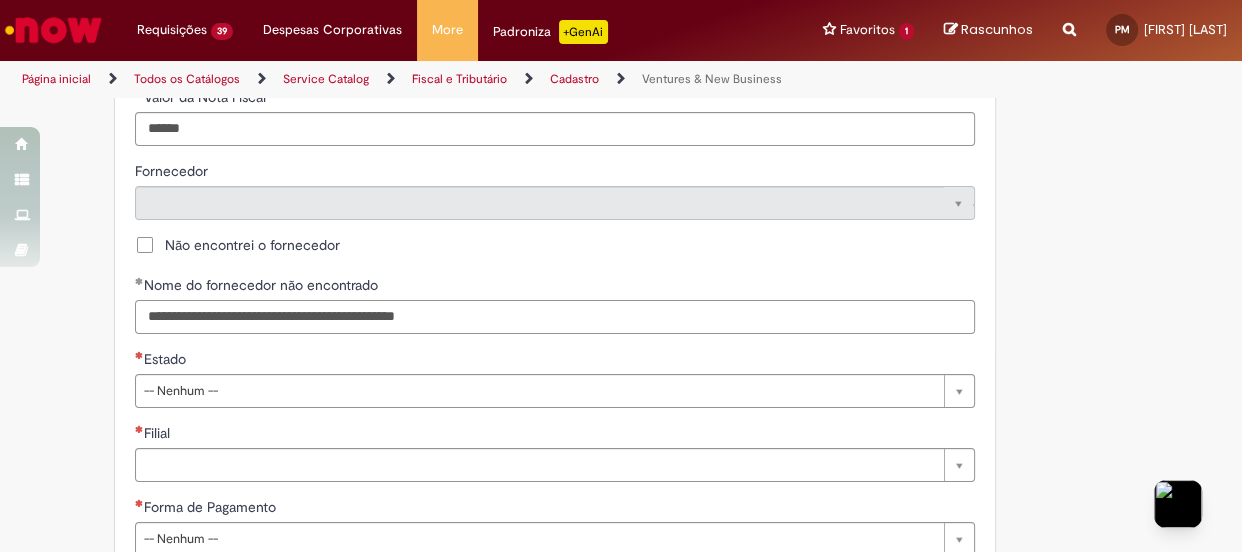 type on "**********" 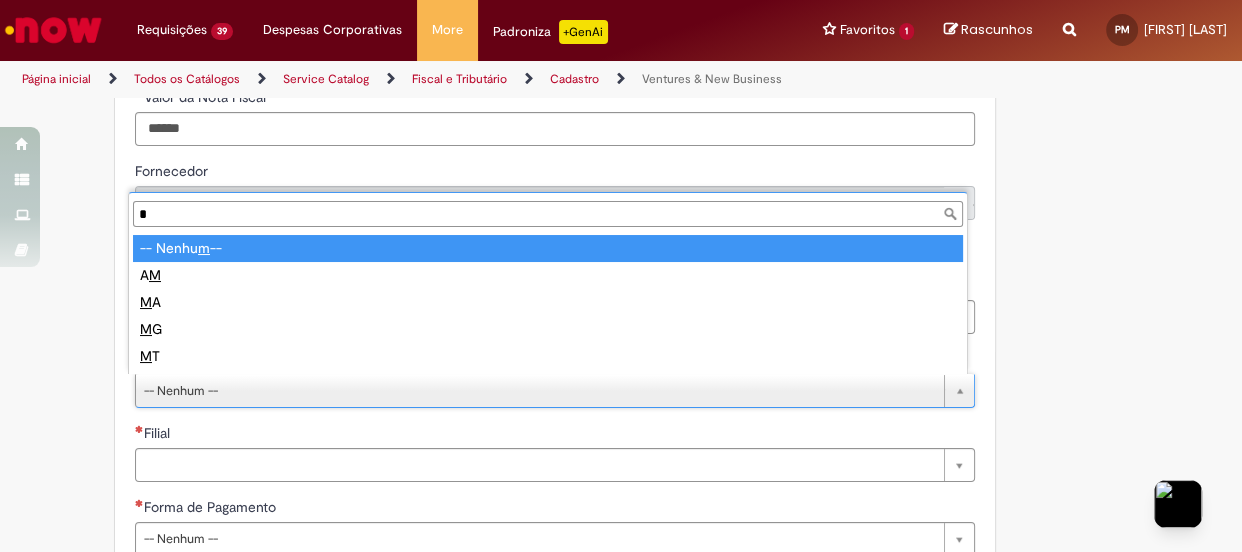 type on "**" 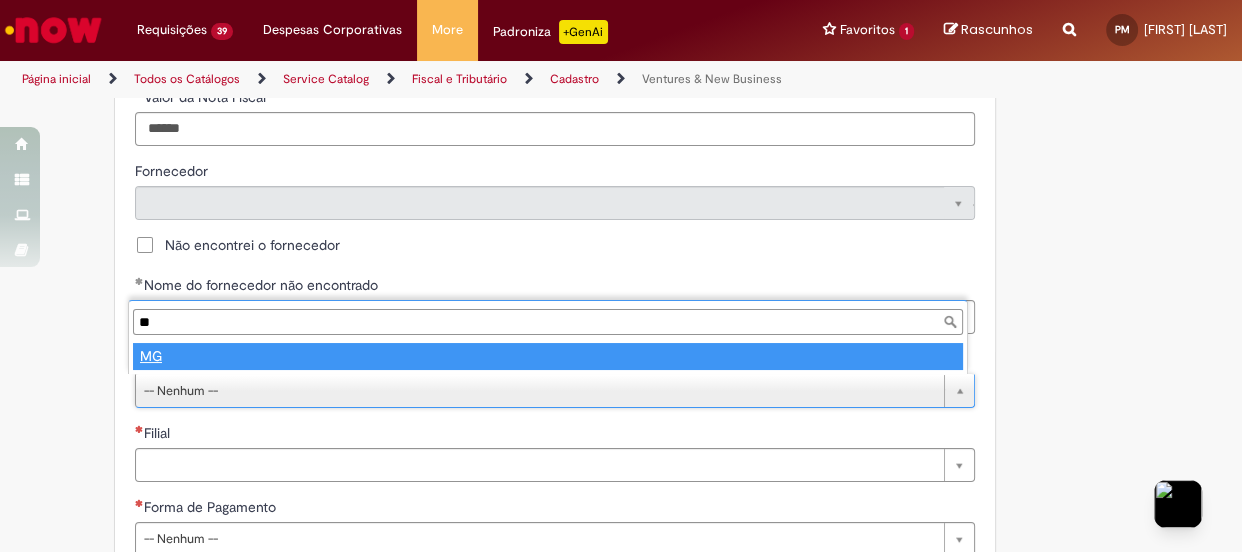 type on "**" 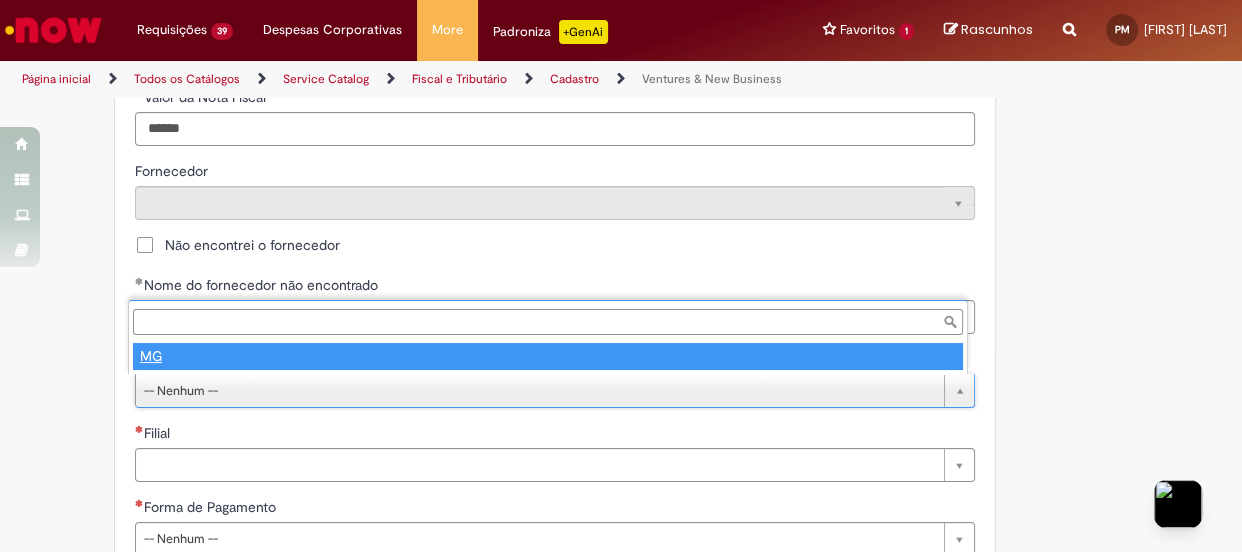 select 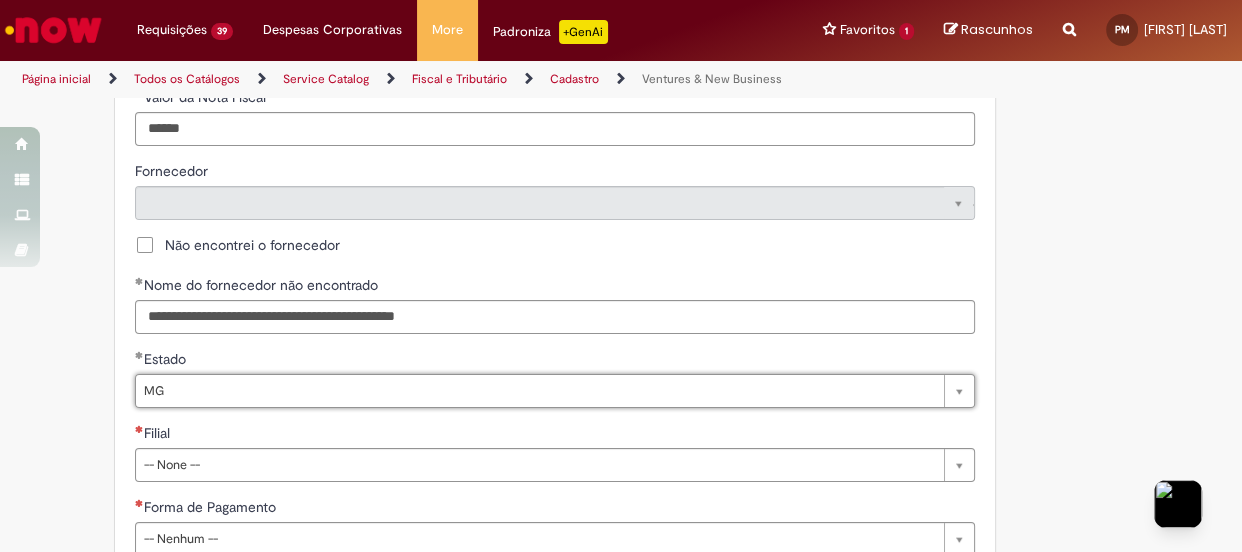 scroll, scrollTop: 1090, scrollLeft: 0, axis: vertical 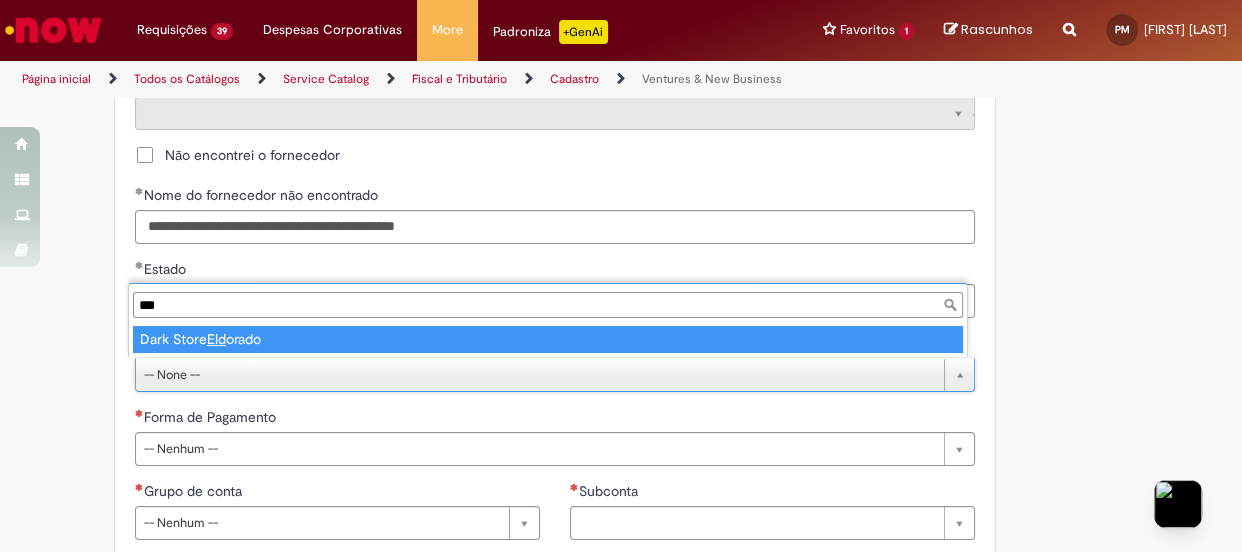 type on "****" 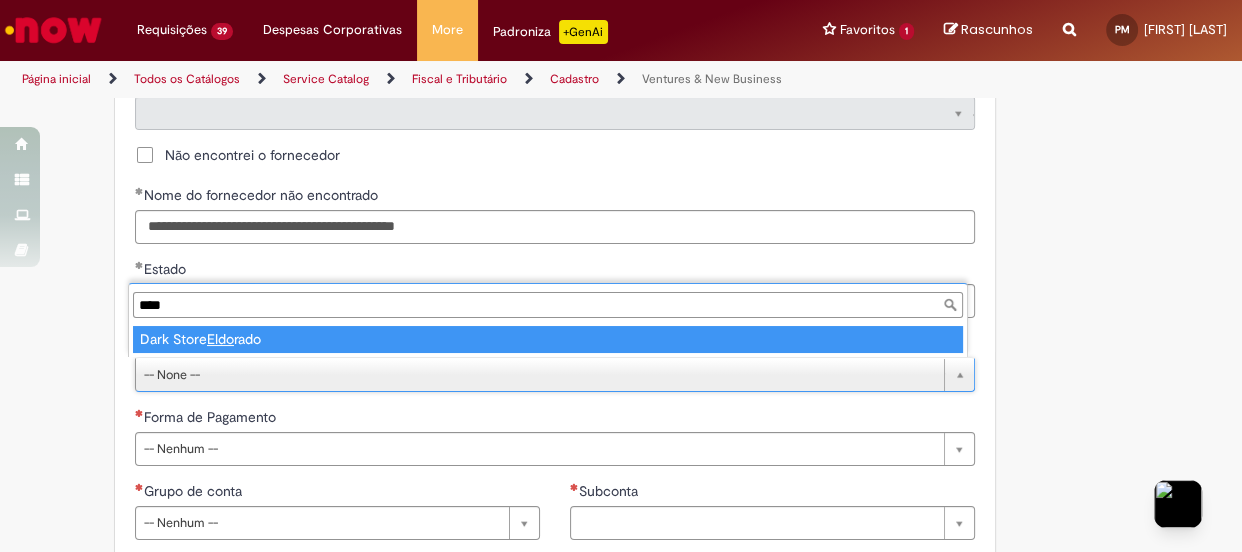 type on "**********" 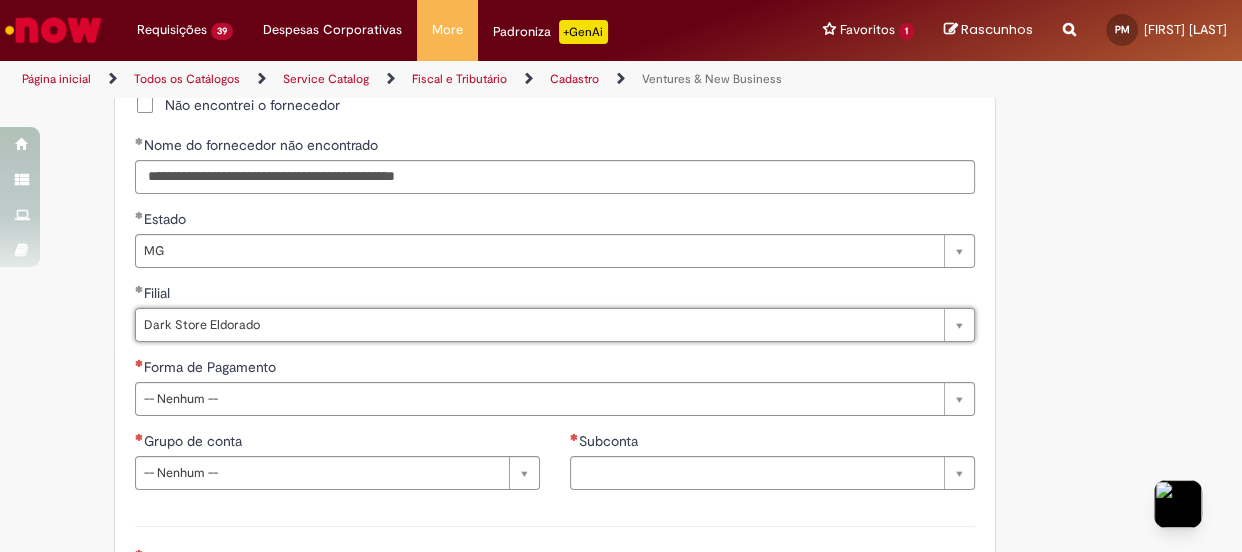 scroll, scrollTop: 1181, scrollLeft: 0, axis: vertical 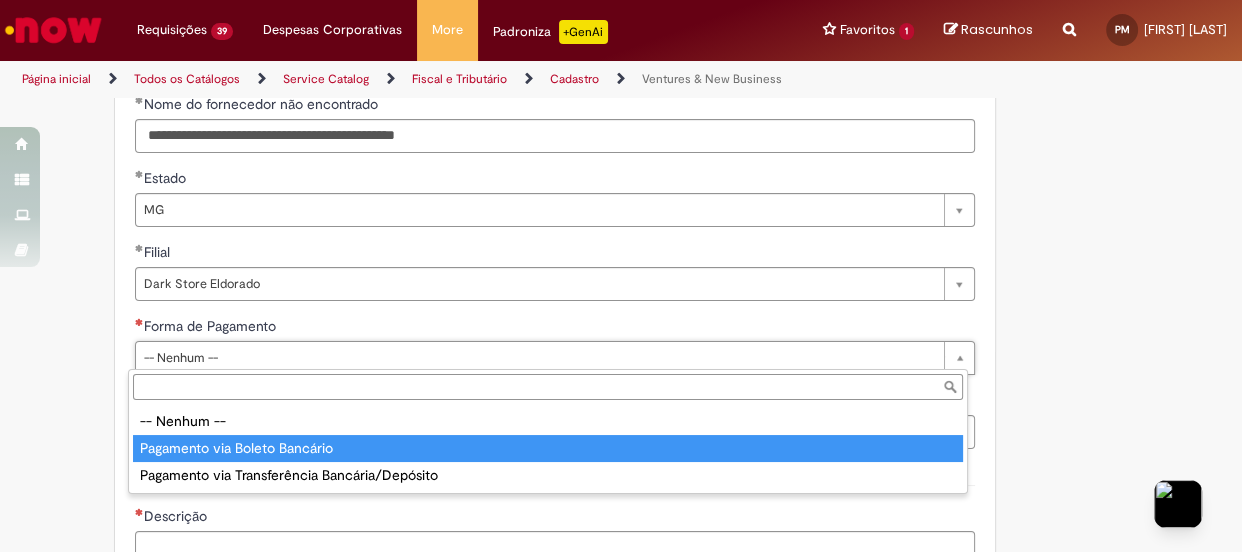 type on "**********" 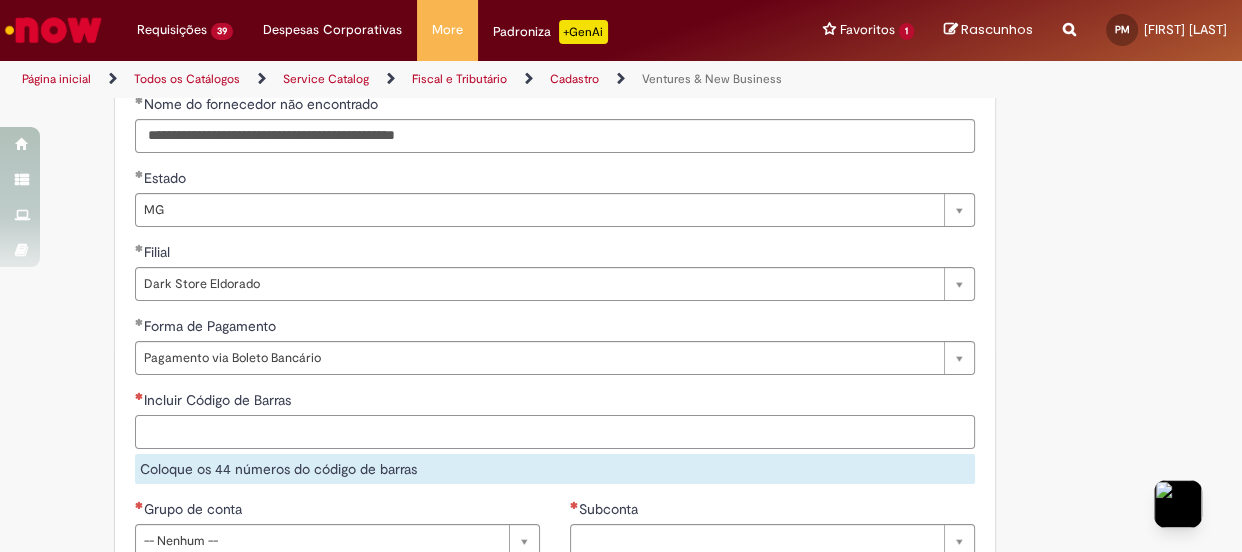 click on "Incluir Código de Barras" at bounding box center (555, 432) 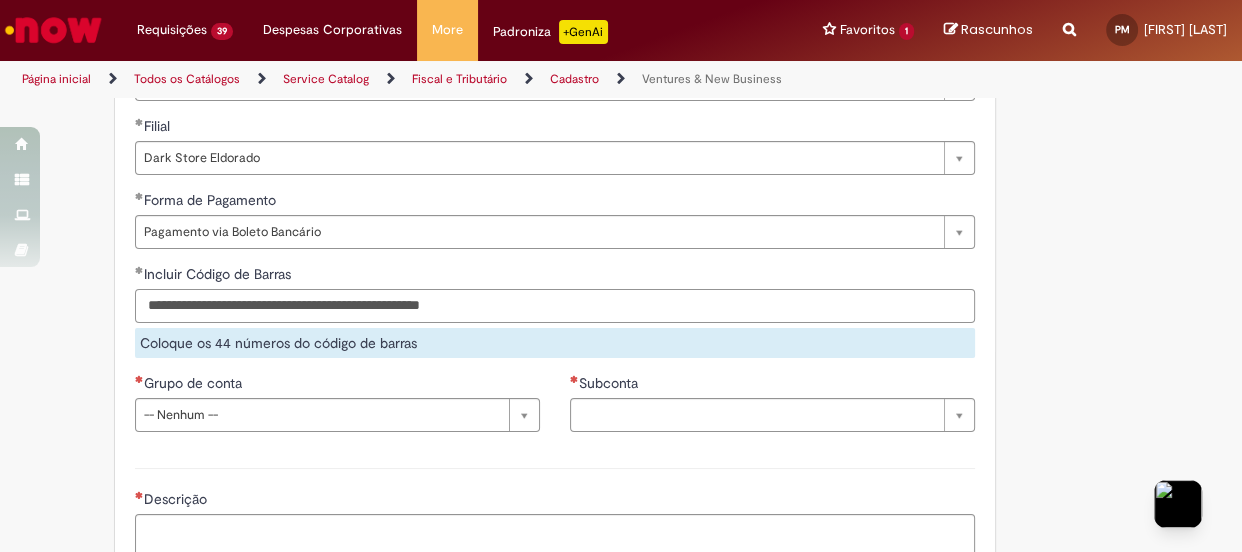 scroll, scrollTop: 1454, scrollLeft: 0, axis: vertical 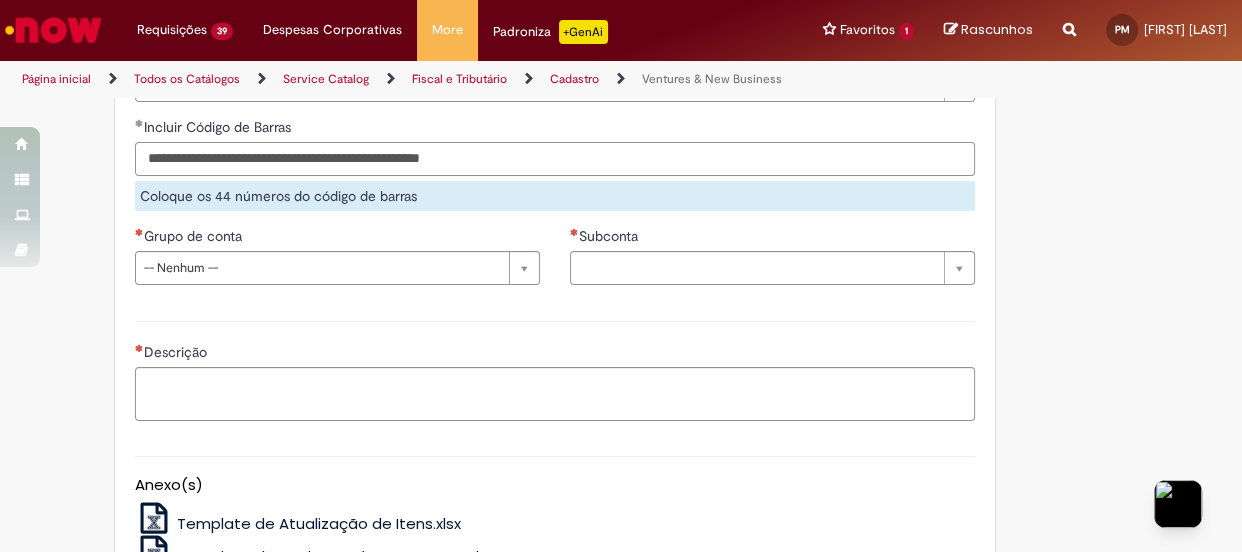 type on "**********" 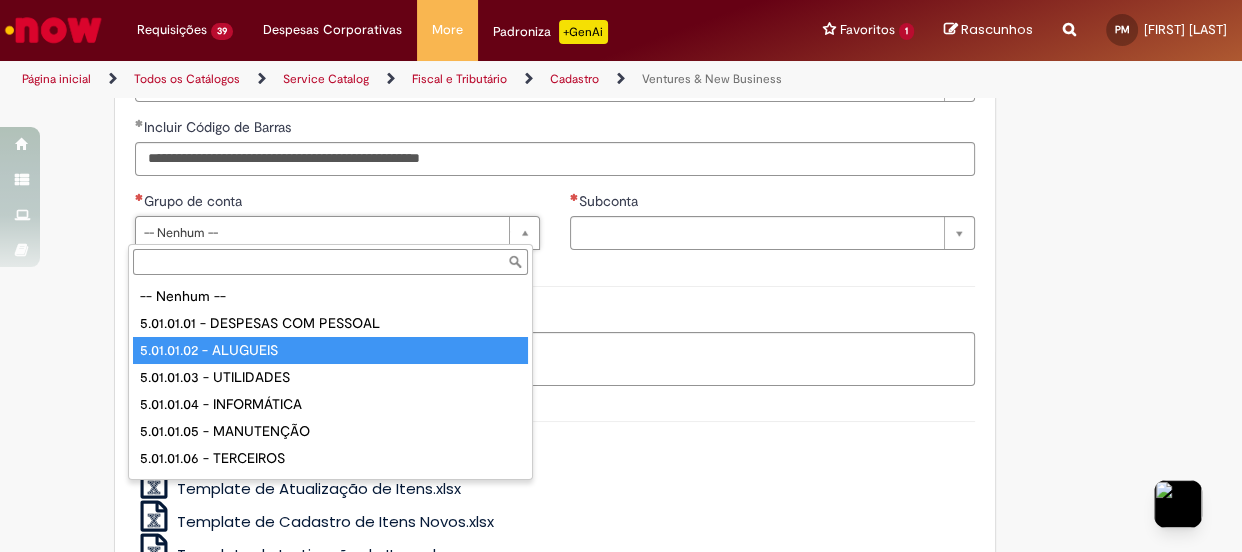type on "**********" 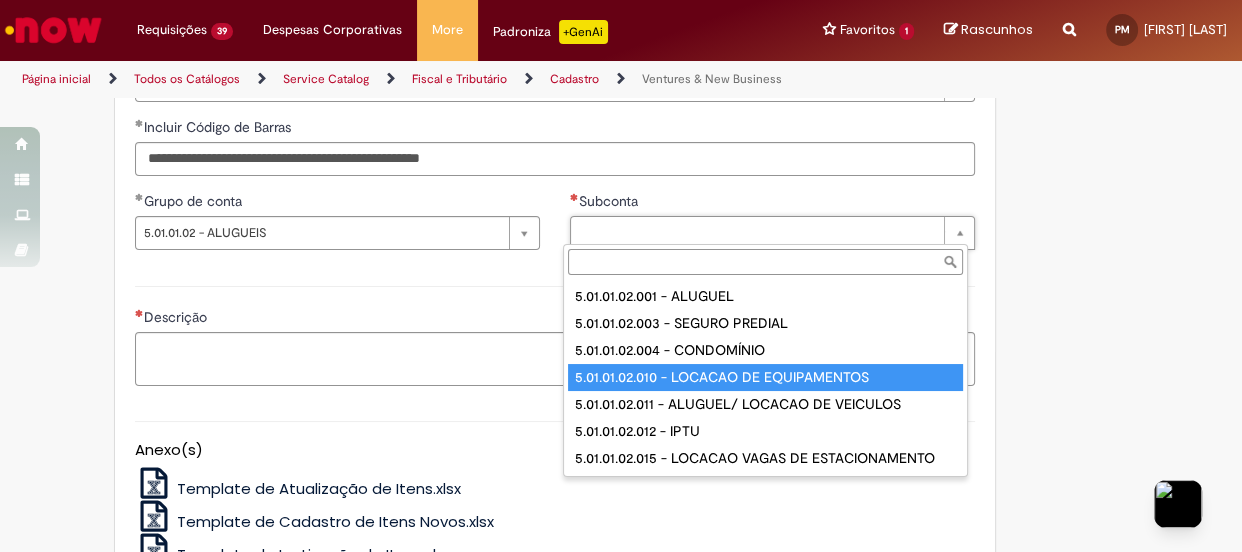 type on "**********" 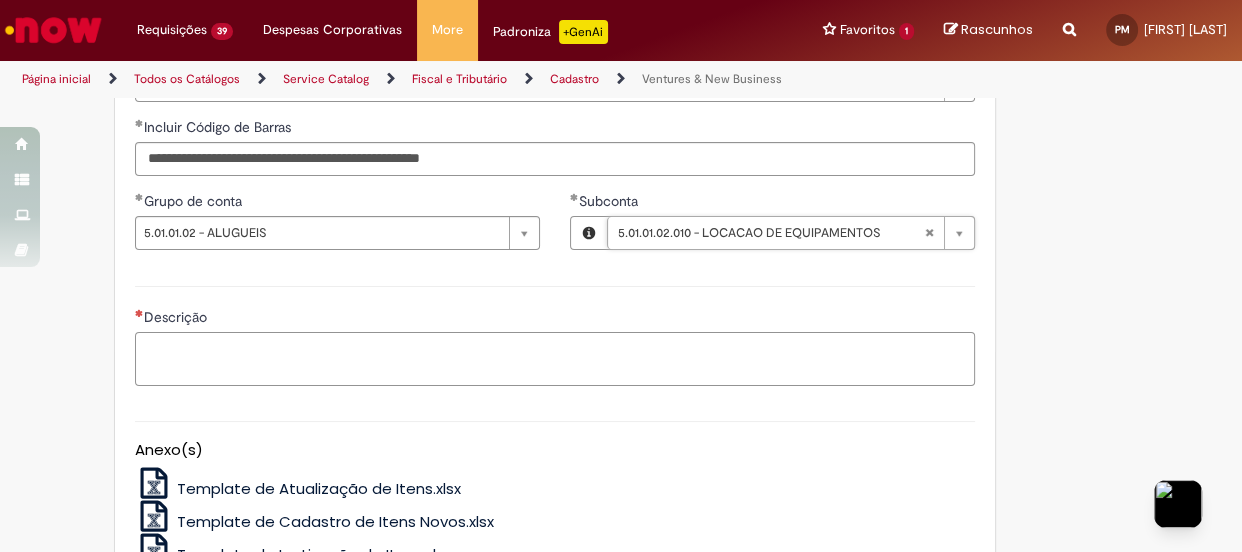 click on "Descrição" at bounding box center (555, 359) 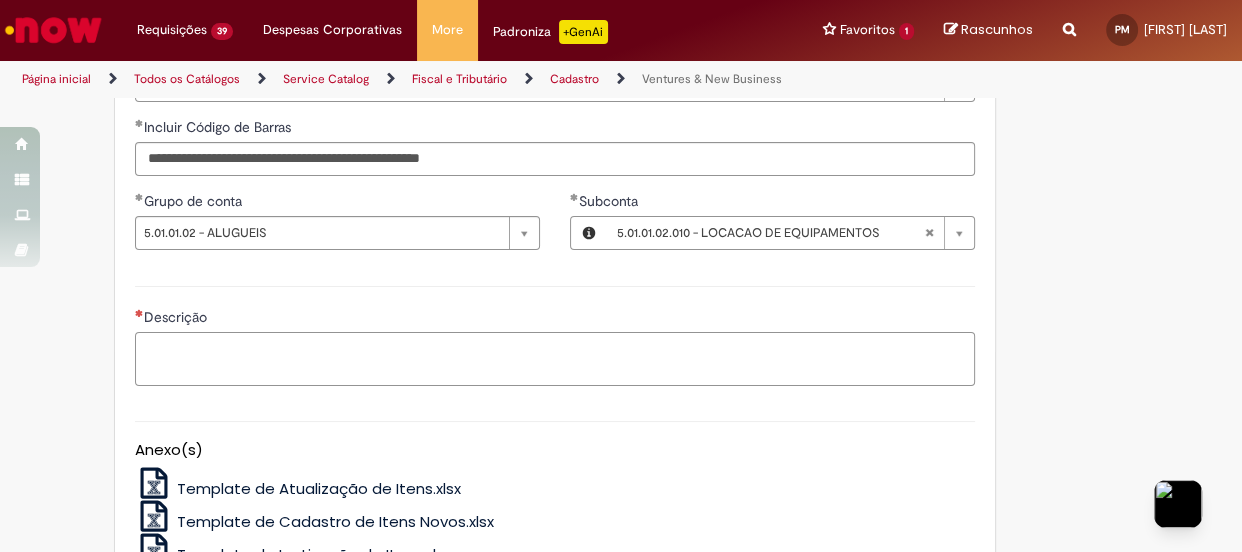 paste on "**********" 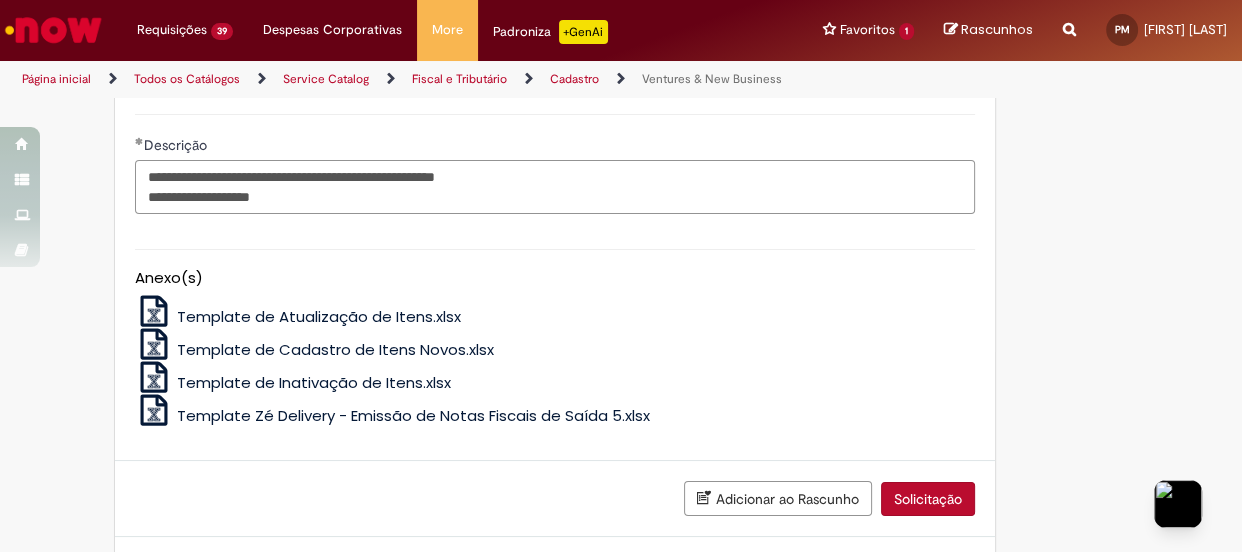 scroll, scrollTop: 1721, scrollLeft: 0, axis: vertical 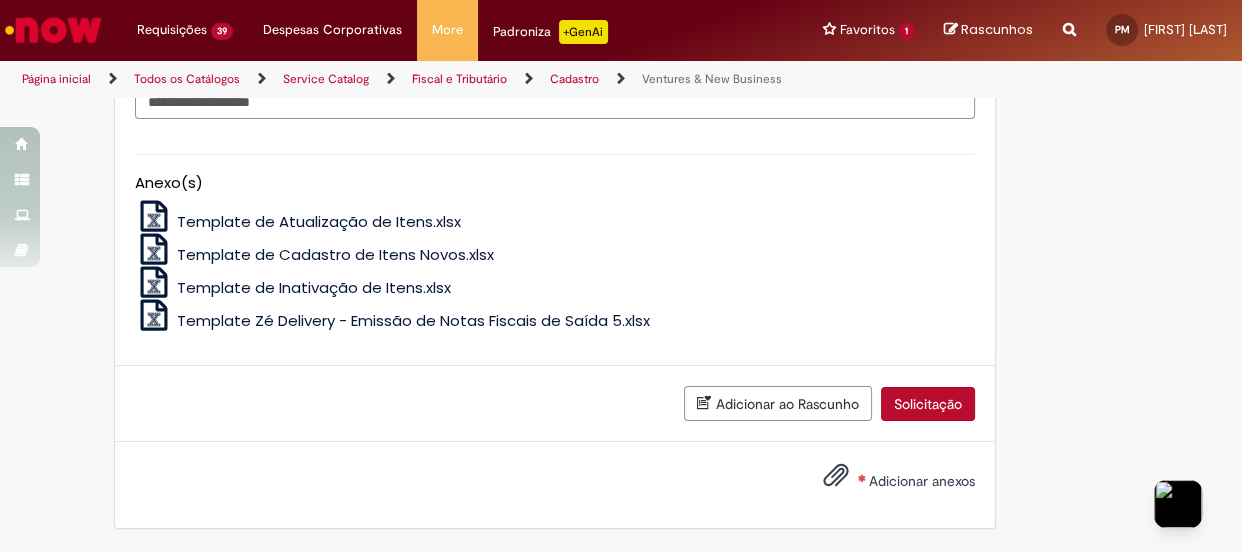 type on "**********" 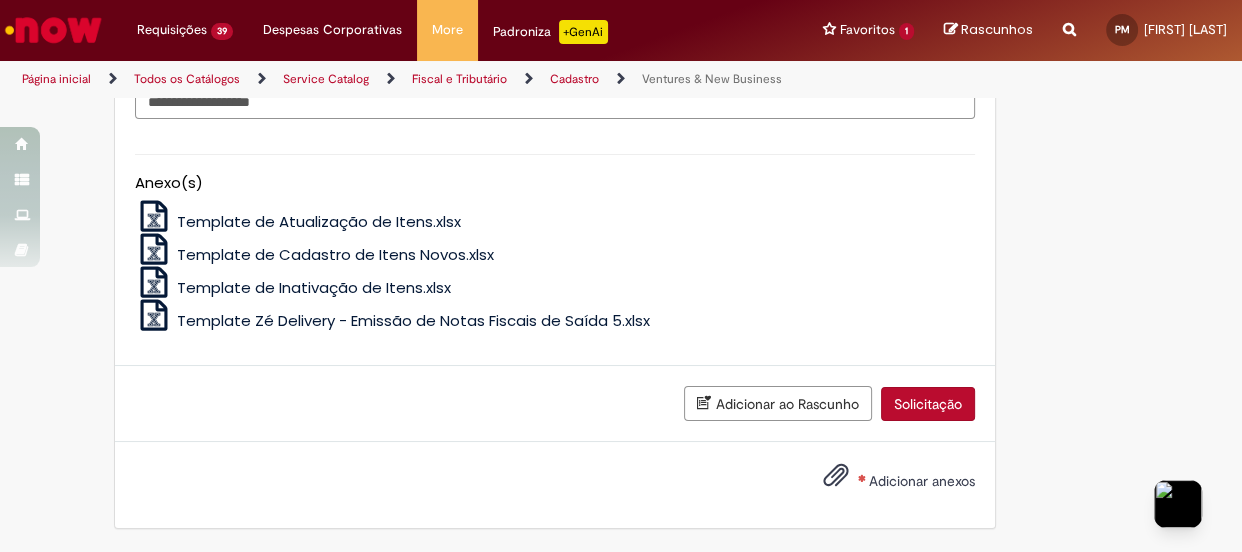 click on "Adicionar anexos" at bounding box center (922, 481) 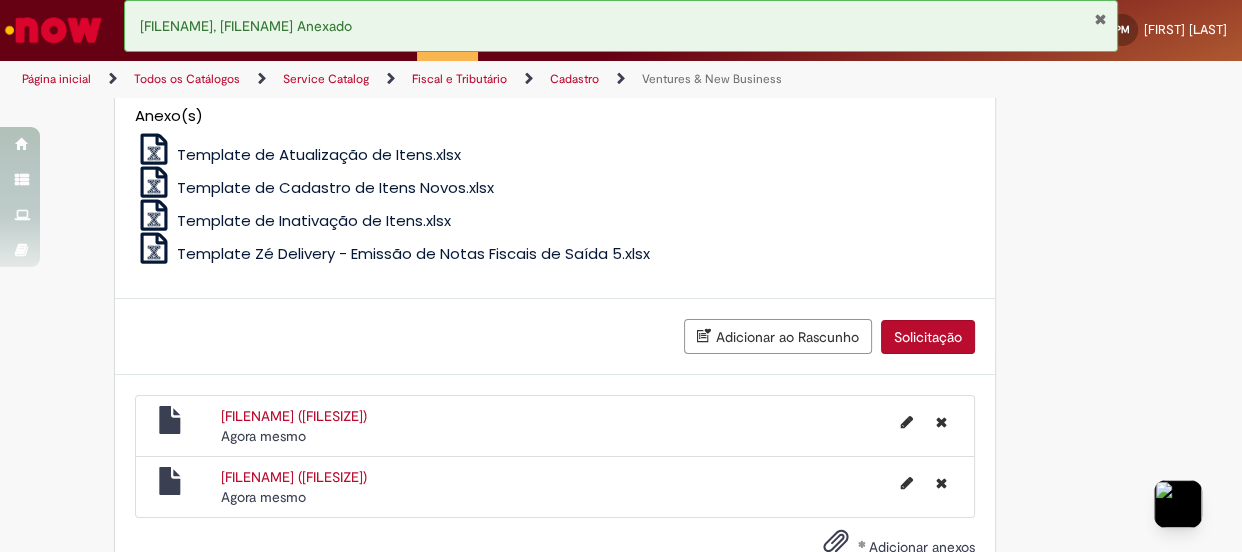 scroll, scrollTop: 1854, scrollLeft: 0, axis: vertical 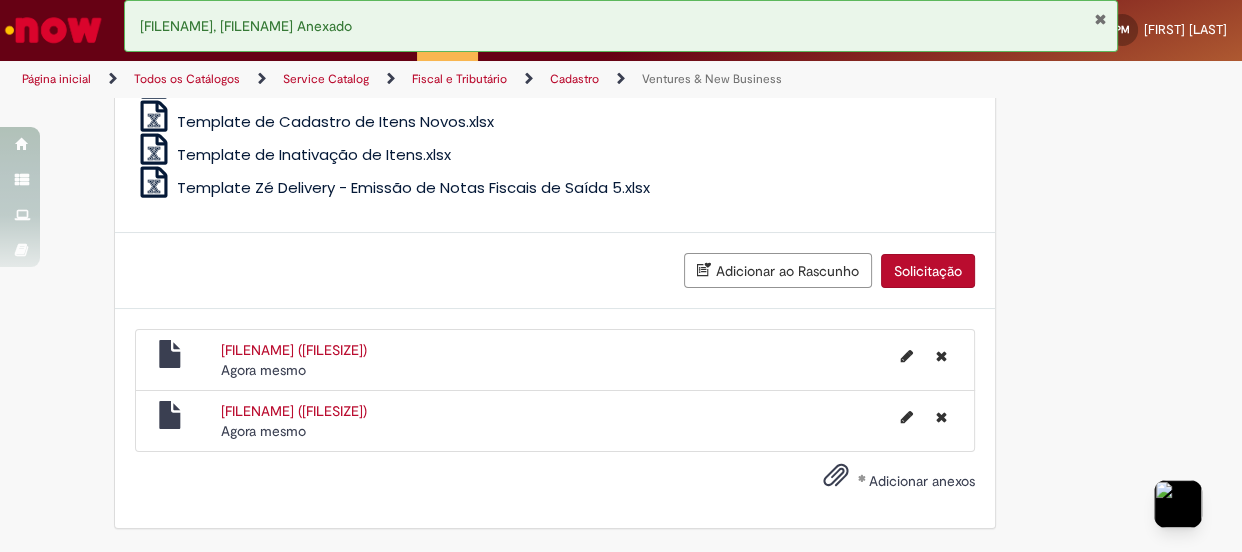 click on "Solicitação" at bounding box center [928, 271] 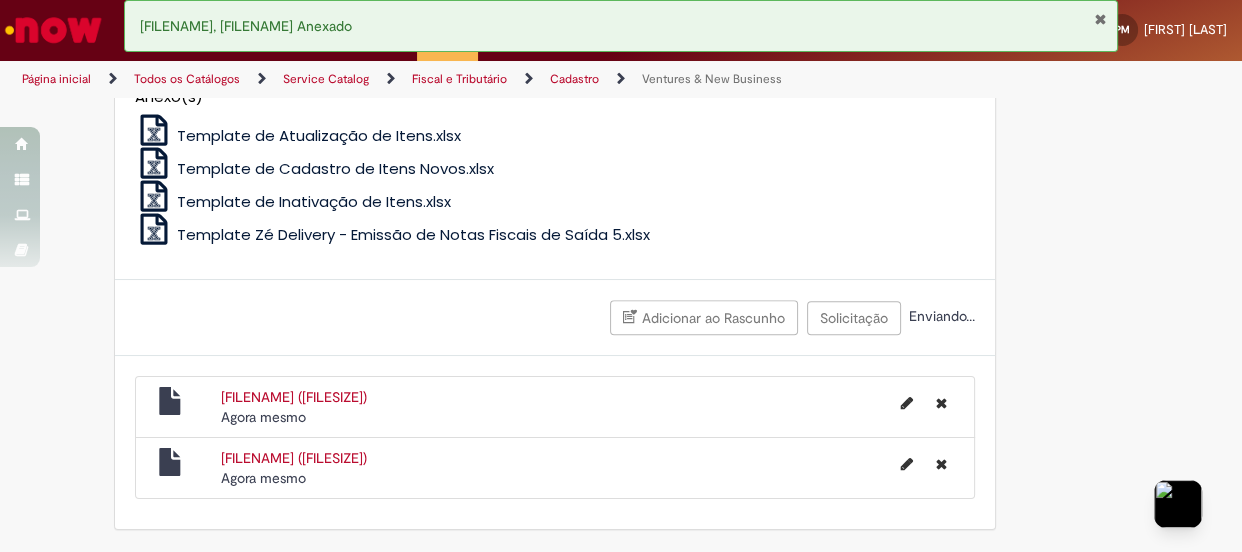 scroll, scrollTop: 1808, scrollLeft: 0, axis: vertical 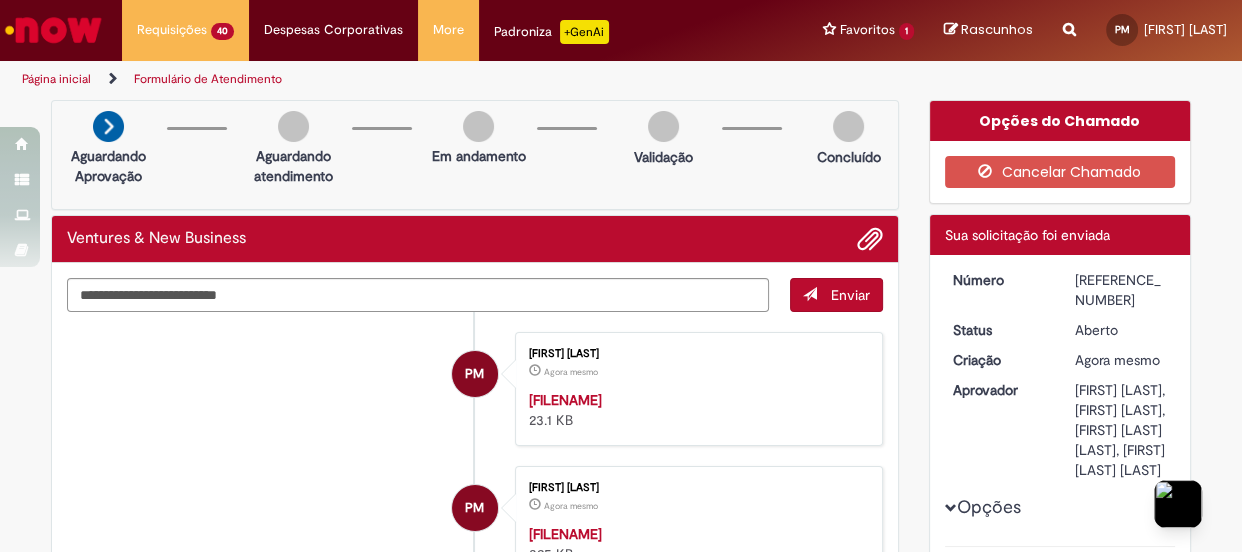 drag, startPoint x: 1147, startPoint y: 278, endPoint x: 1048, endPoint y: 275, distance: 99.04544 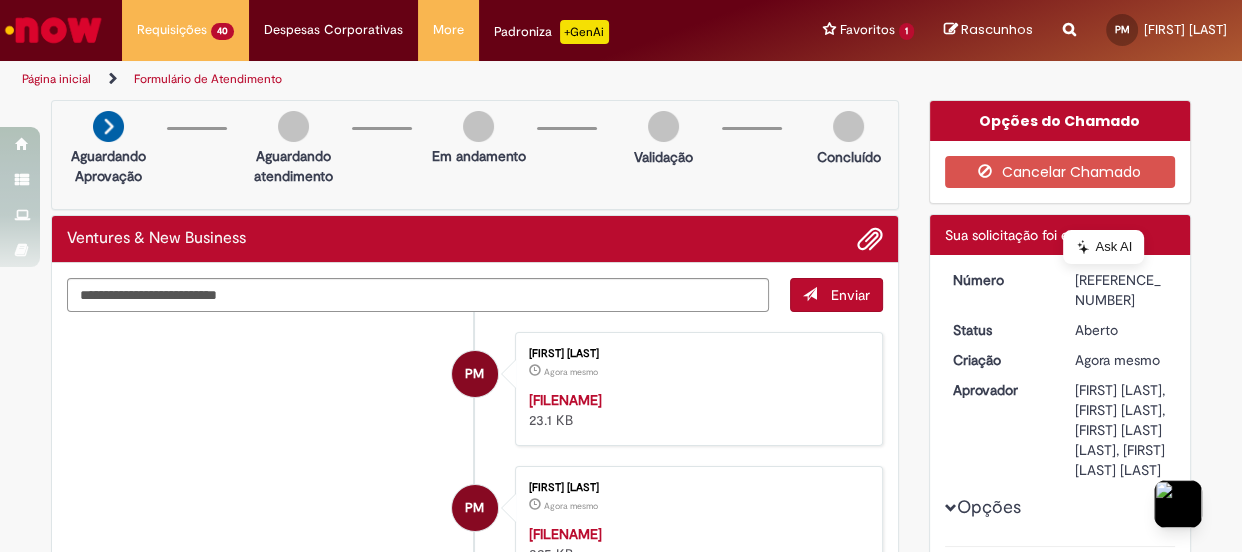 copy on "Número
R13281873" 